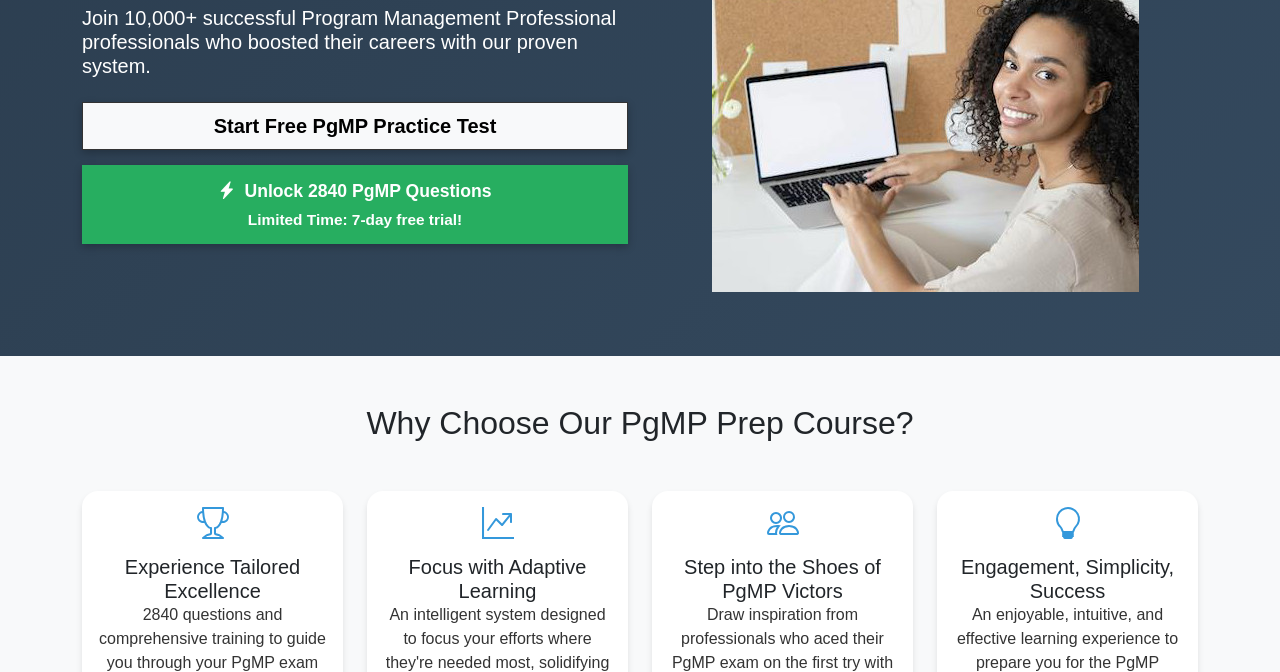 scroll, scrollTop: 0, scrollLeft: 0, axis: both 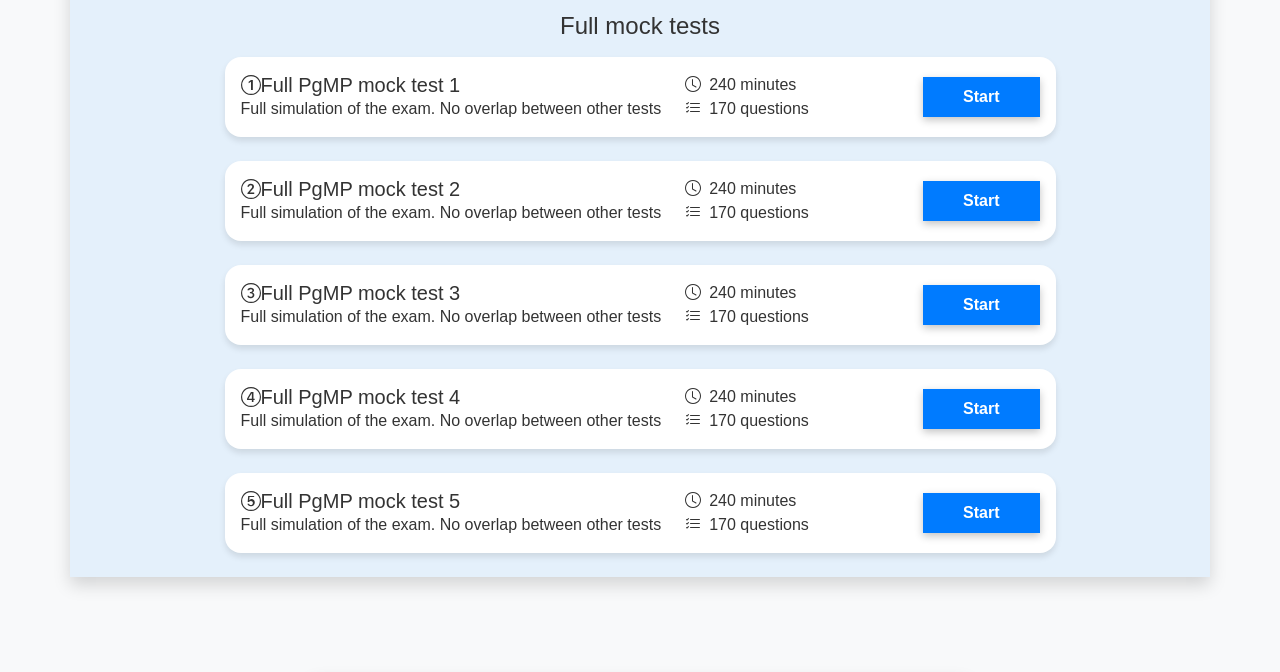 click on "Start" at bounding box center [981, 97] 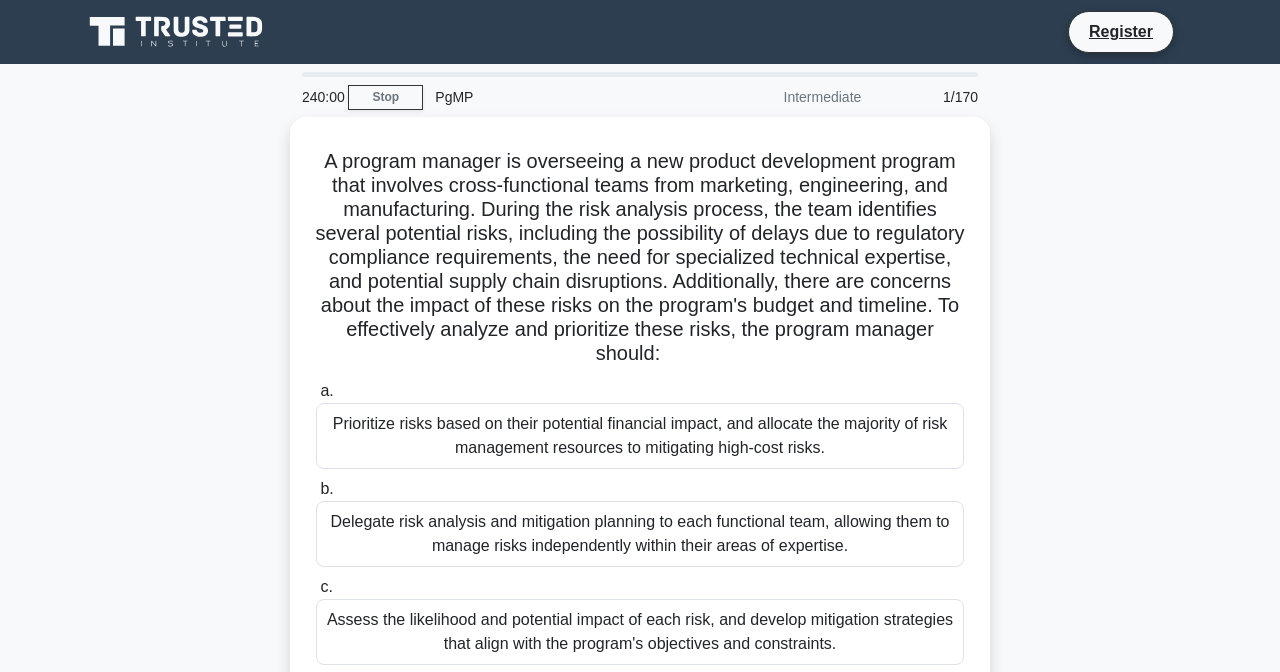 scroll, scrollTop: 0, scrollLeft: 0, axis: both 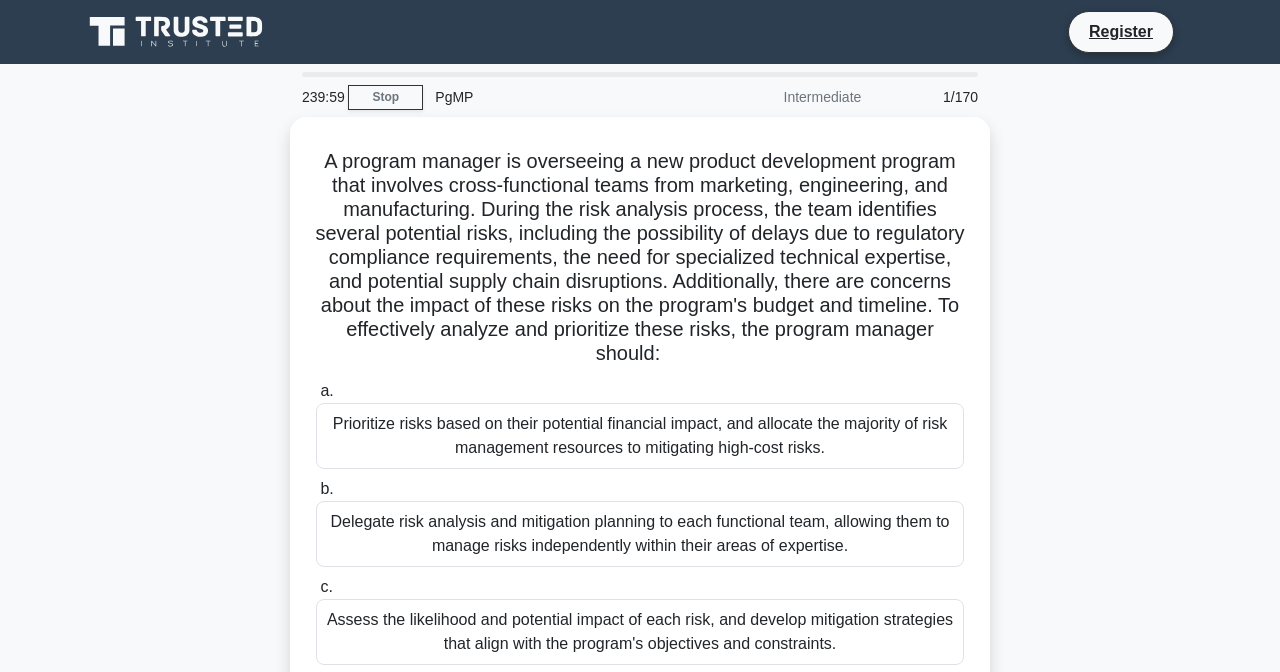 click on "Prioritize risks based on their potential financial impact, and allocate the majority of risk management resources to mitigating high-cost risks." at bounding box center [640, 436] 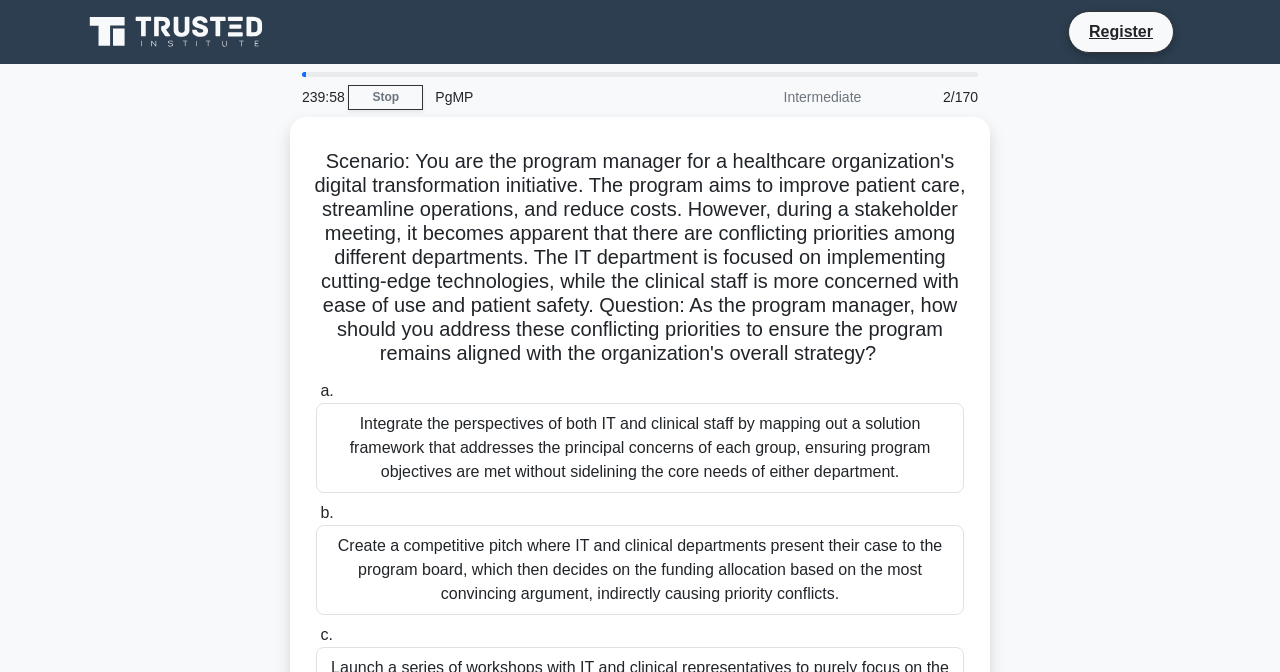 click on "Integrate the perspectives of both IT and clinical staff by mapping out a solution framework that addresses the principal concerns of each group, ensuring program objectives are met without sidelining the core needs of either department." at bounding box center [640, 448] 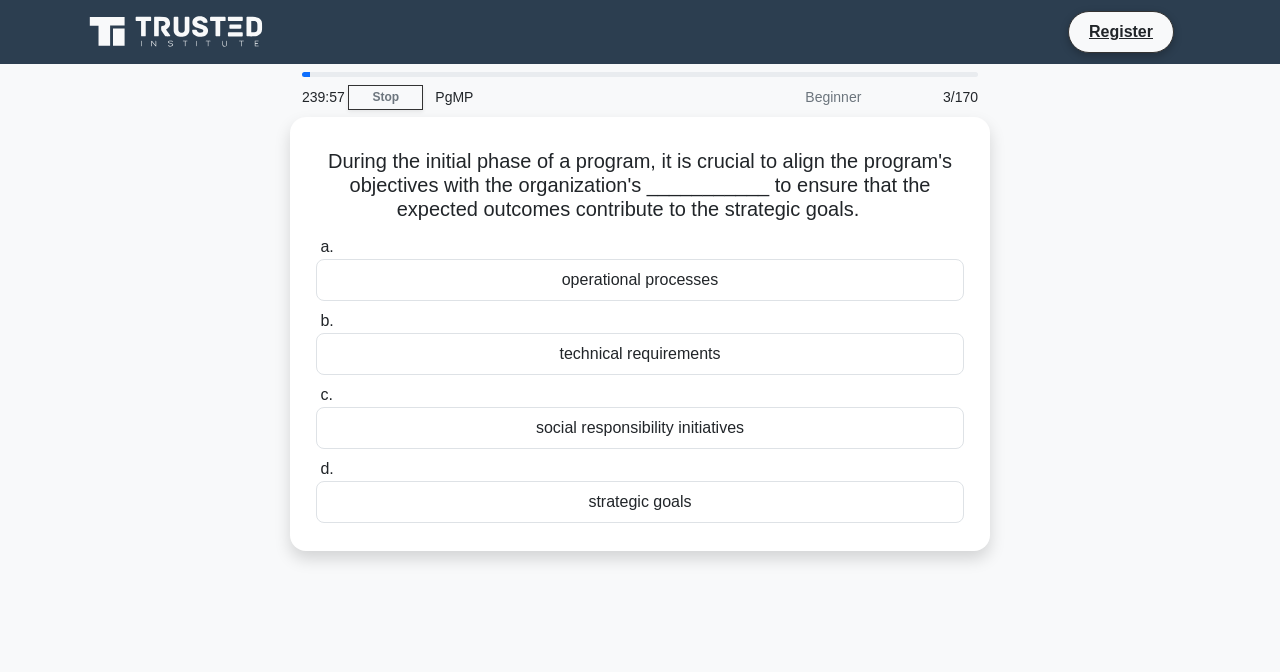 click on "strategic goals" at bounding box center (640, 502) 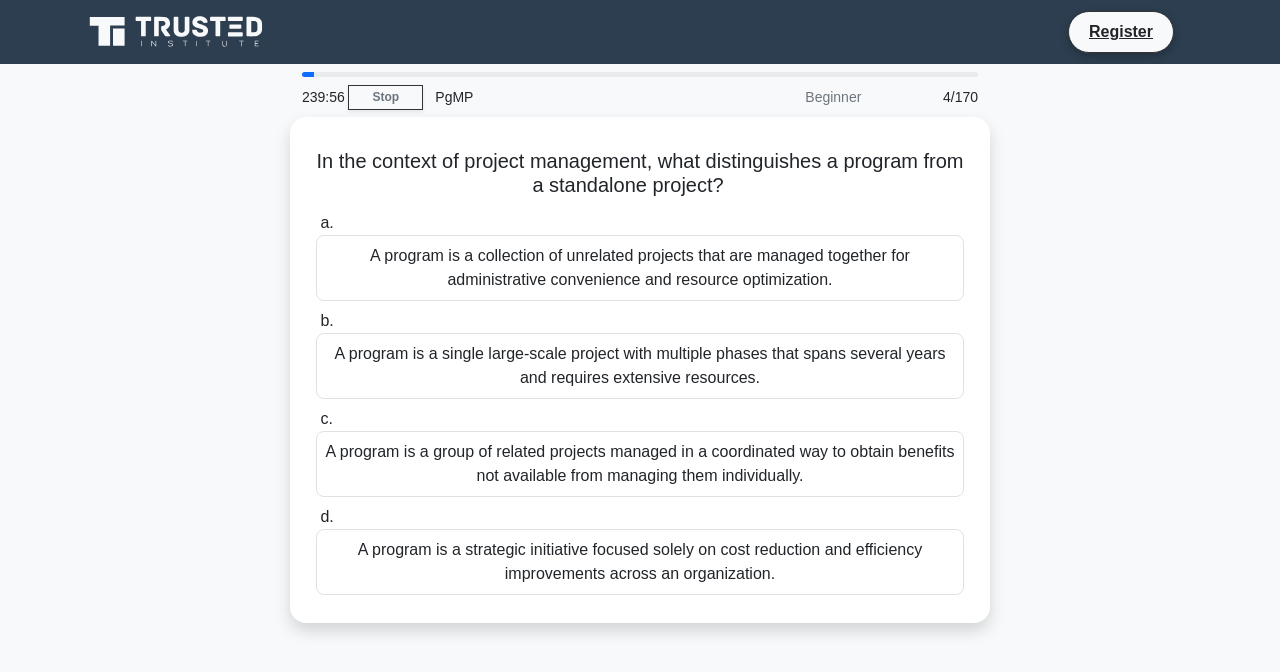 click on "A program is a group of related projects managed in a coordinated way to obtain benefits not available from managing them individually." at bounding box center (640, 464) 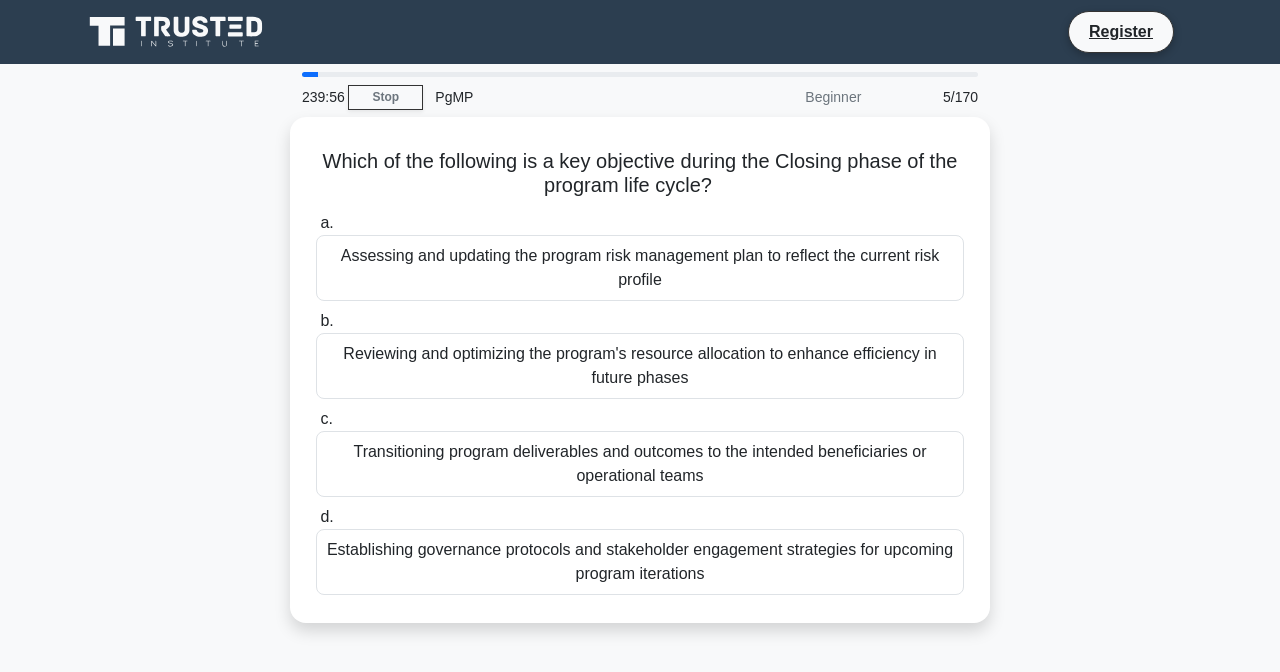 click on "Reviewing and optimizing the program's resource allocation to enhance efficiency in future phases" at bounding box center (640, 366) 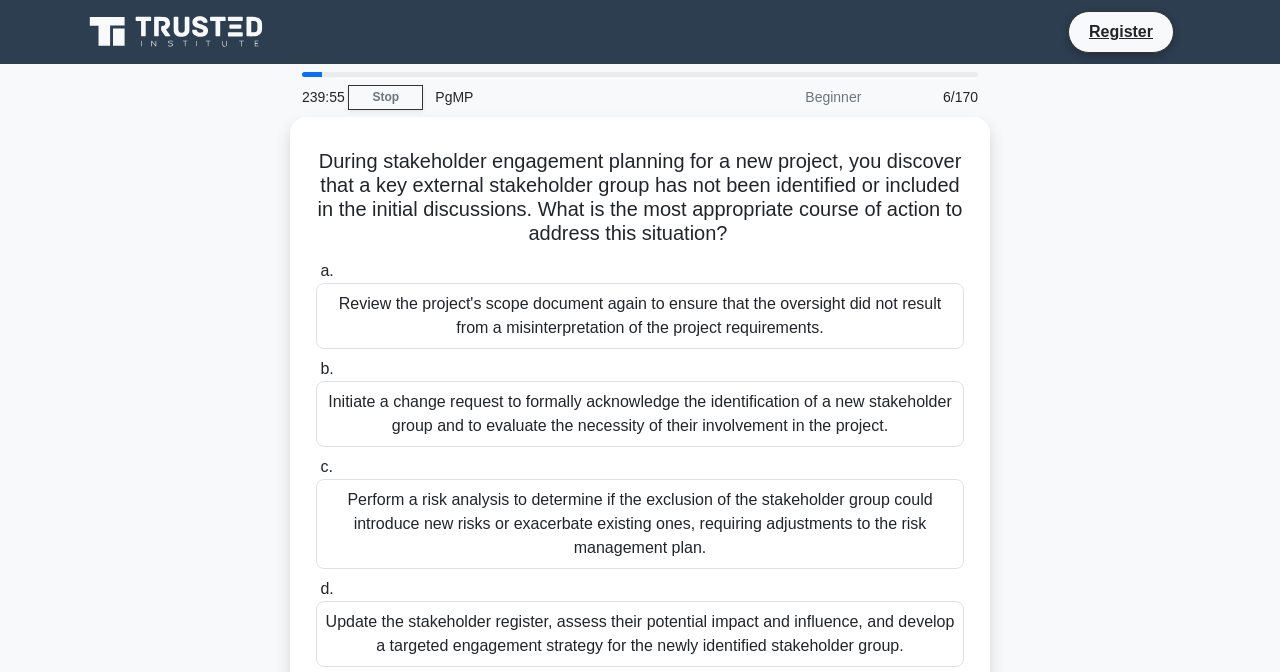 click on "Review the project's scope document again to ensure that the oversight did not result from a misinterpretation of the project requirements." at bounding box center [640, 316] 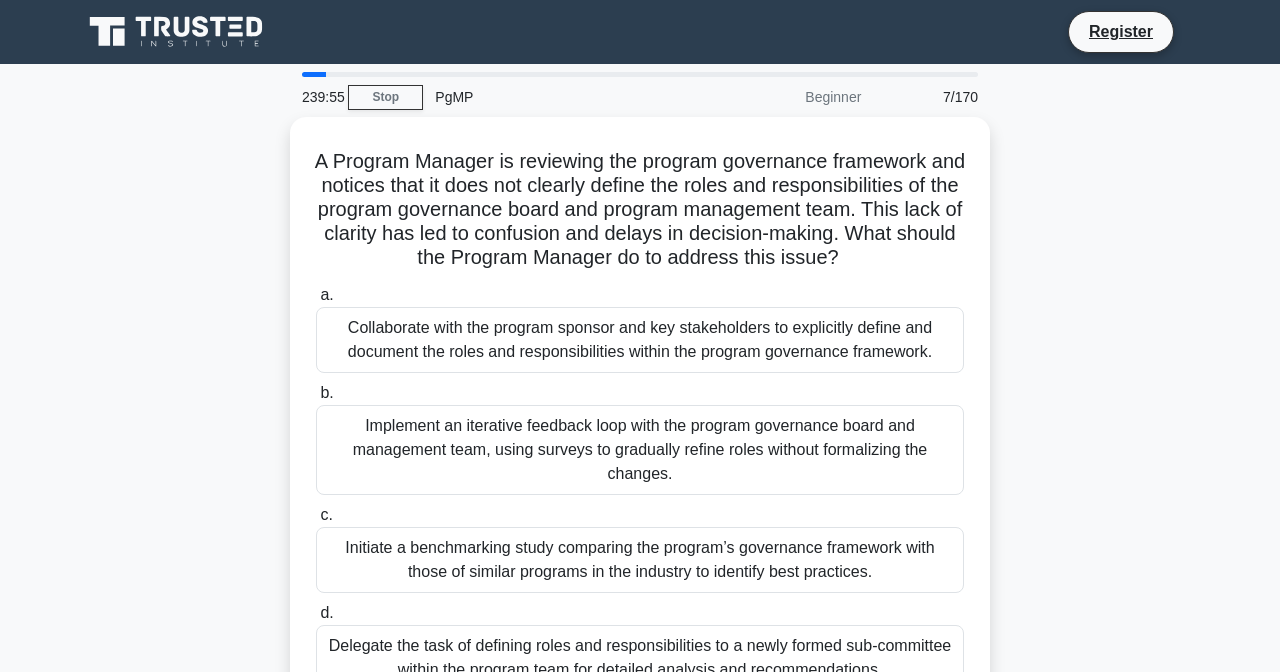 click on "Implement an iterative feedback loop with the program governance board and management team, using surveys to gradually refine roles without formalizing the changes." at bounding box center (640, 450) 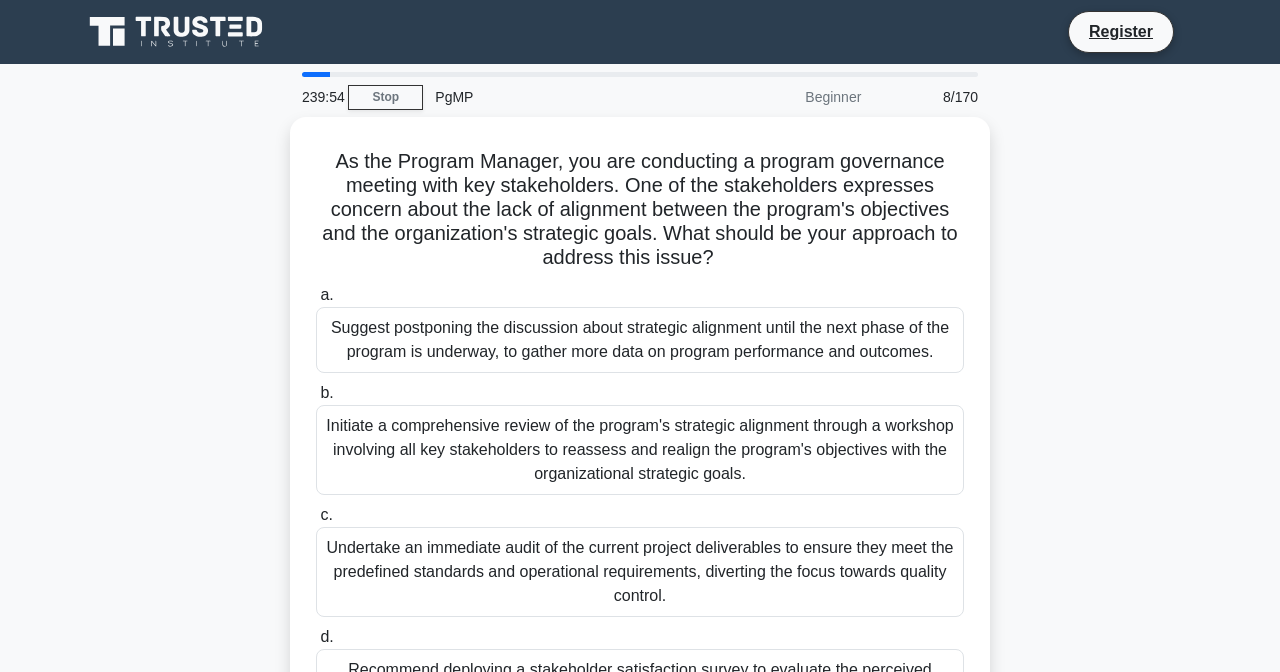 click on "Undertake an immediate audit of the current project deliverables to ensure they meet the predefined standards and operational requirements, diverting the focus towards quality control." at bounding box center [640, 572] 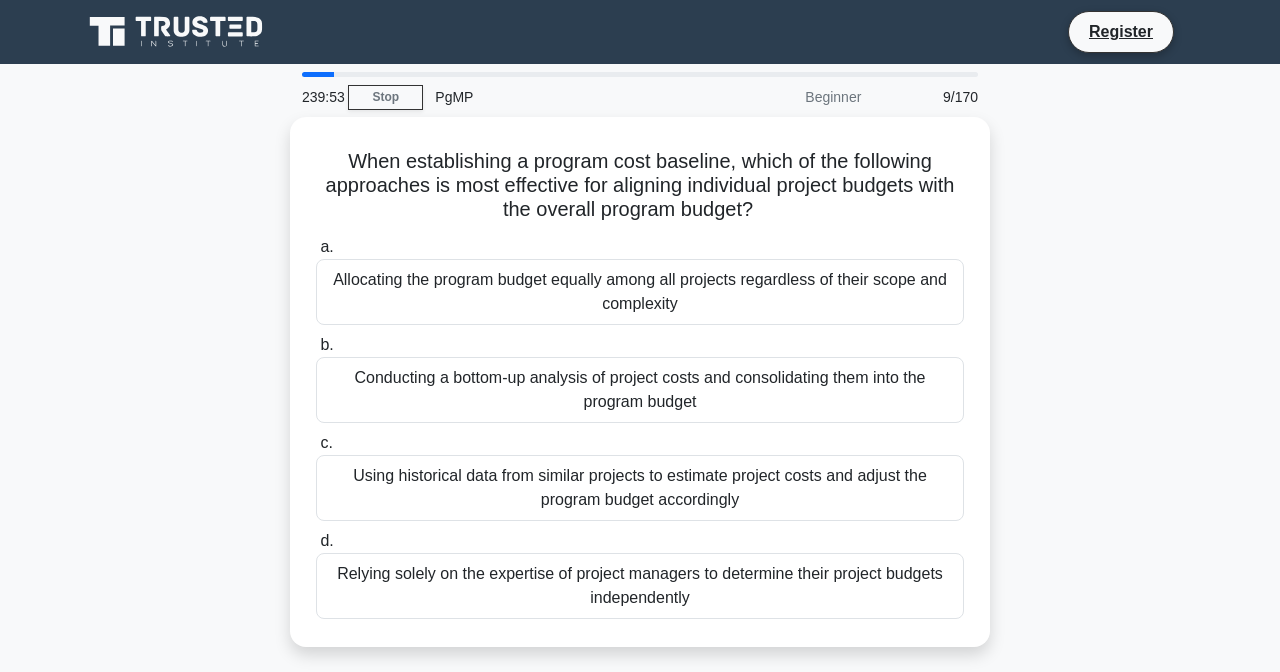 click on "b.
Conducting a bottom-up analysis of project costs and consolidating them into the program budget" at bounding box center [640, 378] 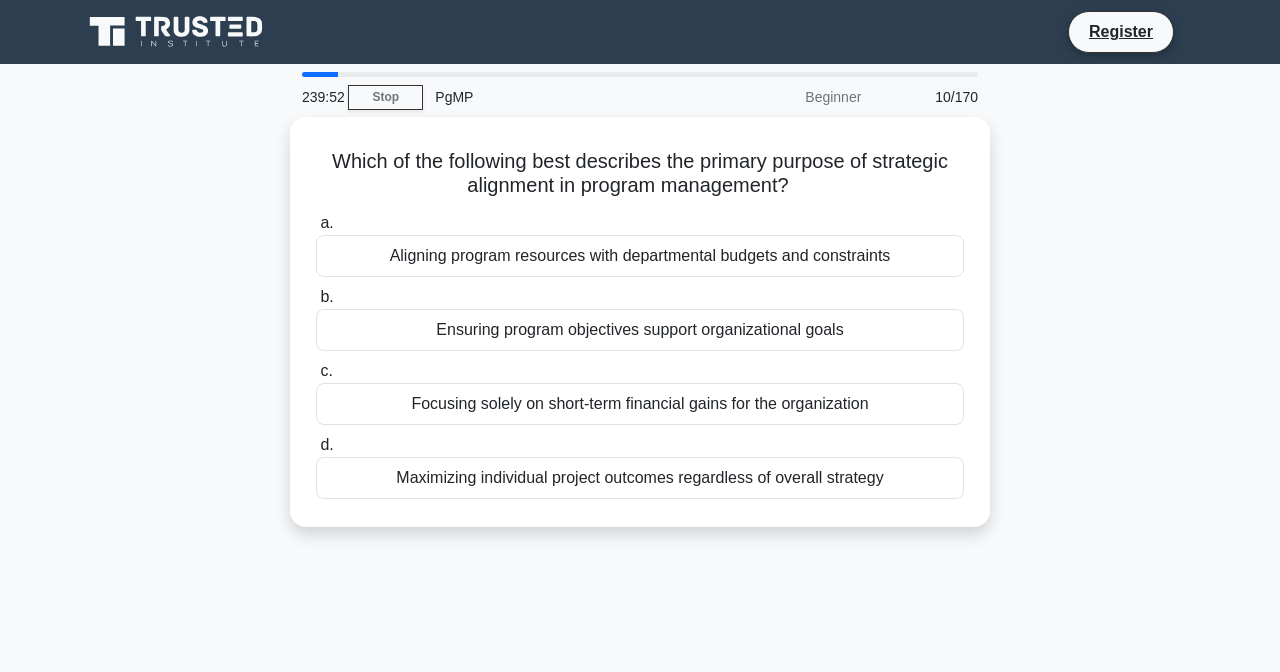 click on "d.
Maximizing individual project outcomes regardless of overall strategy" at bounding box center (640, 466) 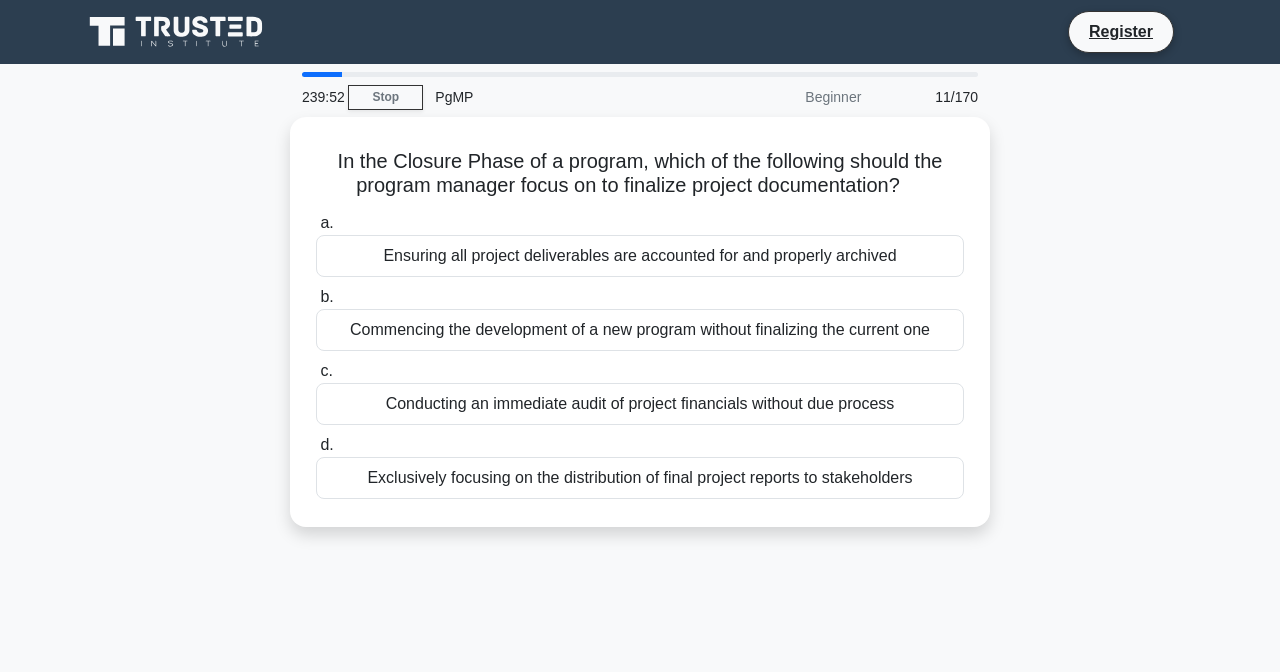 click on "Ensuring all project deliverables are accounted for and properly archived" at bounding box center [640, 256] 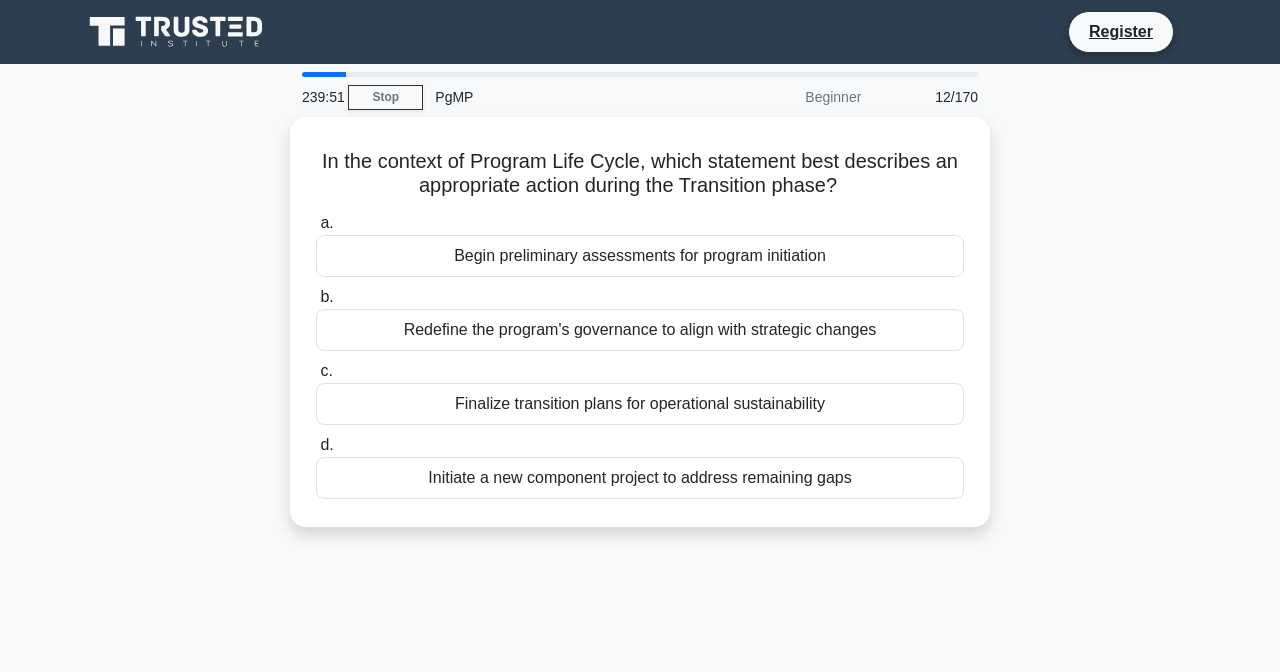 click on "Finalize transition plans for operational sustainability" at bounding box center [640, 404] 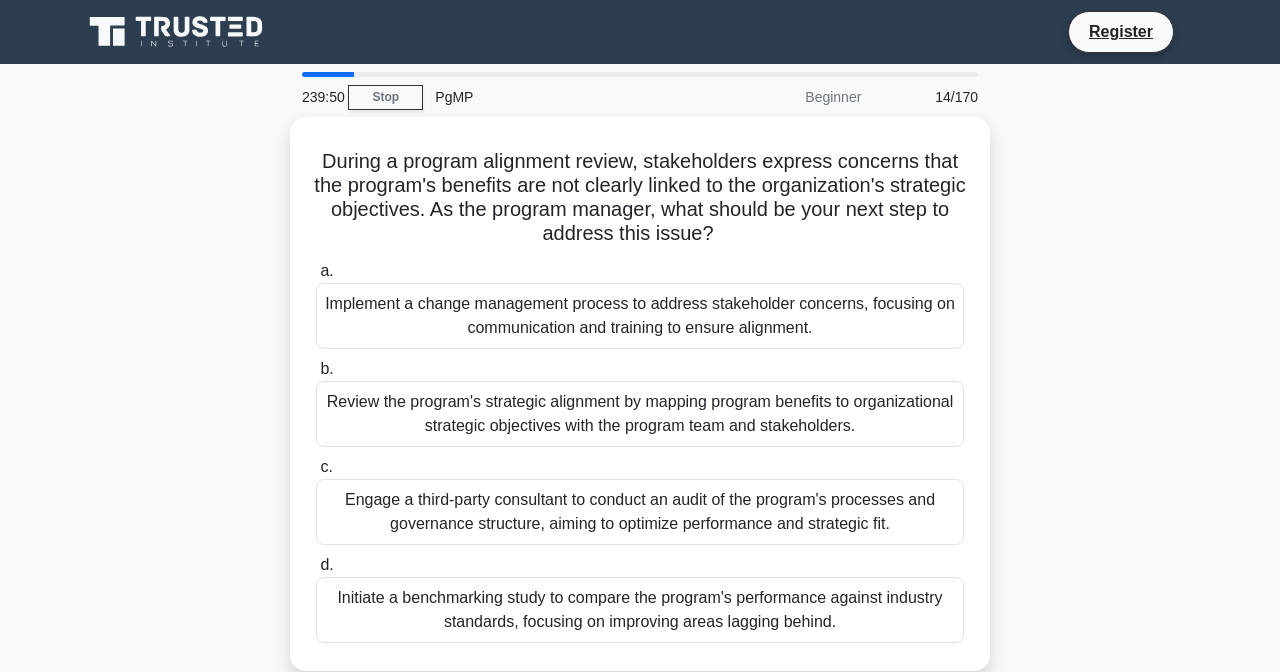 click on "Implement a change management process to address stakeholder concerns, focusing on communication and training to ensure alignment." at bounding box center [640, 316] 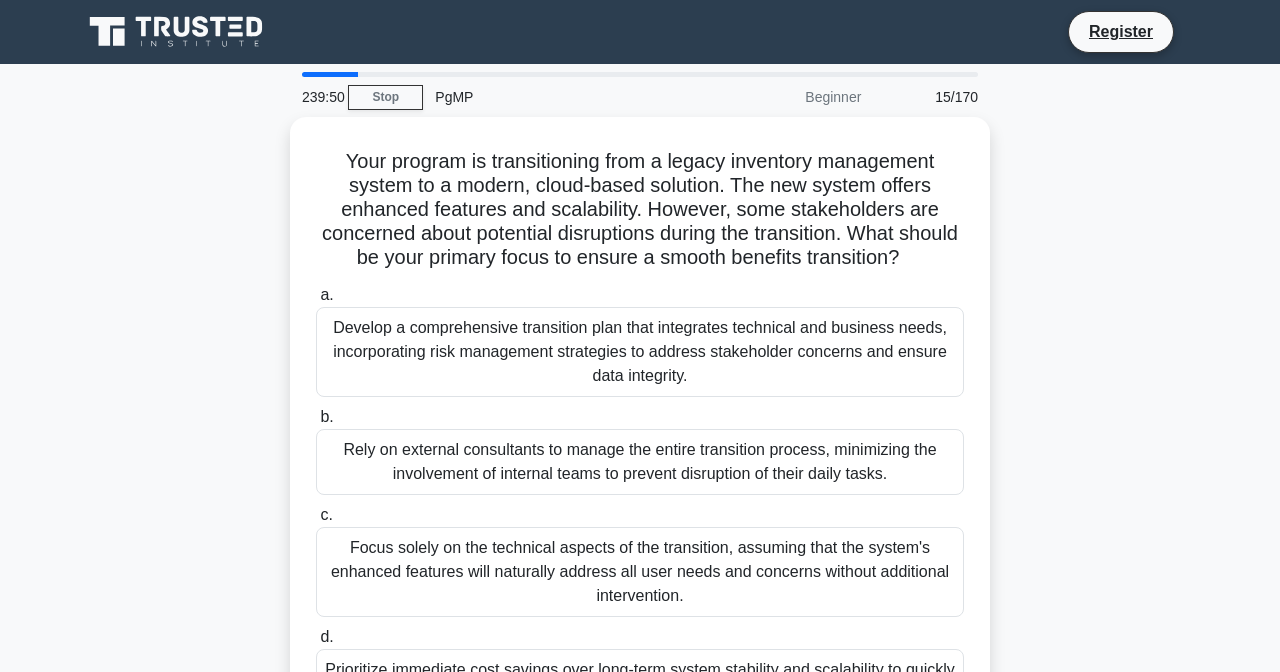 click on "c.
Focus solely on the technical aspects of the transition, assuming that the system's enhanced features will naturally address all user needs and concerns without additional intervention." at bounding box center [640, 560] 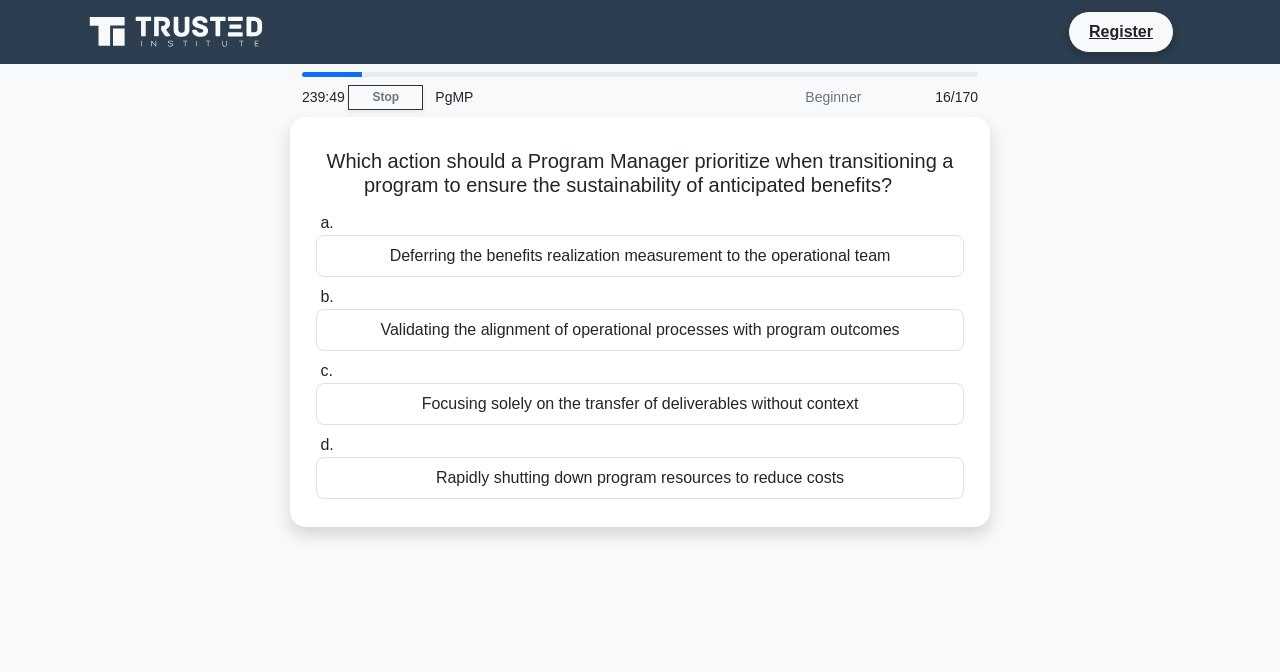 click on "Focusing solely on the transfer of deliverables without context" at bounding box center [640, 404] 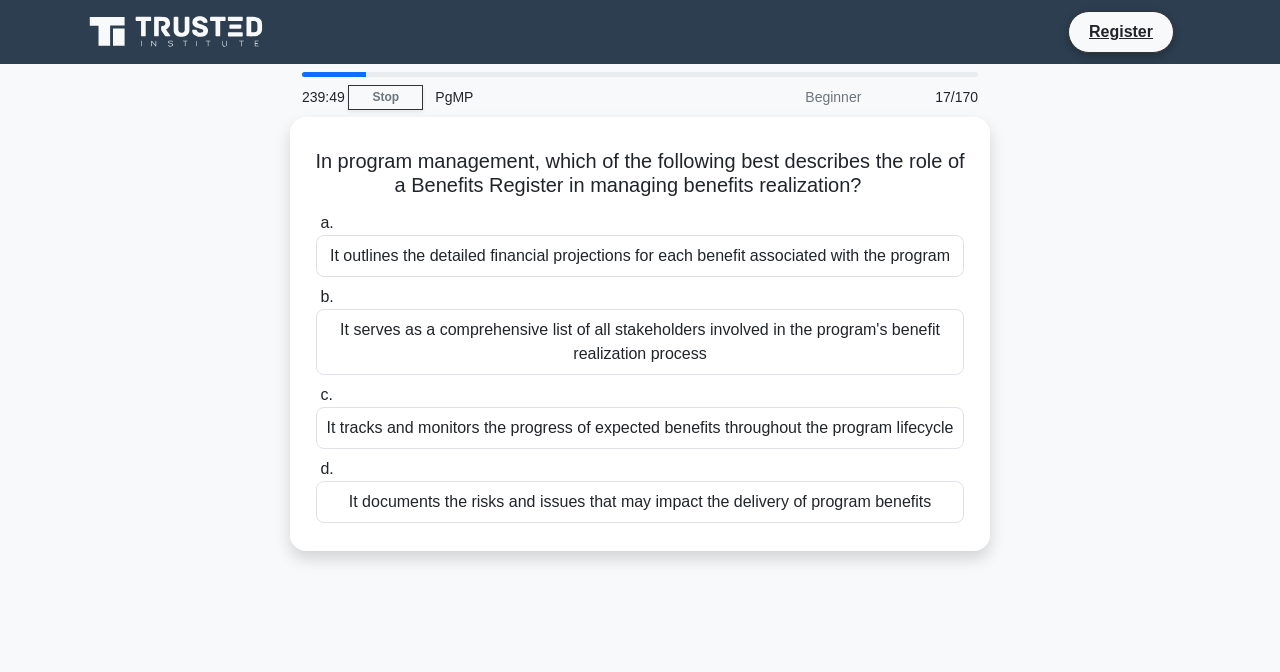 click on "It tracks and monitors the progress of expected benefits throughout the program lifecycle" at bounding box center (640, 428) 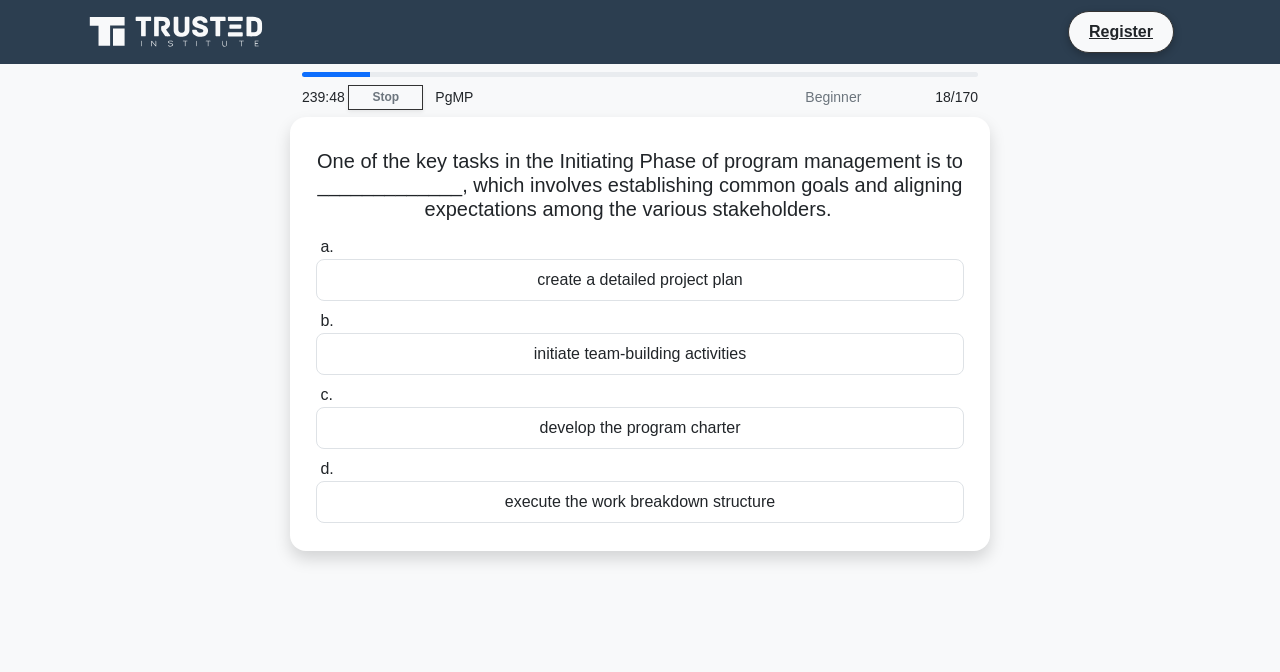 click on "execute the work breakdown structure" at bounding box center [640, 502] 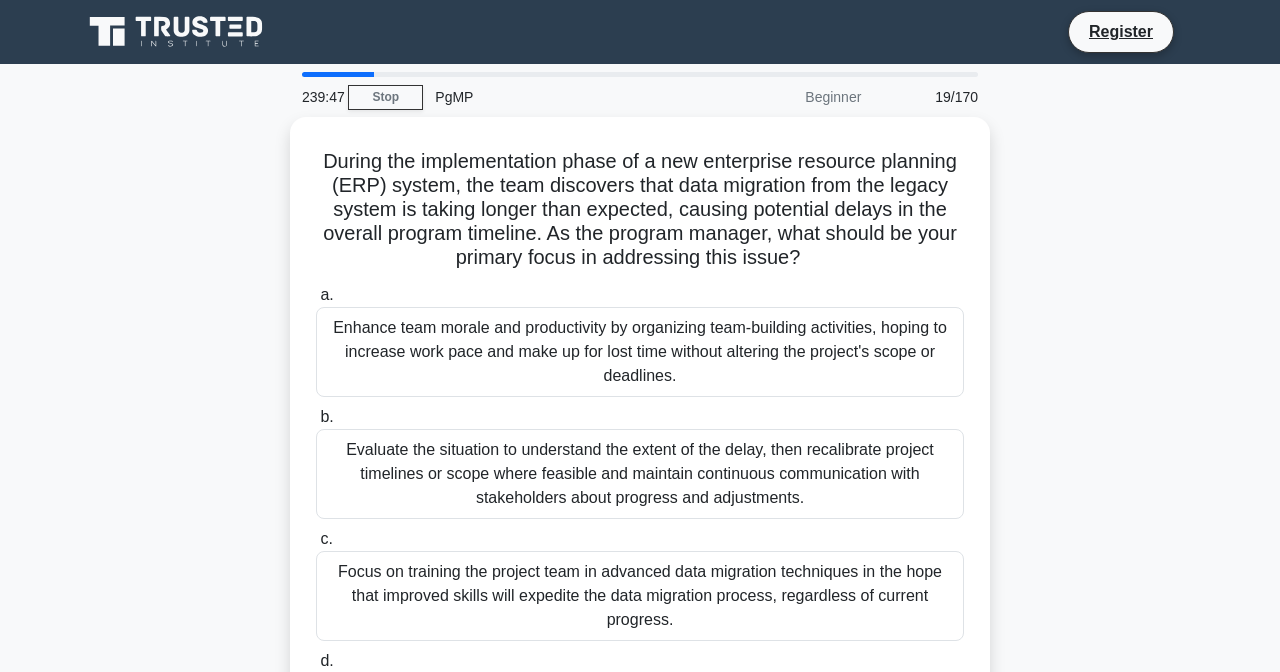 click on "Evaluate the situation to understand the extent of the delay, then recalibrate project timelines or scope where feasible and maintain continuous communication with stakeholders about progress and adjustments." at bounding box center (640, 474) 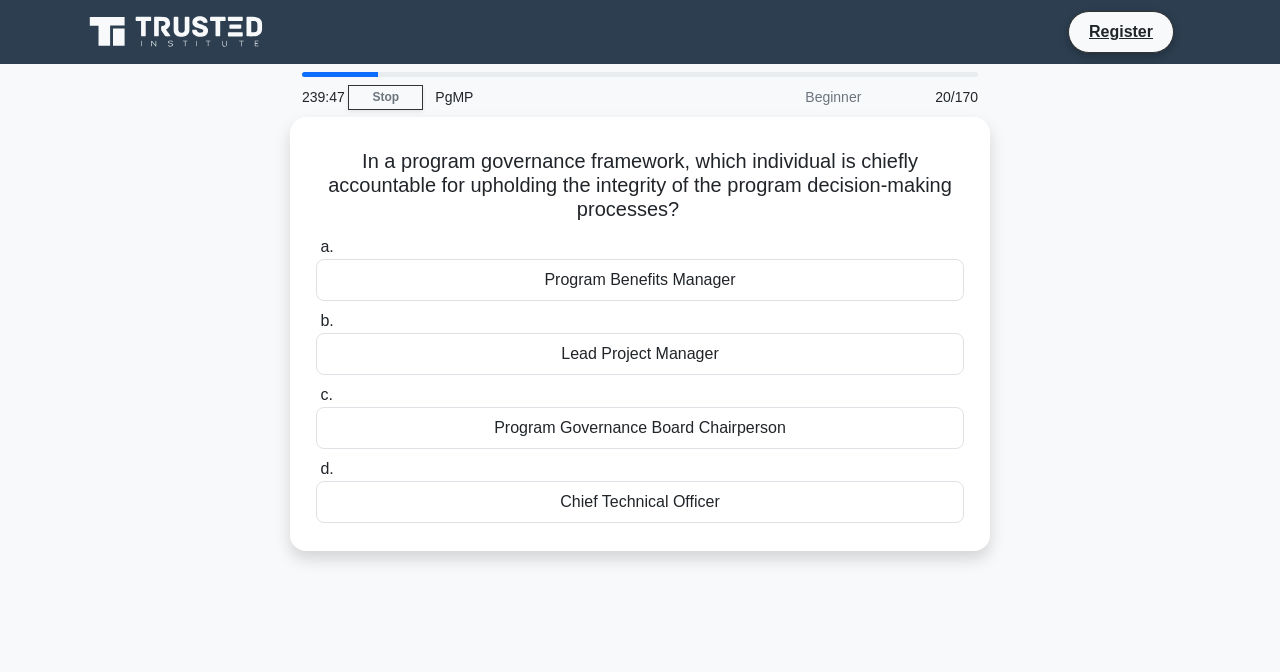 click on "Lead Project Manager" at bounding box center (640, 354) 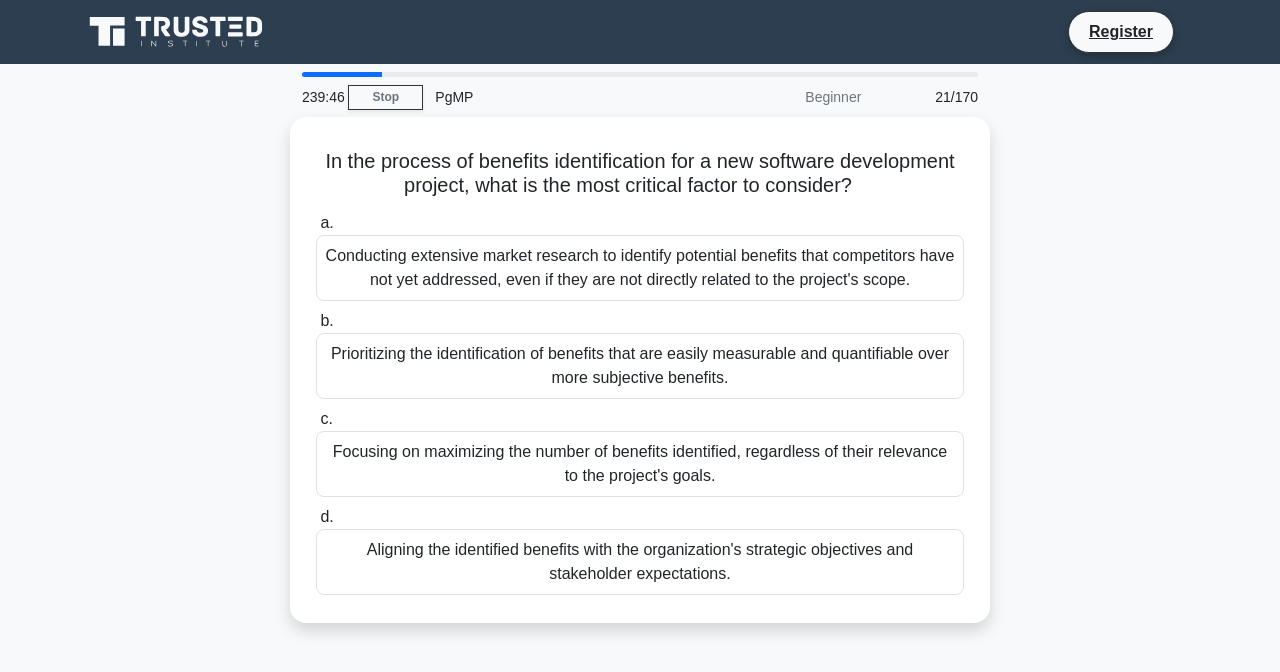click on "Prioritizing the identification of benefits that are easily measurable and quantifiable over more subjective benefits." at bounding box center (640, 366) 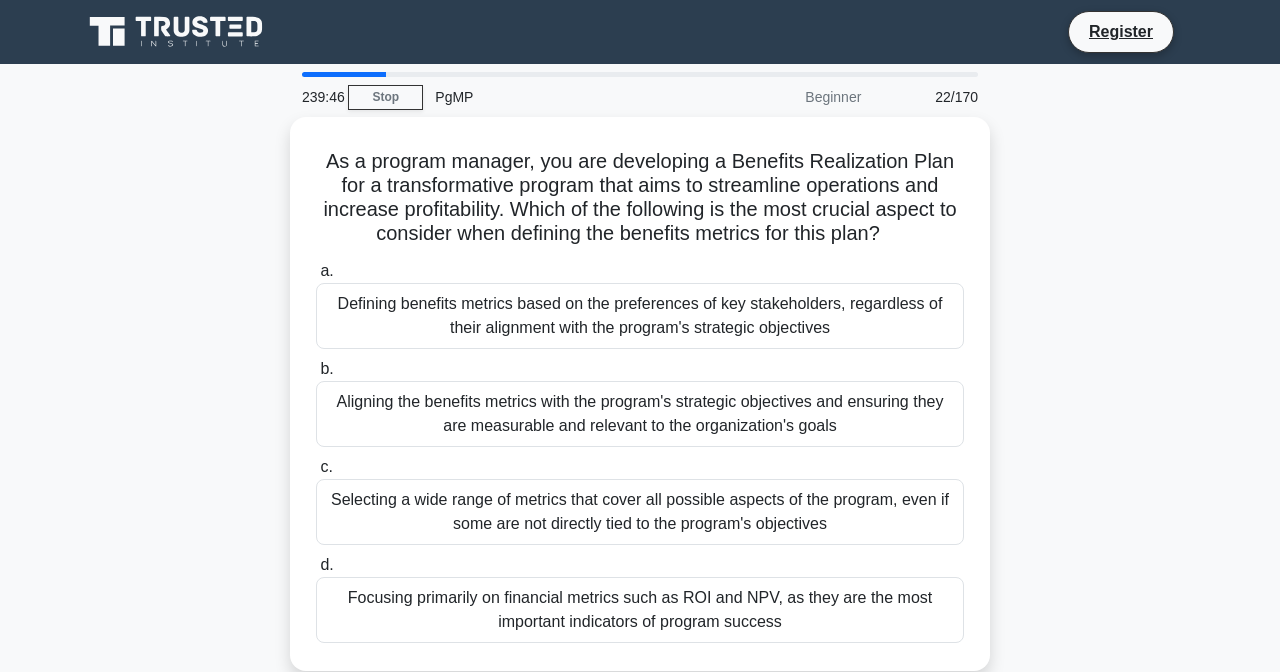 click on "As a program manager, you are developing a Benefits Realization Plan for a transformative program that aims to streamline operations and increase profitability. Which of the following is the most crucial aspect to consider when defining the benefits metrics for this plan?
.spinner_0XTQ{transform-origin:center;animation:spinner_y6GP .75s linear infinite}@keyframes spinner_y6GP{100%{transform:rotate(360deg)}}" at bounding box center [640, 198] 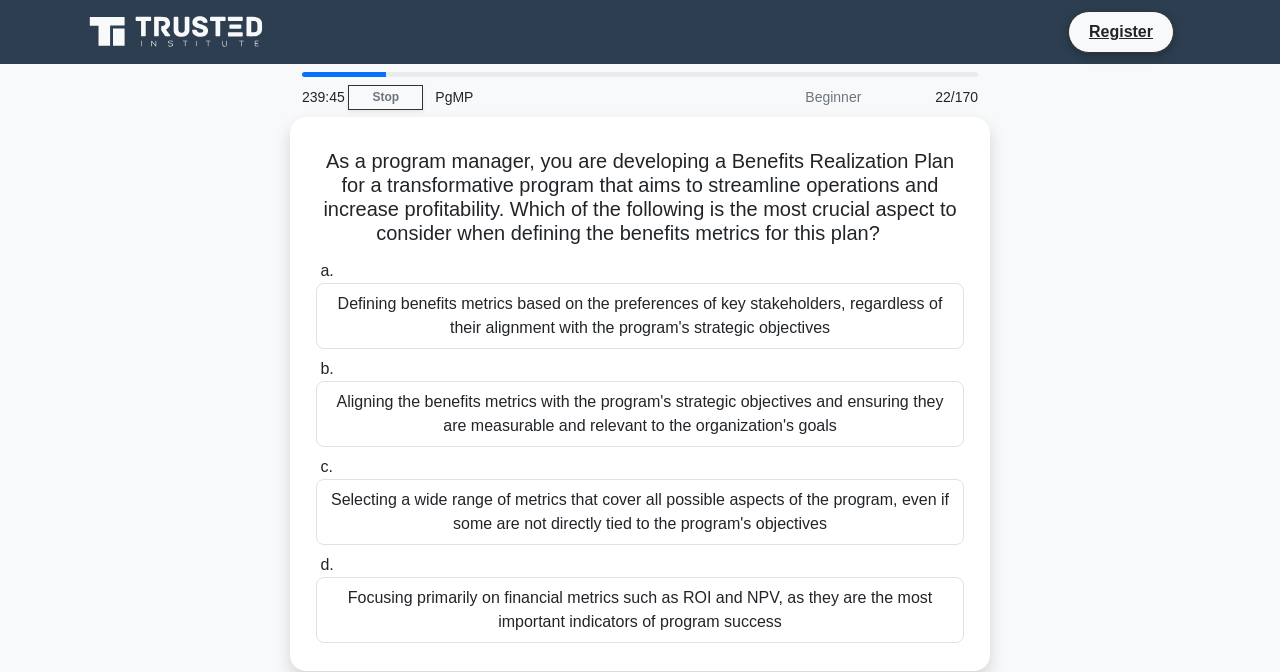 click on "Defining benefits metrics based on the preferences of key stakeholders, regardless of their alignment with the program's strategic objectives" at bounding box center [640, 316] 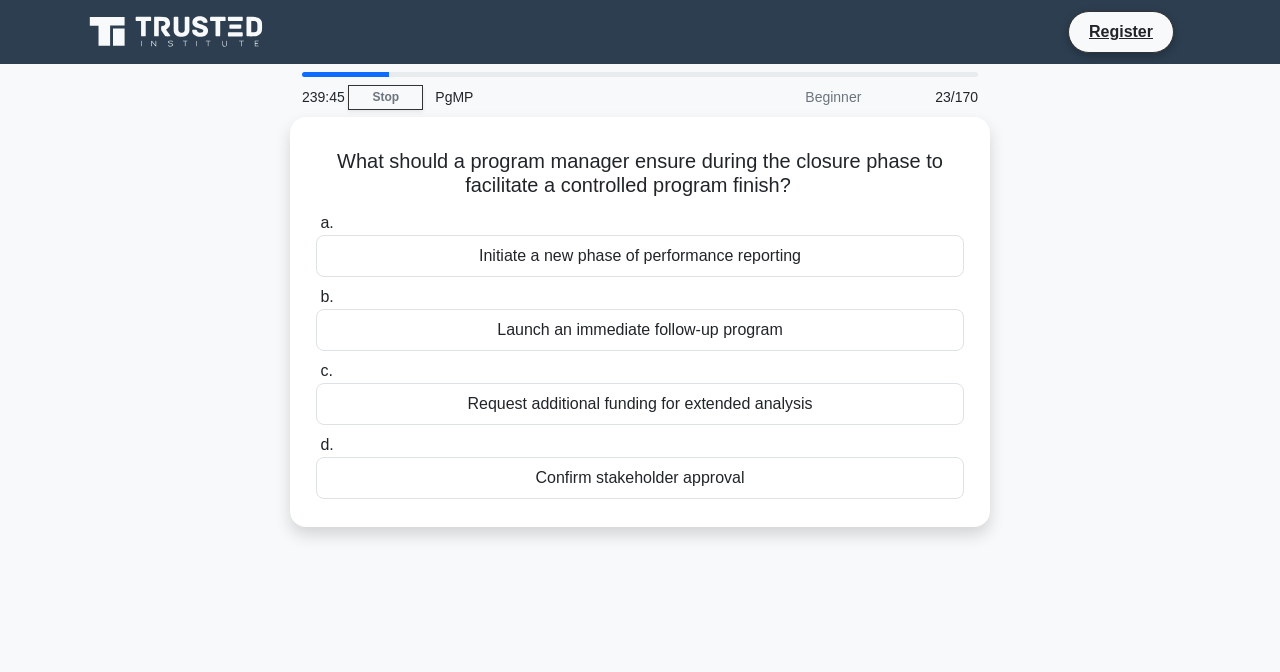 click on "Confirm stakeholder approval" at bounding box center [640, 478] 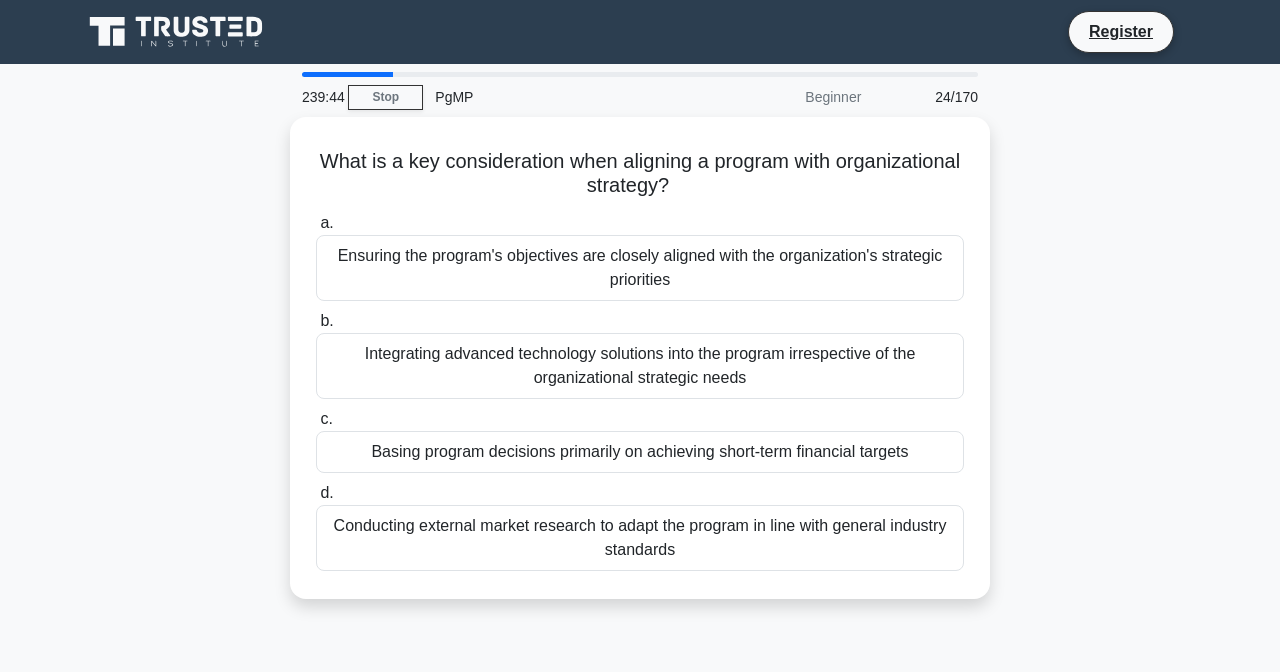 click on "c.
Basing program decisions primarily on achieving short-term financial targets" at bounding box center [640, 440] 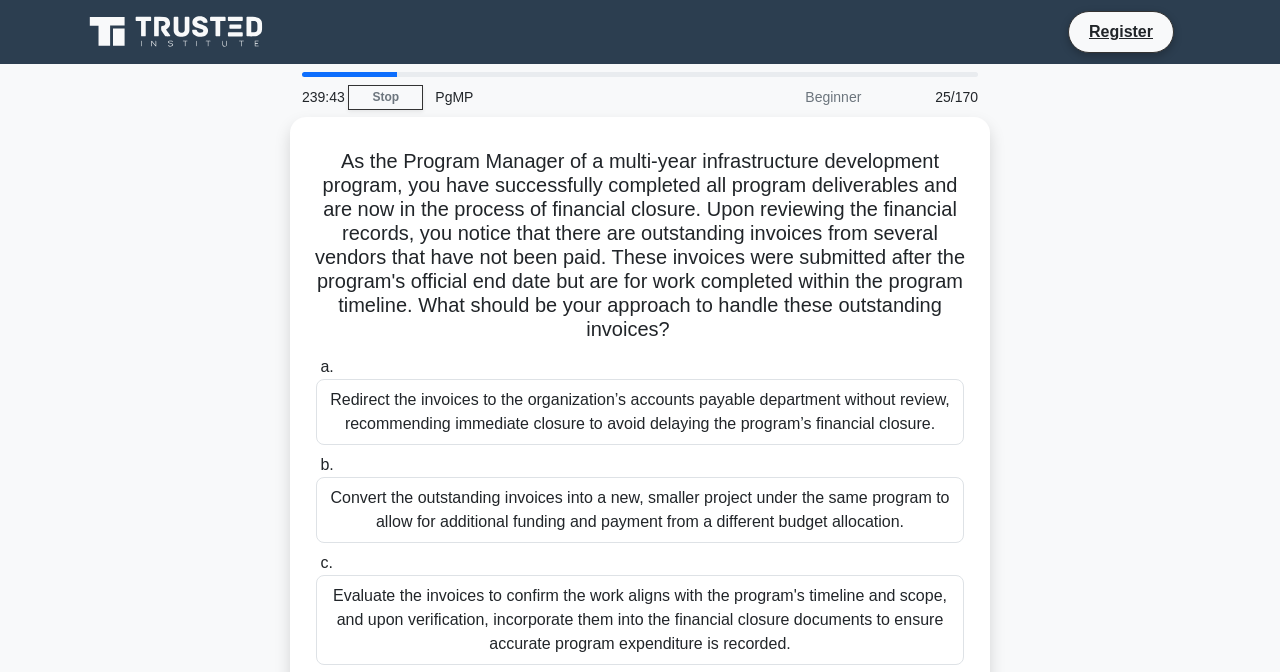 click on "Redirect the invoices to the organization’s accounts payable department without review, recommending immediate closure to avoid delaying the program’s financial closure." at bounding box center [640, 412] 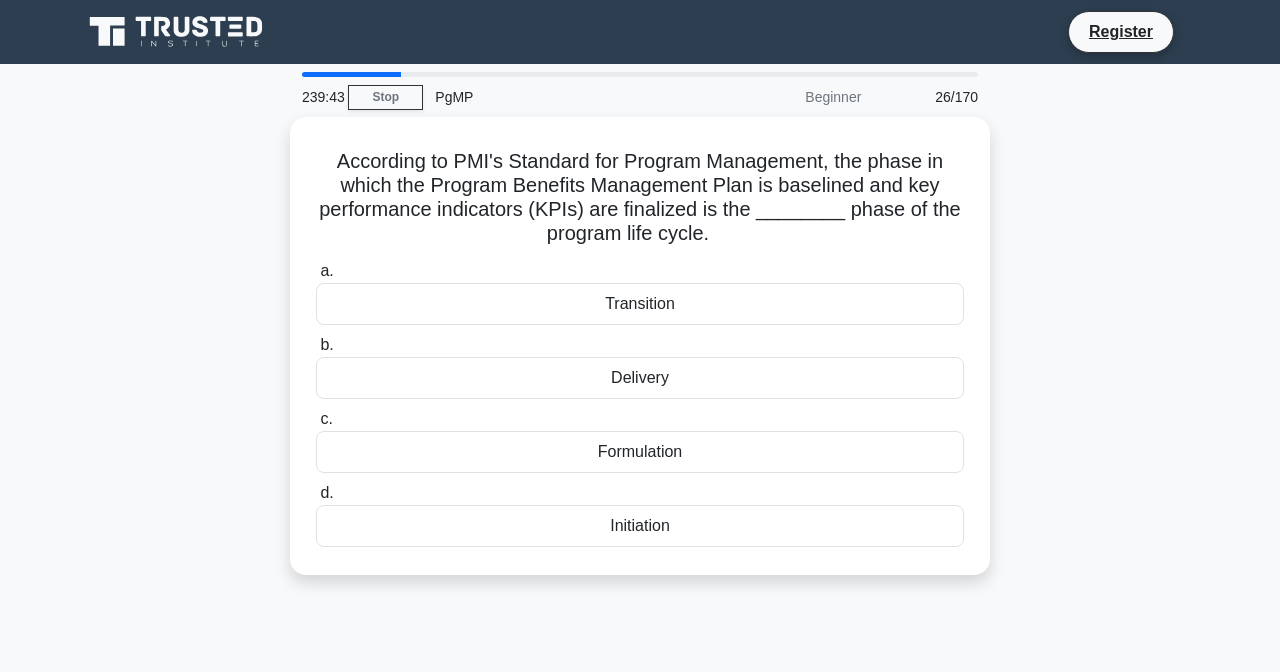 click on "Delivery" at bounding box center [640, 378] 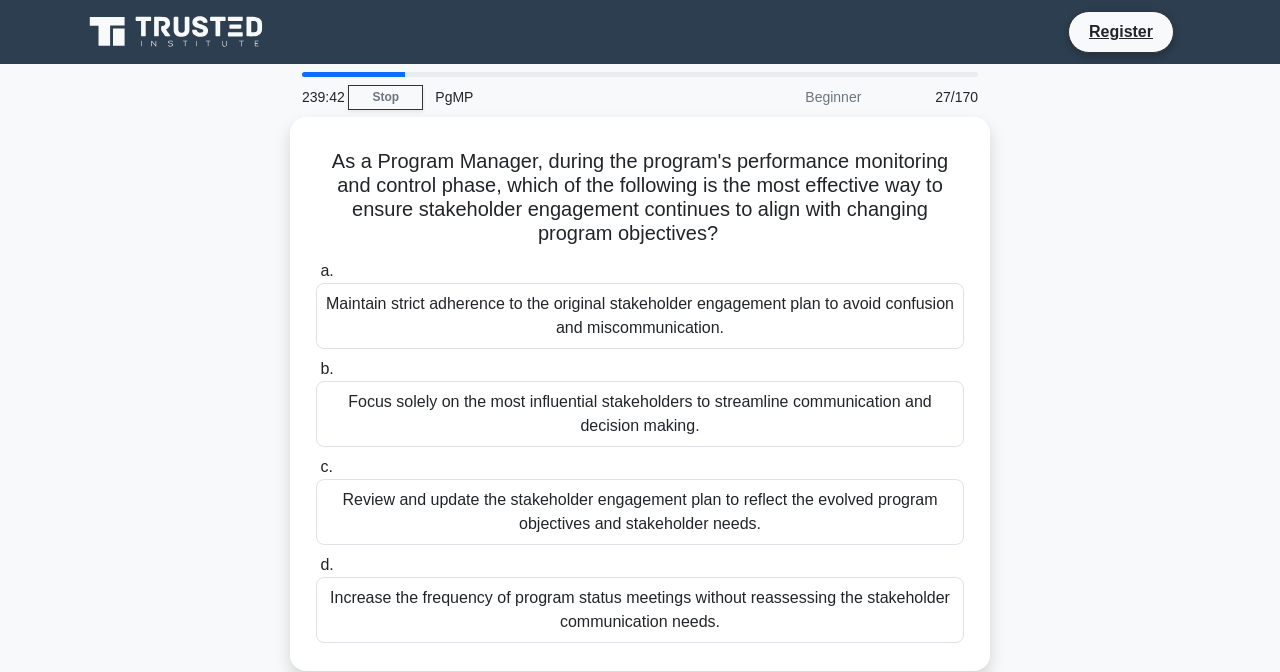 click on "Review and update the stakeholder engagement plan to reflect the evolved program objectives and stakeholder needs." at bounding box center [640, 512] 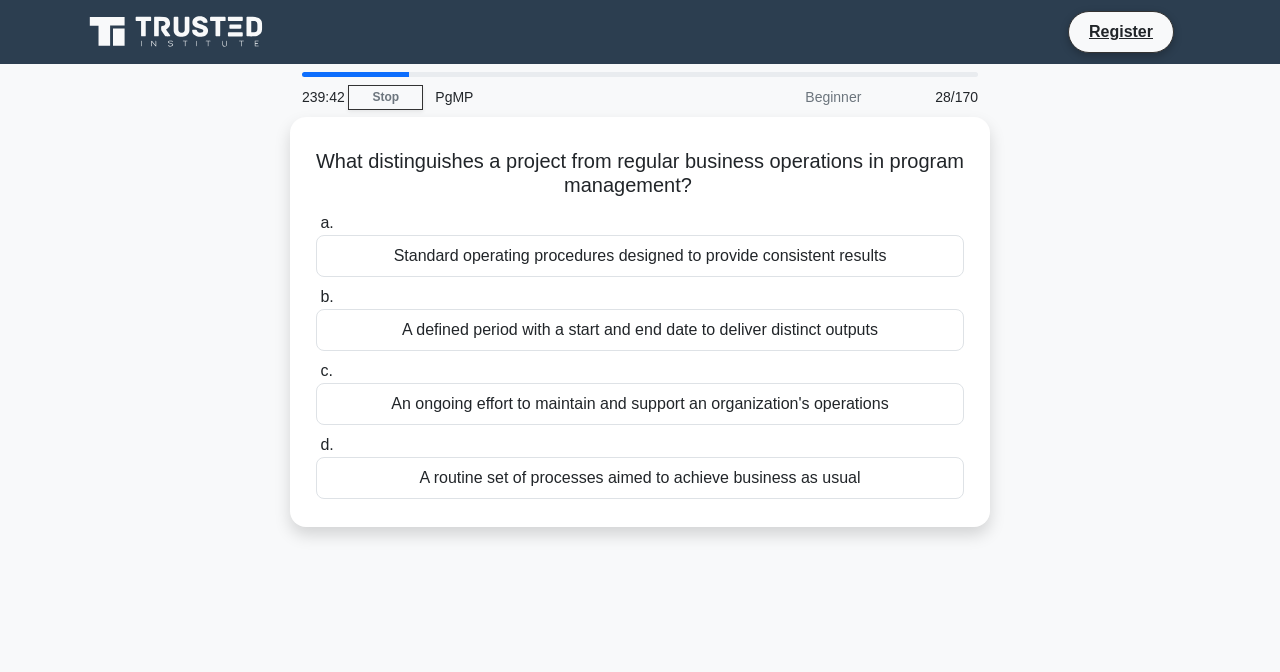 click on "c.
An ongoing effort to maintain and support an organization's operations" at bounding box center (640, 392) 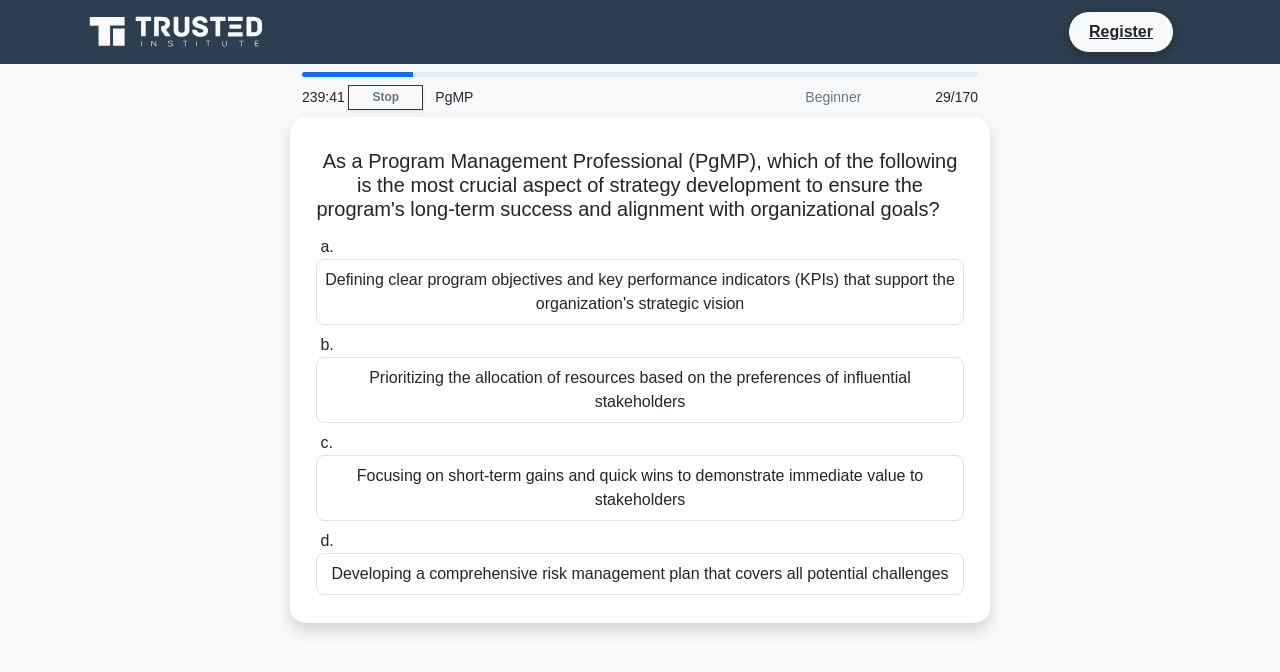 click on "Focusing on short-term gains and quick wins to demonstrate immediate value to stakeholders" at bounding box center [640, 488] 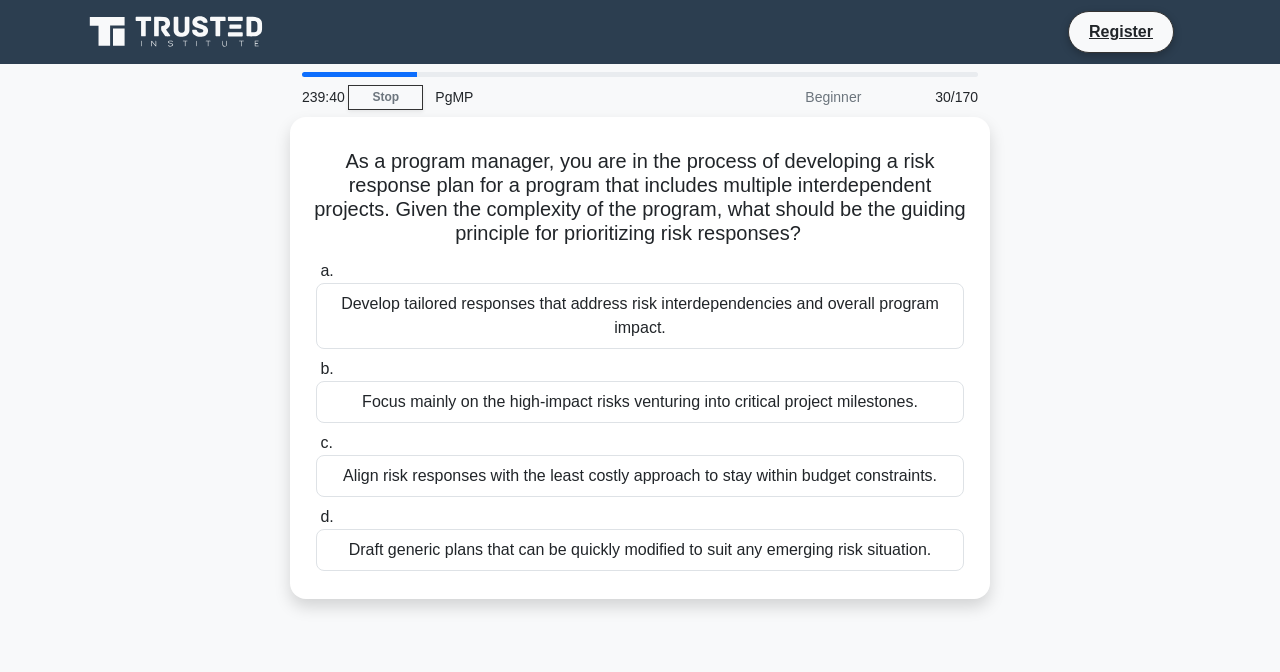 click on "b.
Focus mainly on the high-impact risks venturing into critical project milestones." at bounding box center (640, 390) 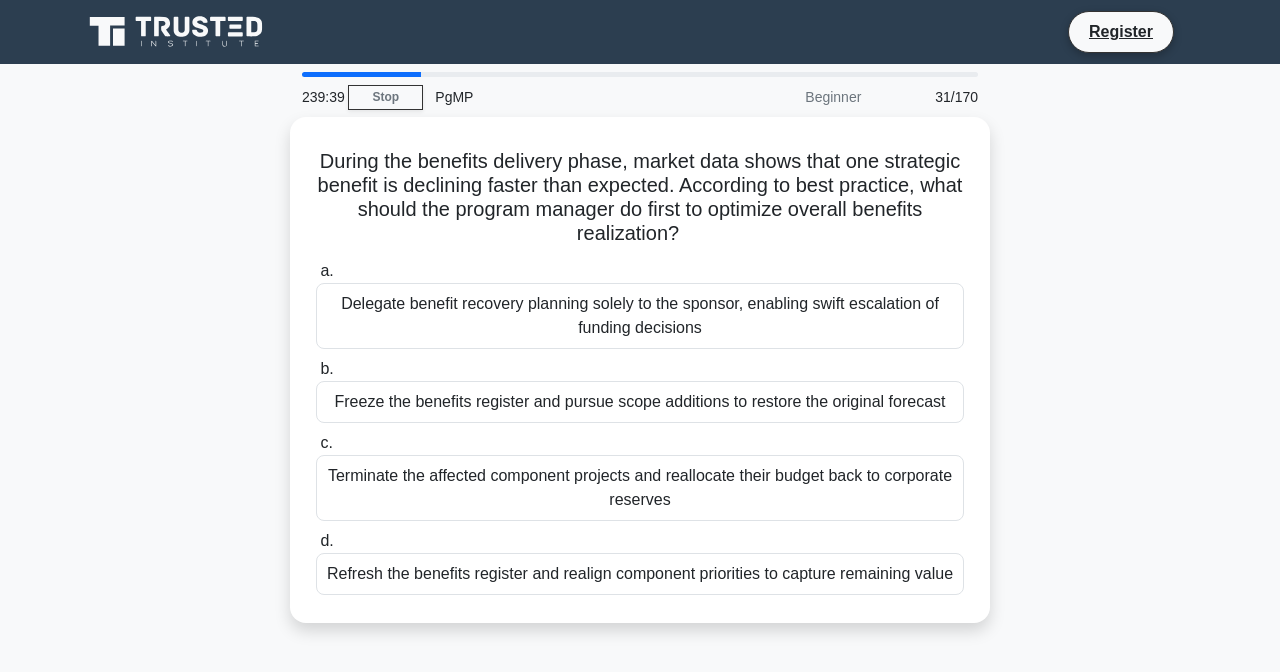 click on "b.
Freeze the benefits register and pursue scope additions to restore the original forecast" at bounding box center [640, 390] 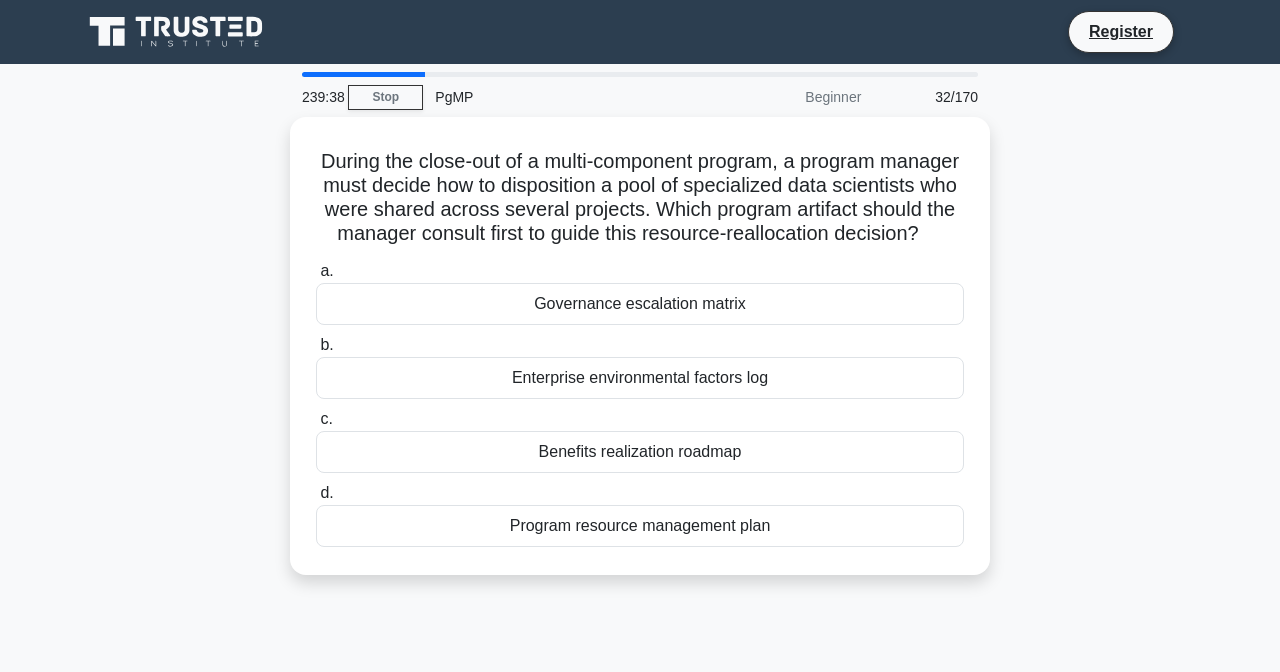 click on "Enterprise environmental factors log" at bounding box center (640, 378) 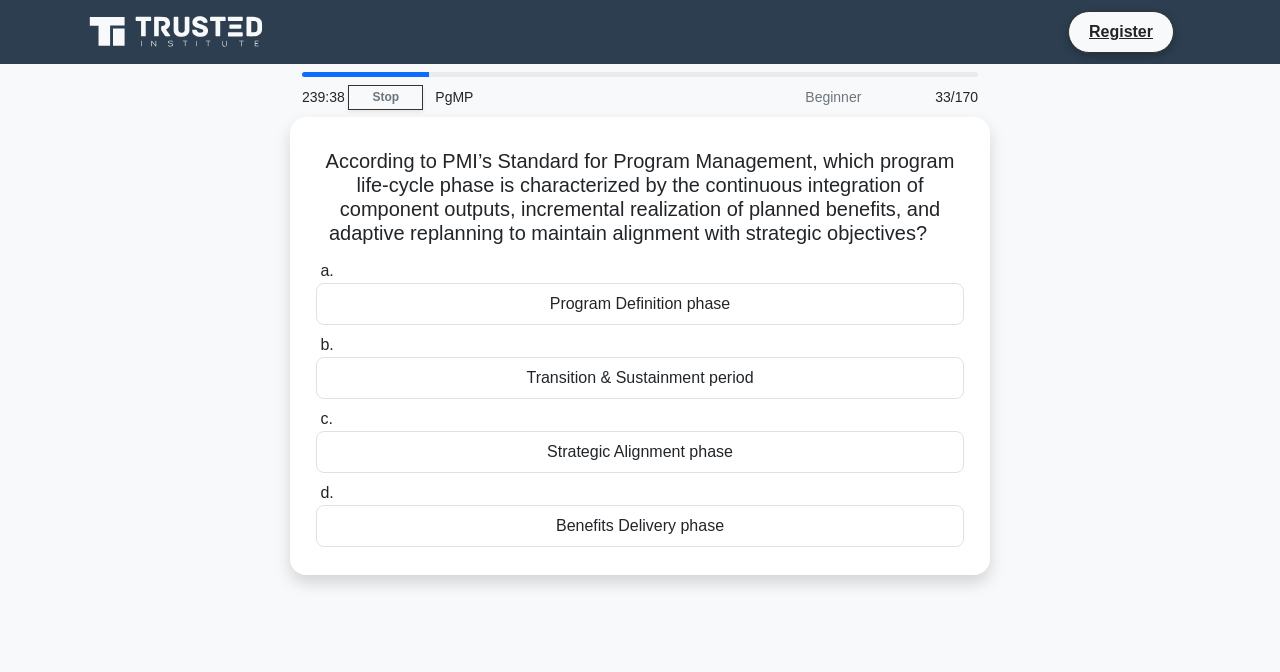 scroll, scrollTop: 3, scrollLeft: 0, axis: vertical 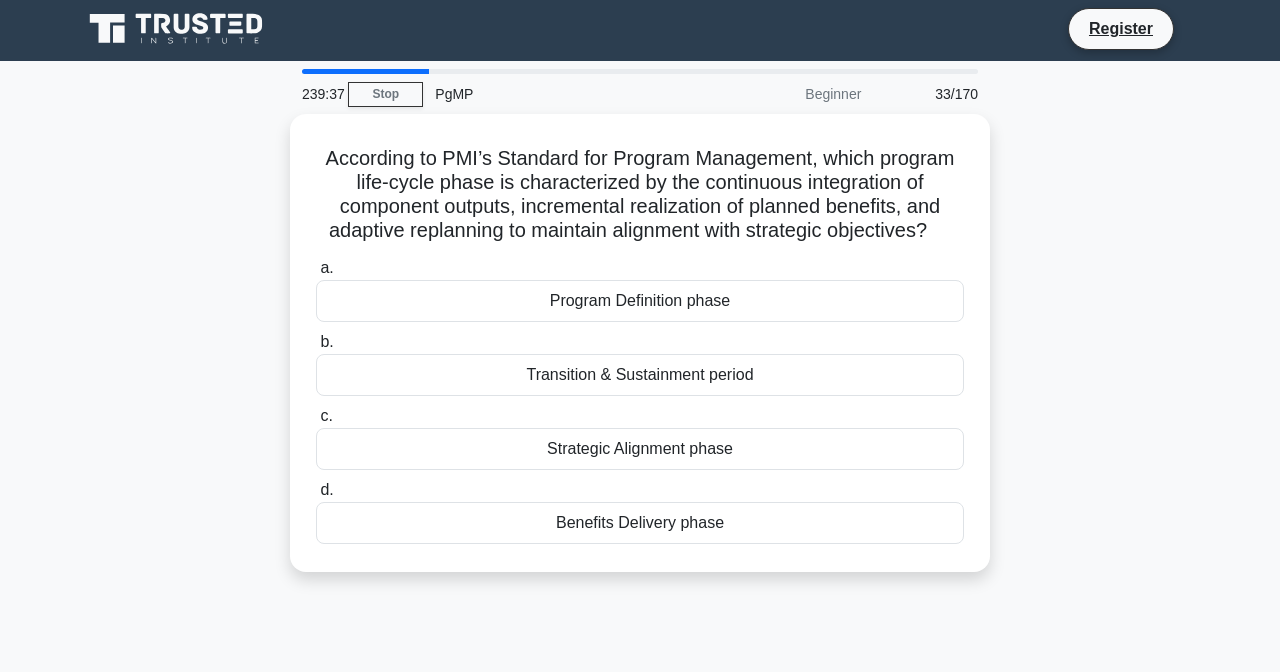 click on "Strategic Alignment phase" at bounding box center [640, 449] 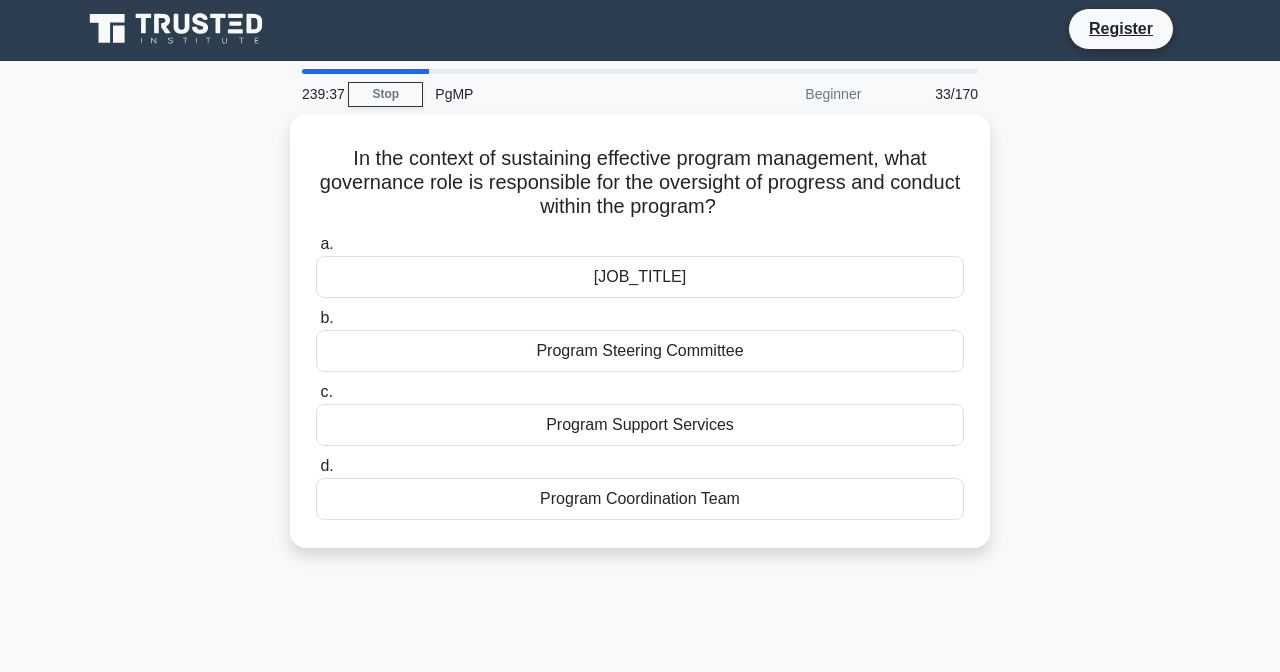 scroll, scrollTop: 0, scrollLeft: 0, axis: both 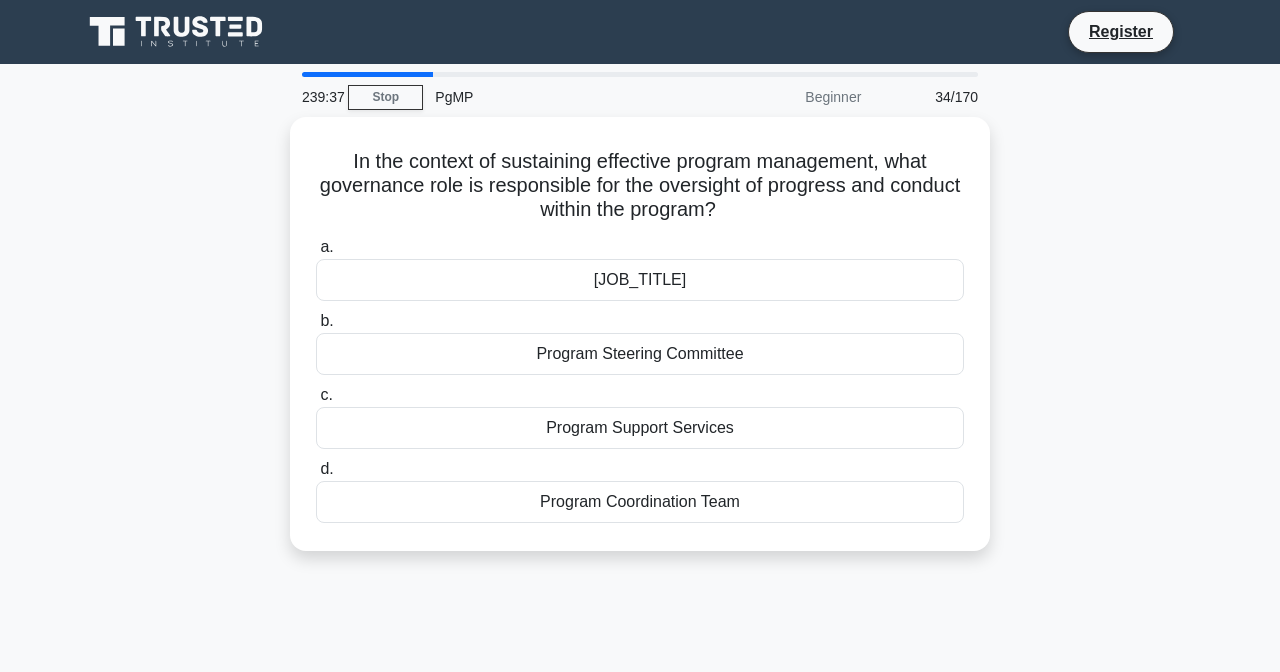 click on "Program Coordination Team" at bounding box center [640, 502] 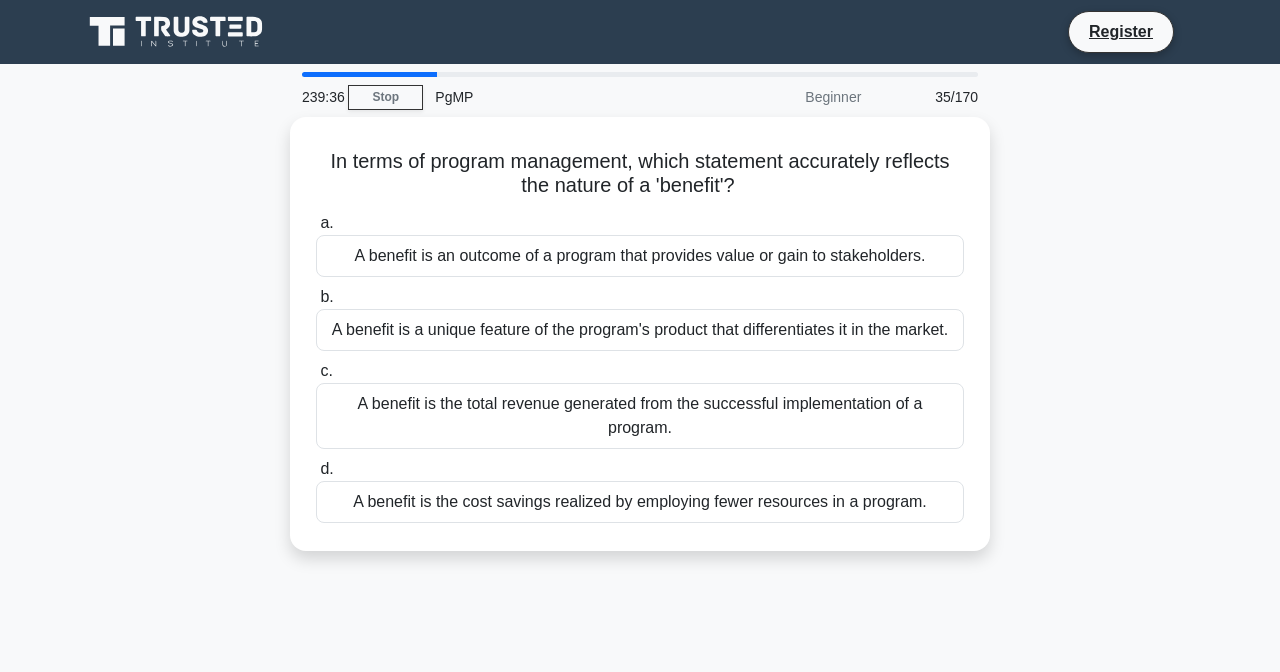 click on "d.
A benefit is the cost savings realized by employing fewer resources in a program." at bounding box center [640, 490] 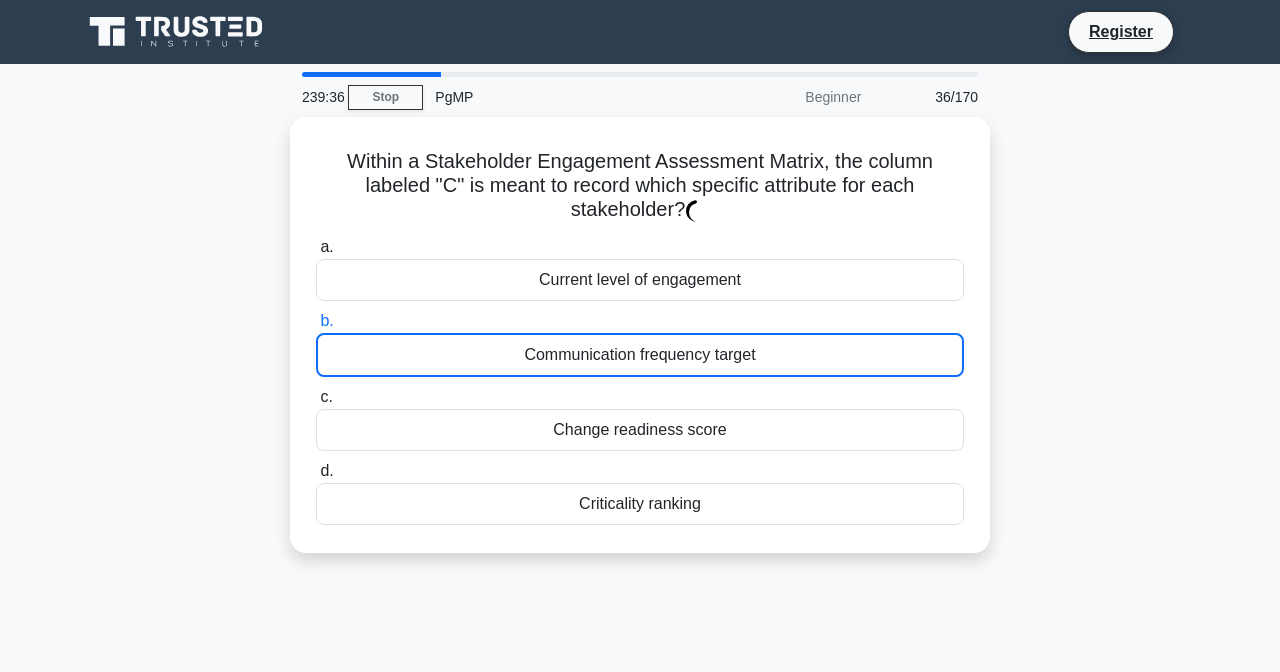 click on "Change readiness score" at bounding box center [640, 430] 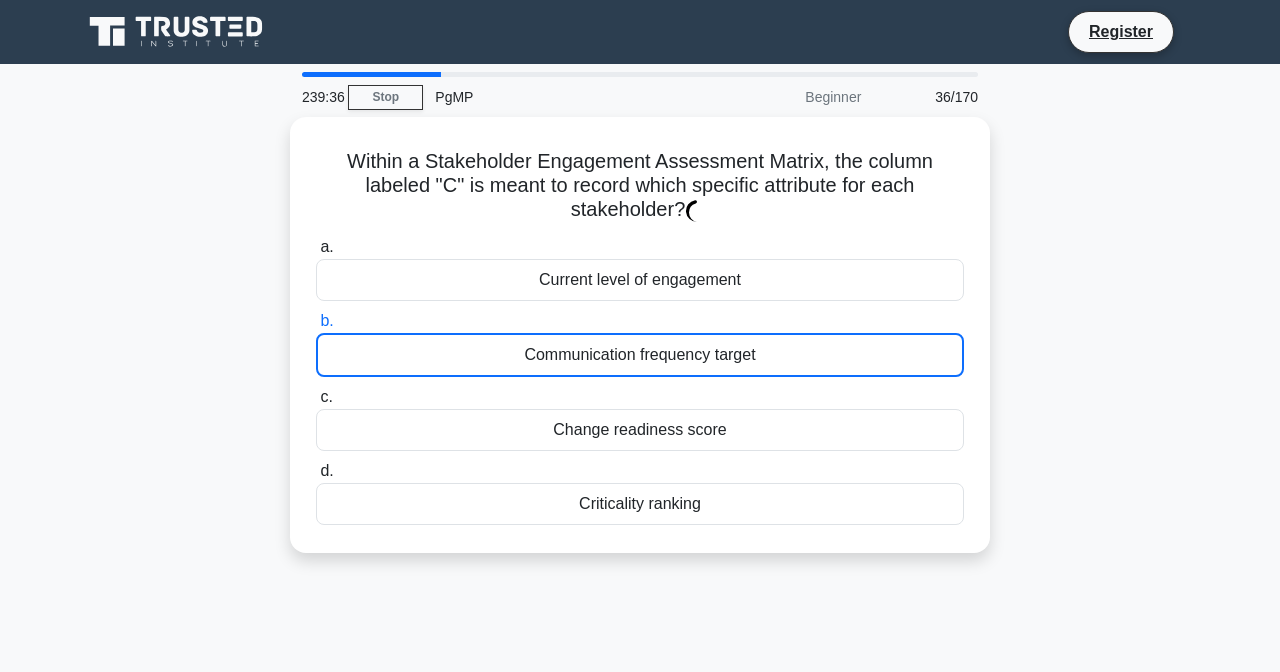 click on "c.
Change readiness score" at bounding box center (316, 397) 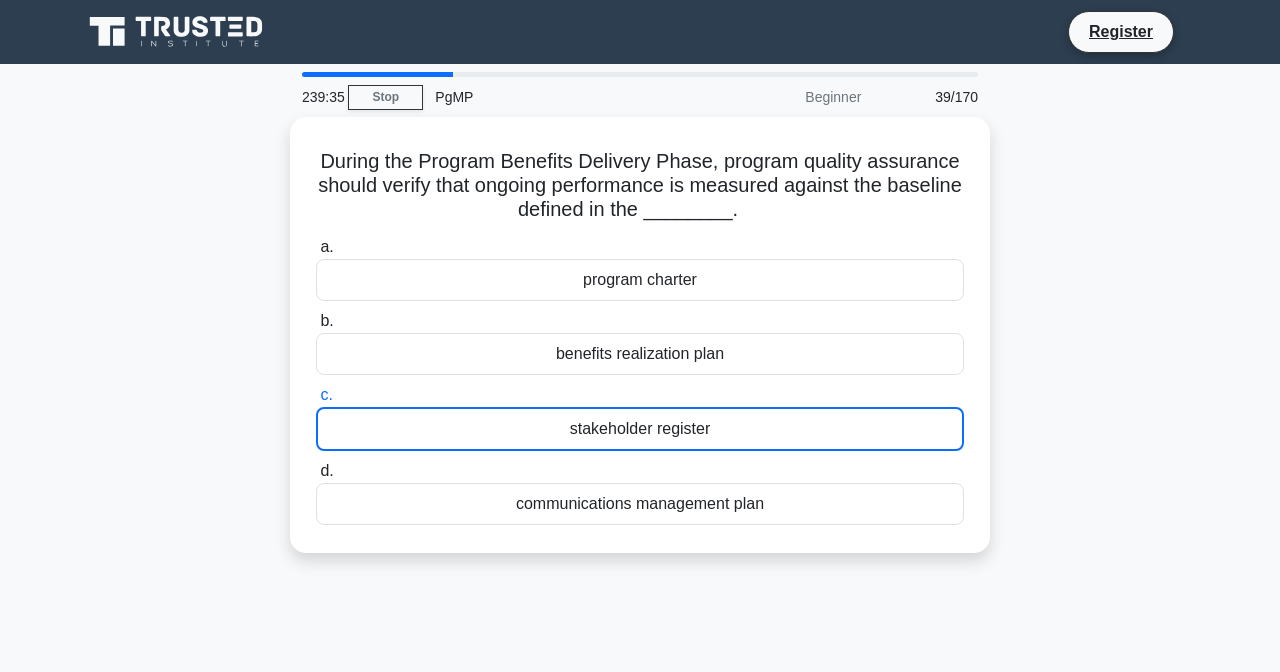 click on "communications management plan" at bounding box center [640, 504] 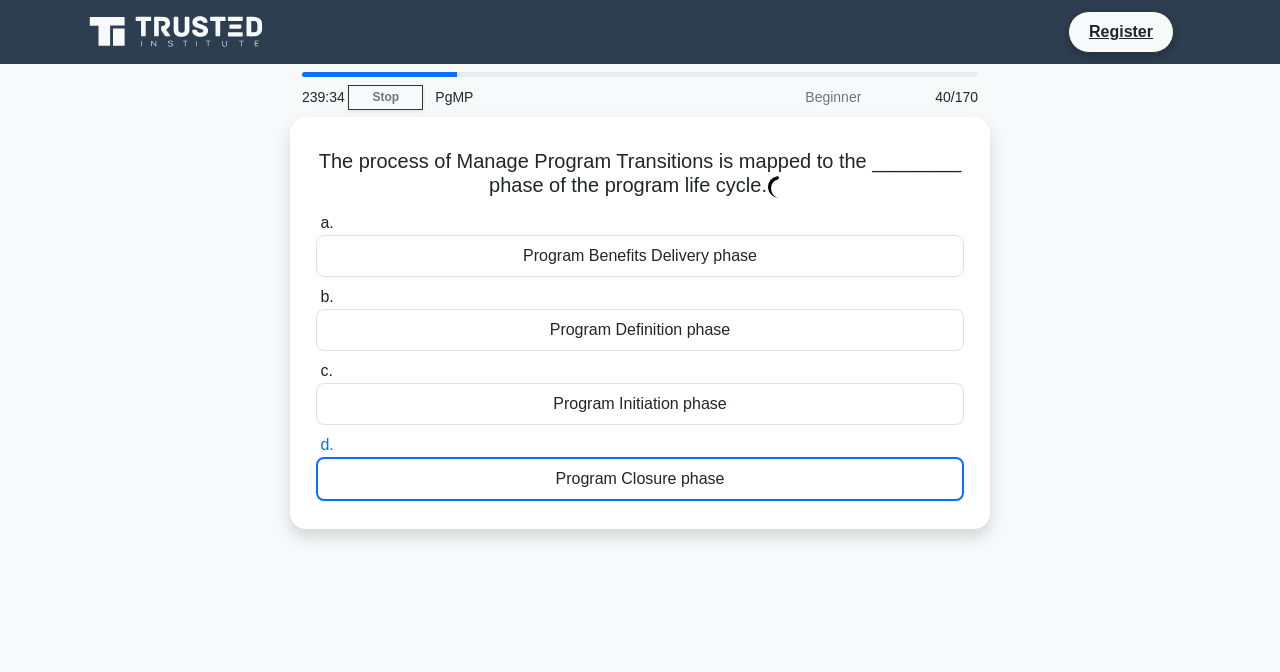 click on "Program Closure phase" at bounding box center [640, 479] 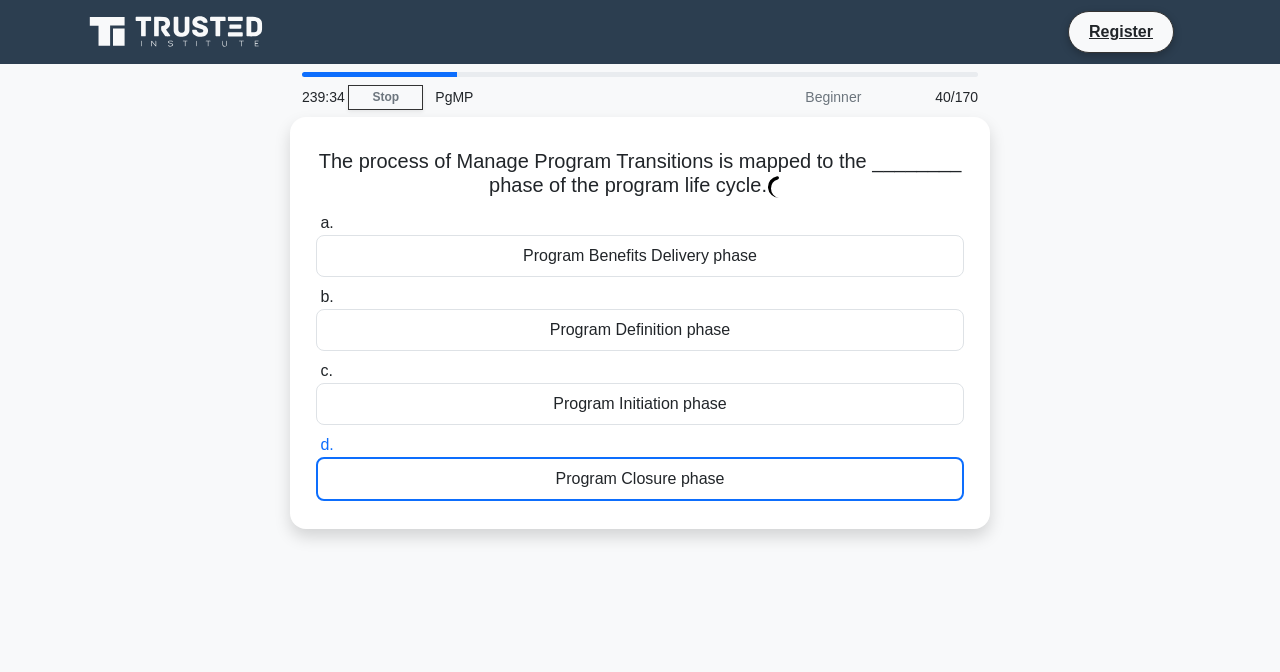 click on "d.
Program Closure phase" at bounding box center [316, 445] 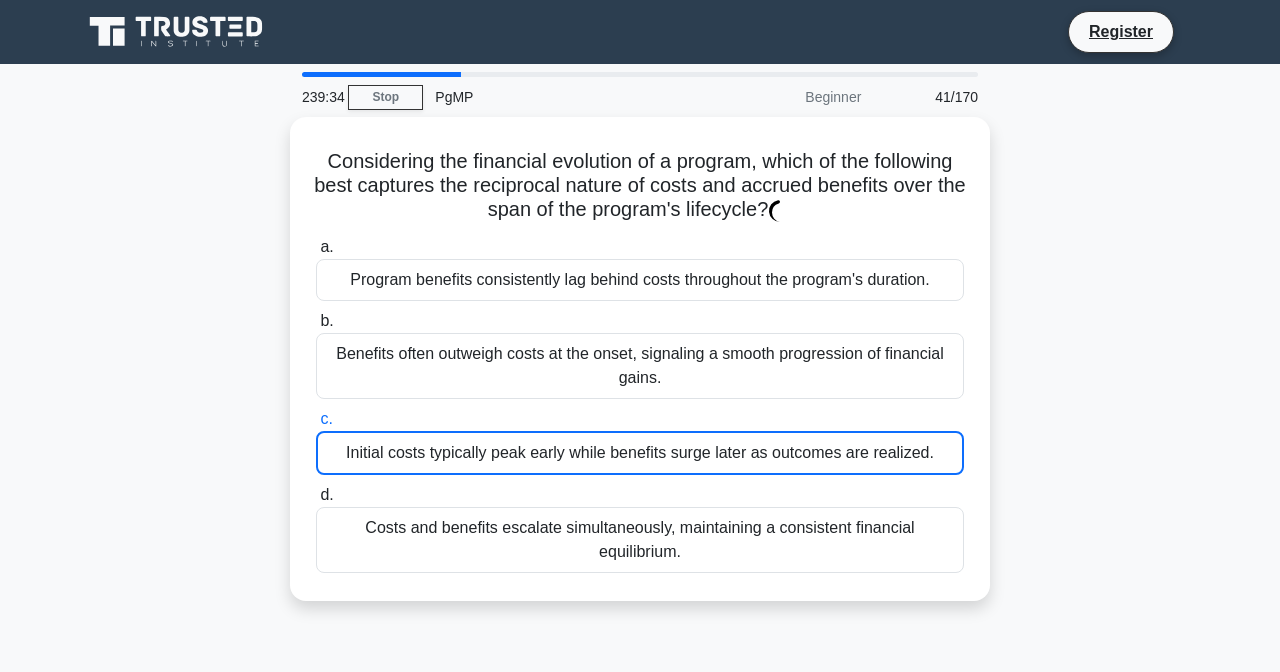 click on "Initial costs typically peak early while benefits surge later as outcomes are realized." at bounding box center (640, 453) 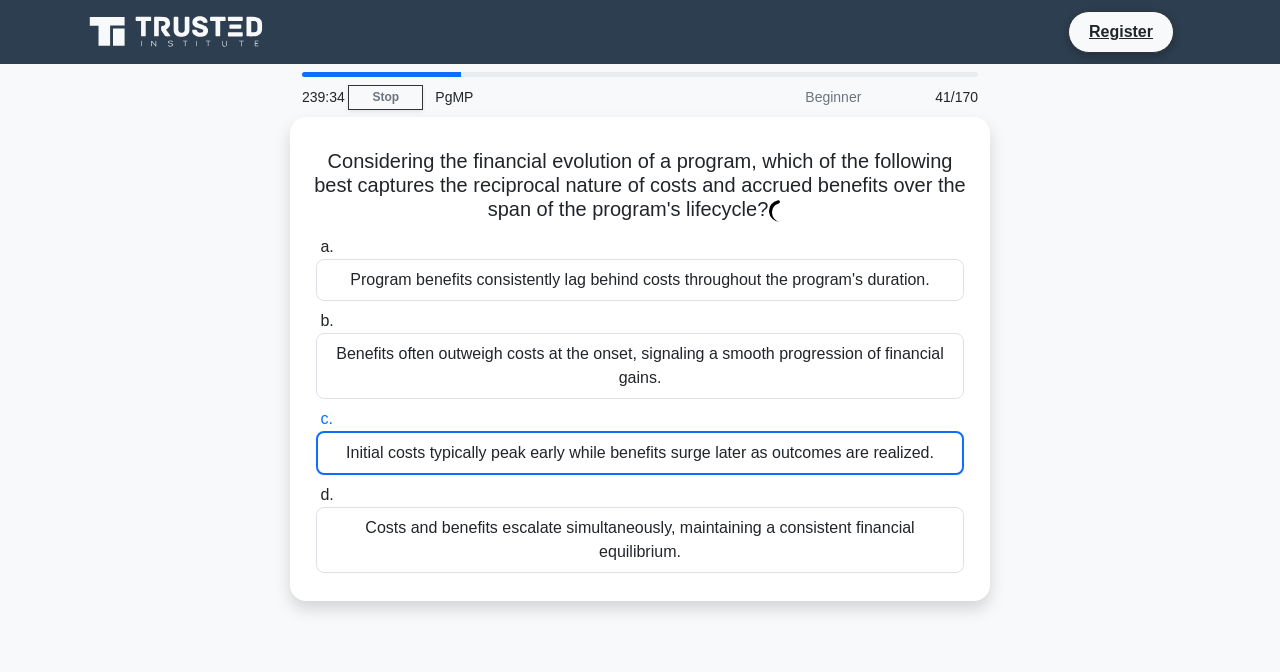 click on "c.
Initial costs typically peak early while benefits surge later as outcomes are realized." at bounding box center (316, 419) 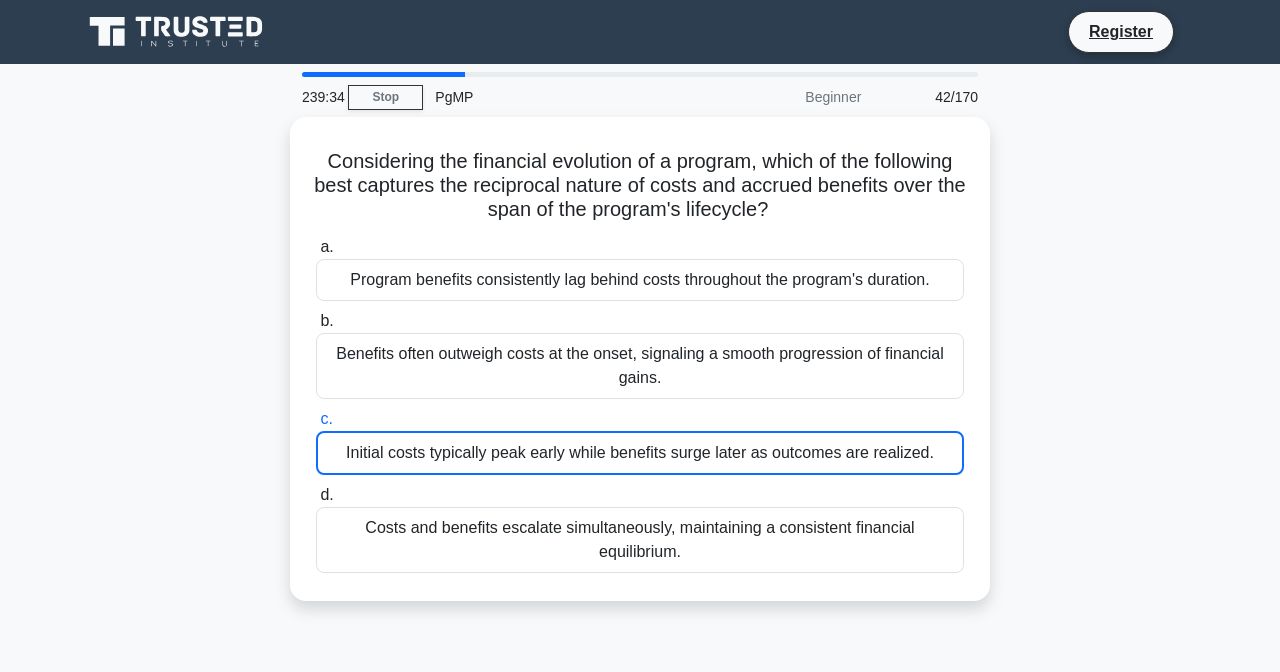 click on "Initial costs typically peak early while benefits surge later as outcomes are realized." at bounding box center (640, 453) 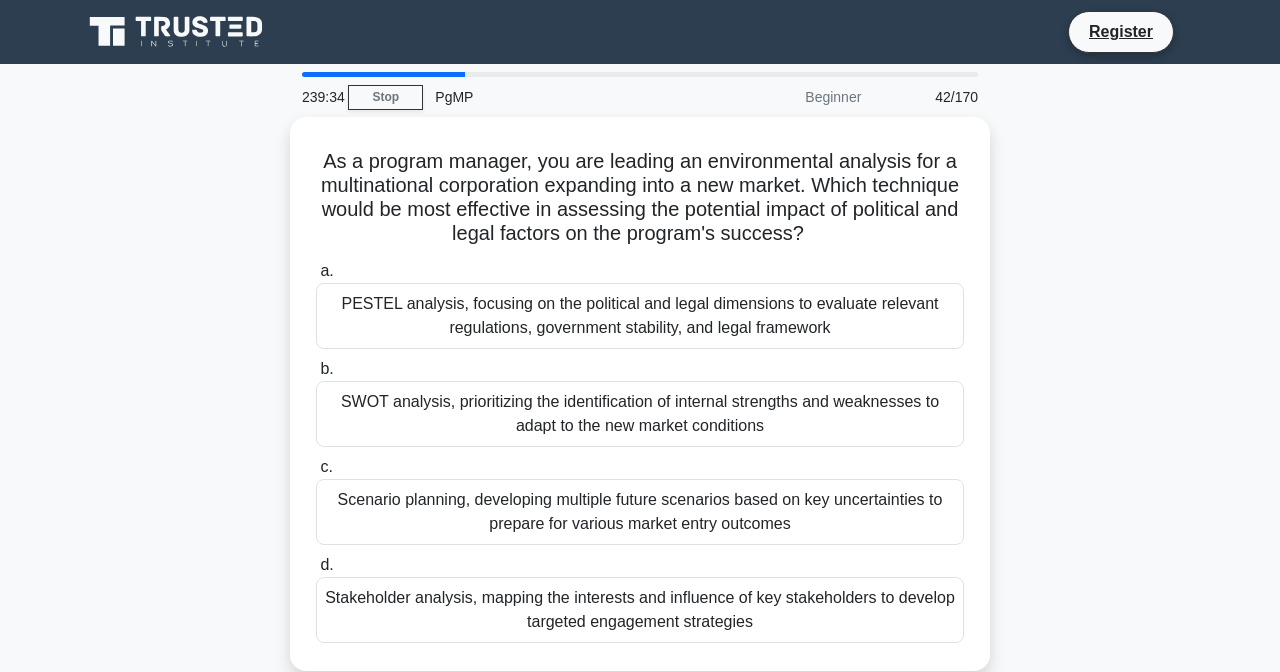 click on "c.
Scenario planning, developing multiple future scenarios based on key uncertainties to prepare for various market entry outcomes" at bounding box center (640, 500) 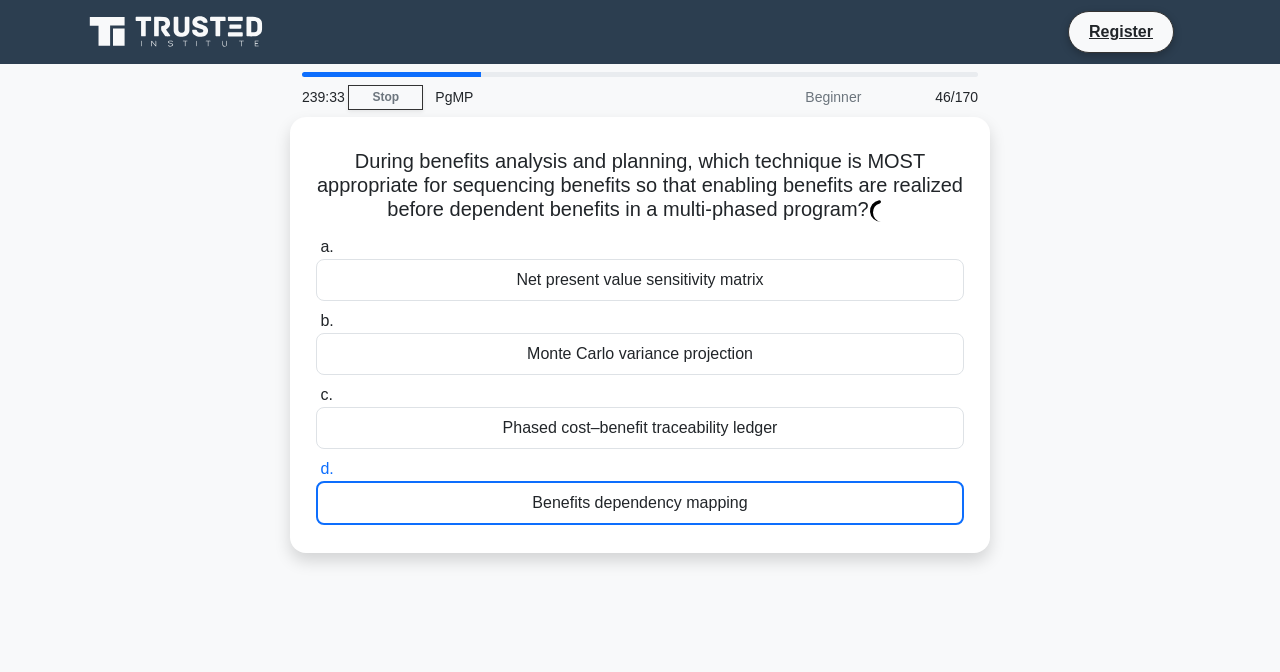 click on "c.
Phased cost–benefit traceability ledger" at bounding box center [640, 416] 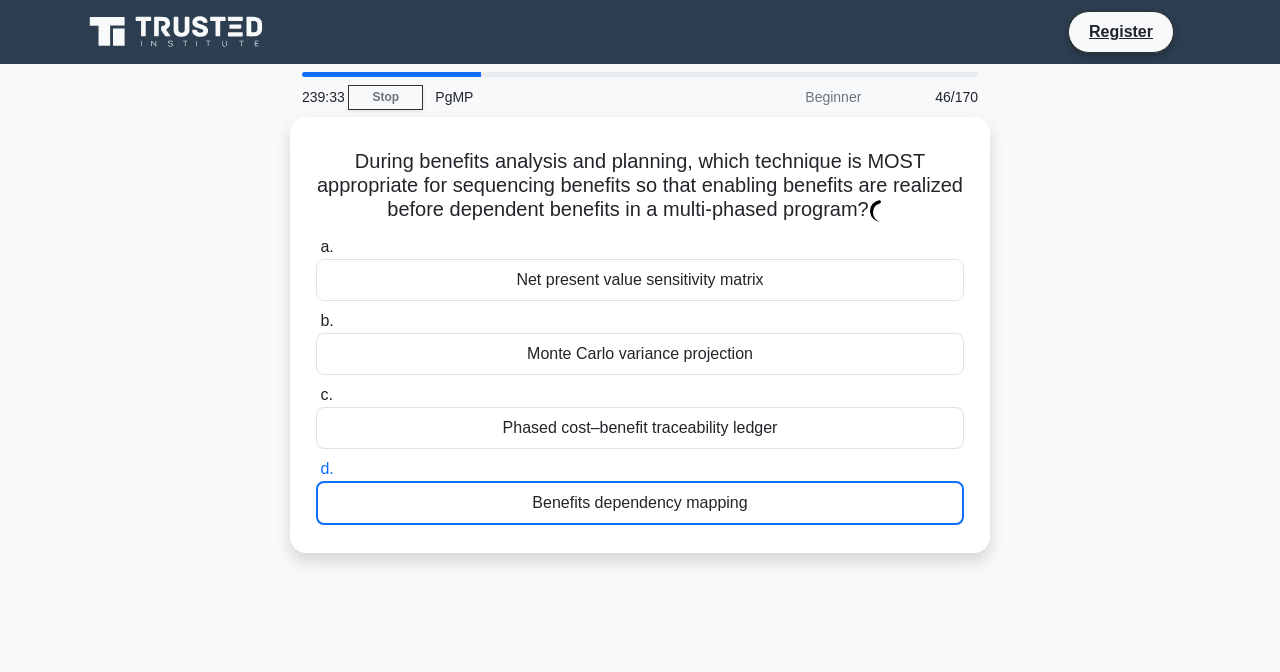 click on "c.
Phased cost–benefit traceability ledger" at bounding box center [316, 395] 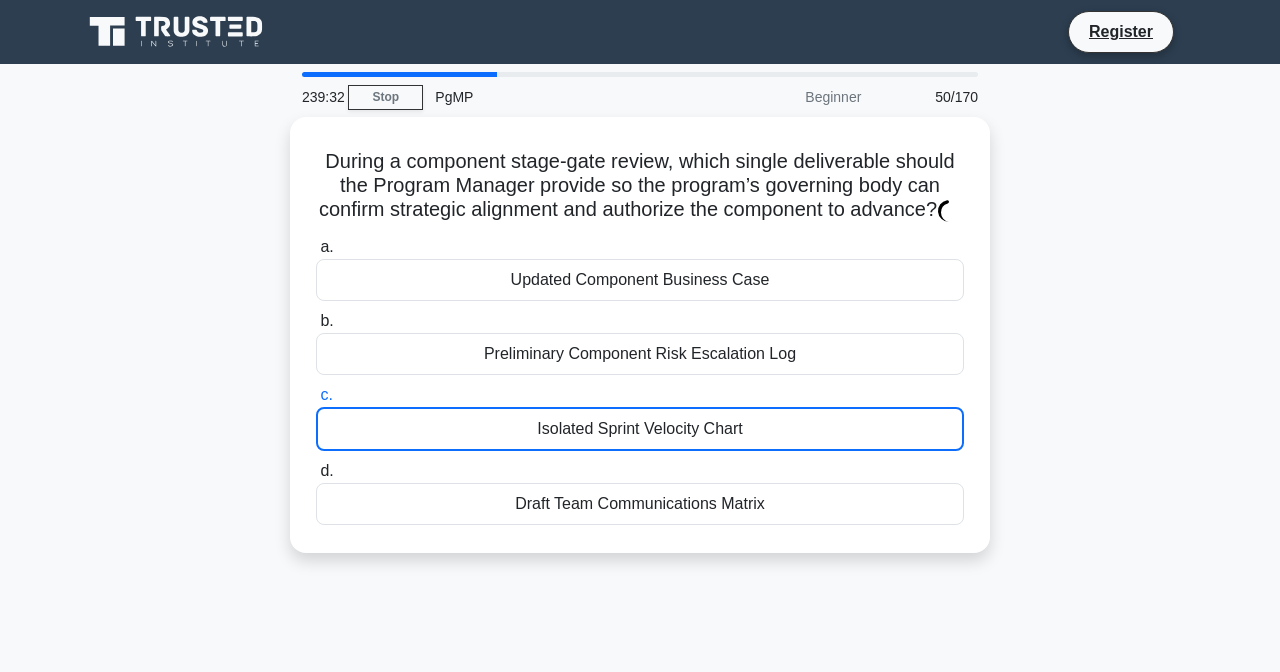 click on "Draft Team Communications Matrix" at bounding box center (640, 492) 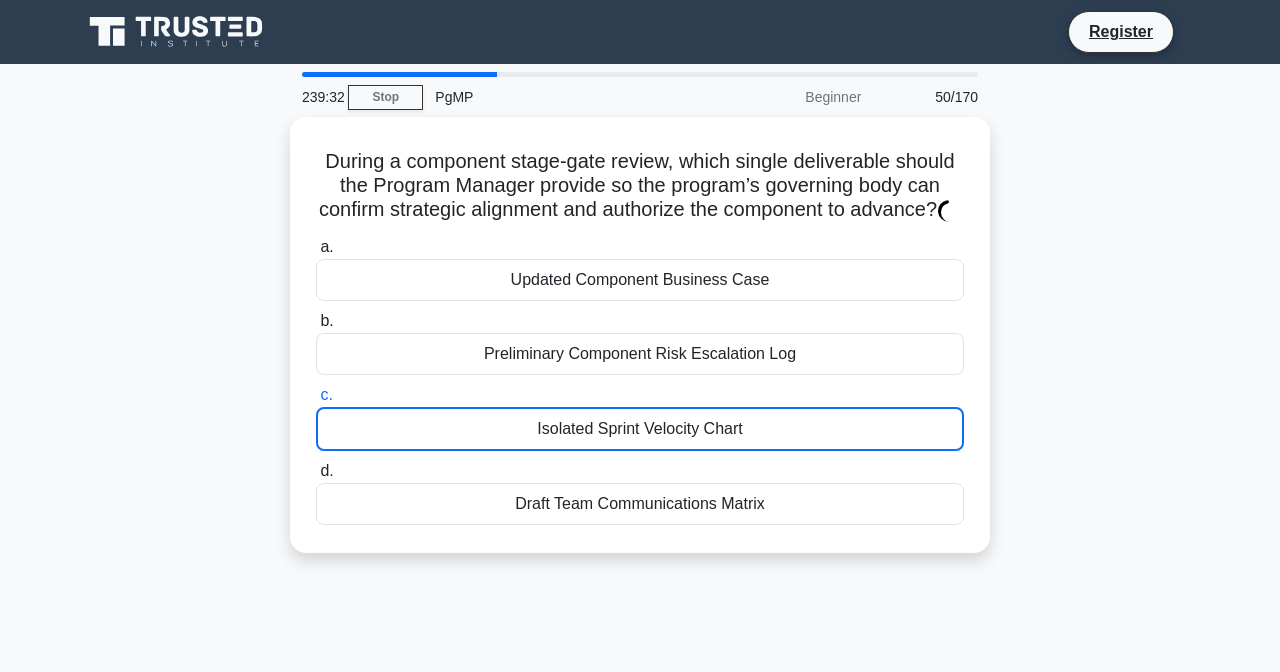 click on "Draft Team Communications Matrix" at bounding box center (316, 471) 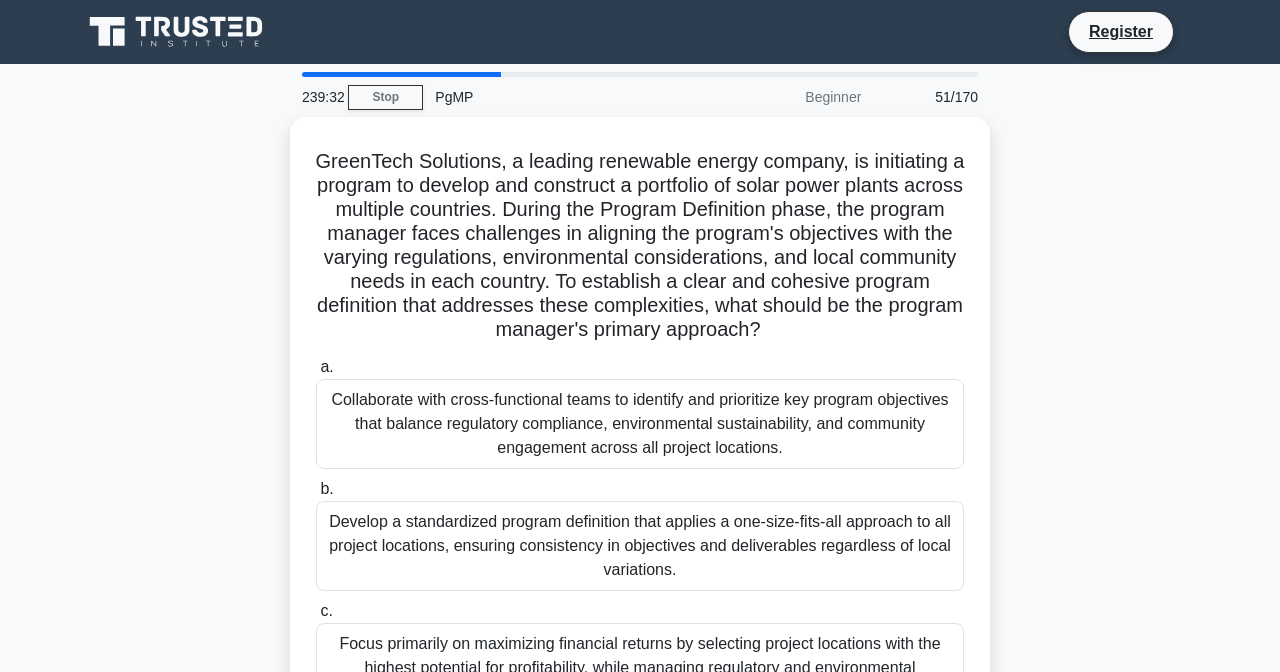 click on "Collaborate with cross-functional teams to identify and prioritize key program objectives that balance regulatory compliance, environmental sustainability, and community engagement across all project locations." at bounding box center [640, 424] 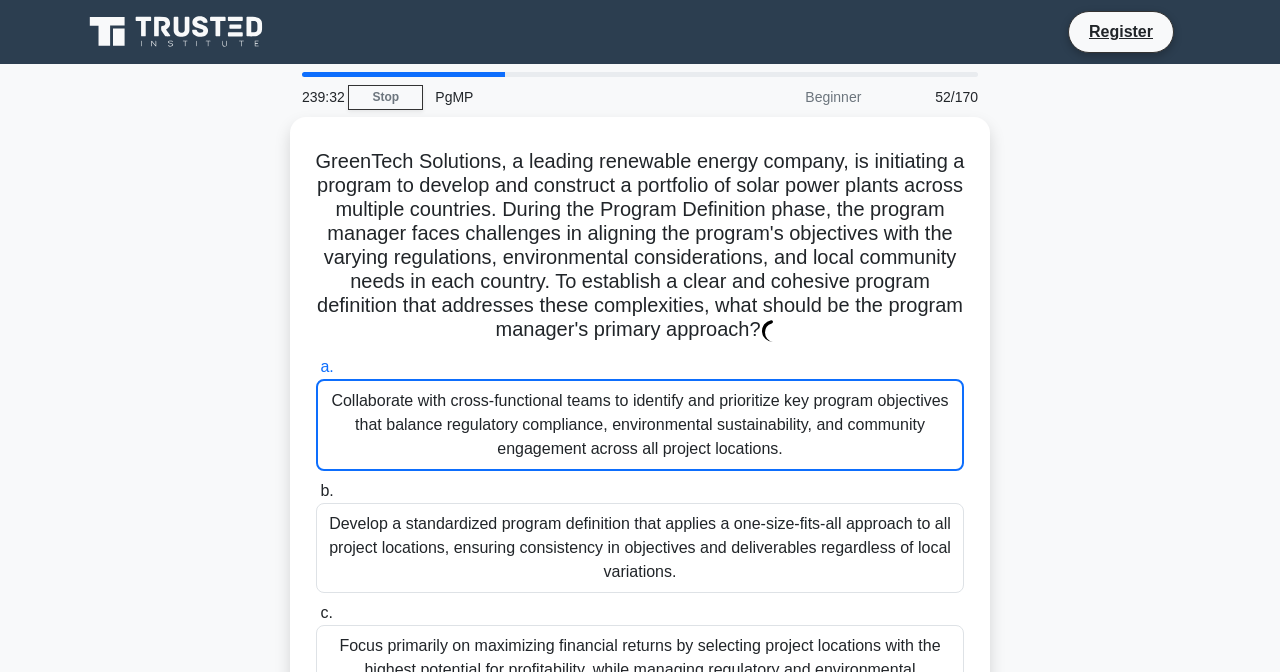click on "Collaborate with cross-functional teams to identify and prioritize key program objectives that balance regulatory compliance, environmental sustainability, and community engagement across all project locations." at bounding box center [640, 425] 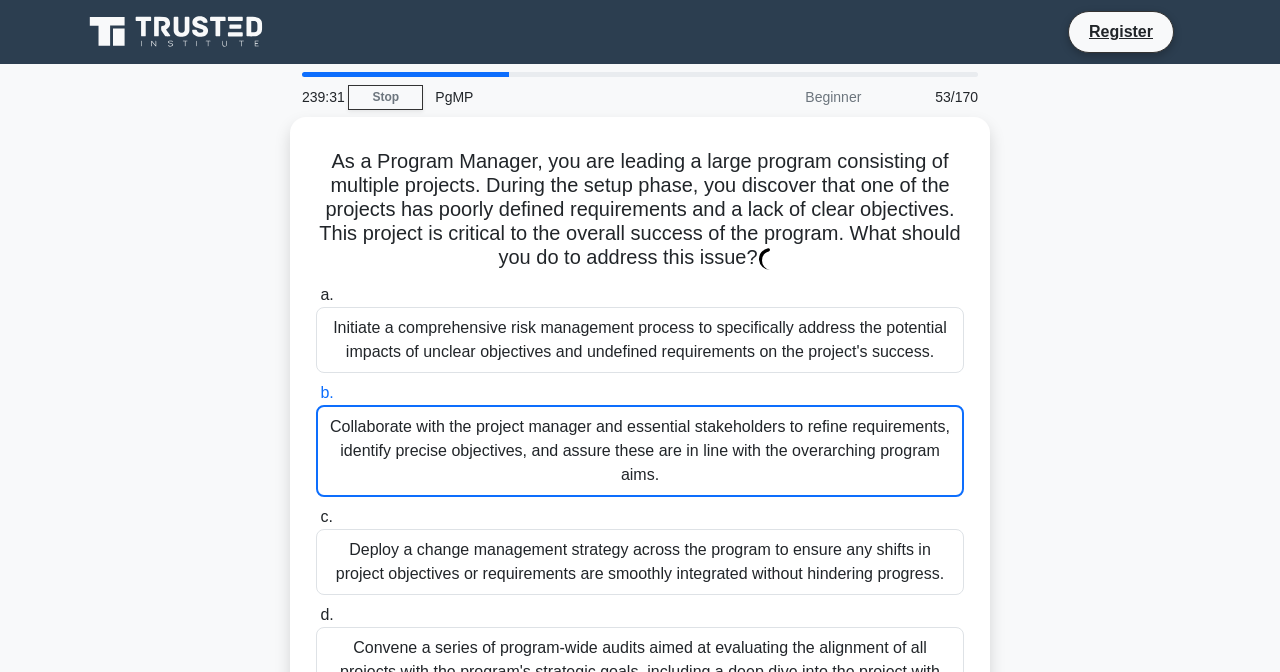 click on "Deploy a change management strategy across the program to ensure any shifts in project objectives or requirements are smoothly integrated without hindering progress." at bounding box center (640, 562) 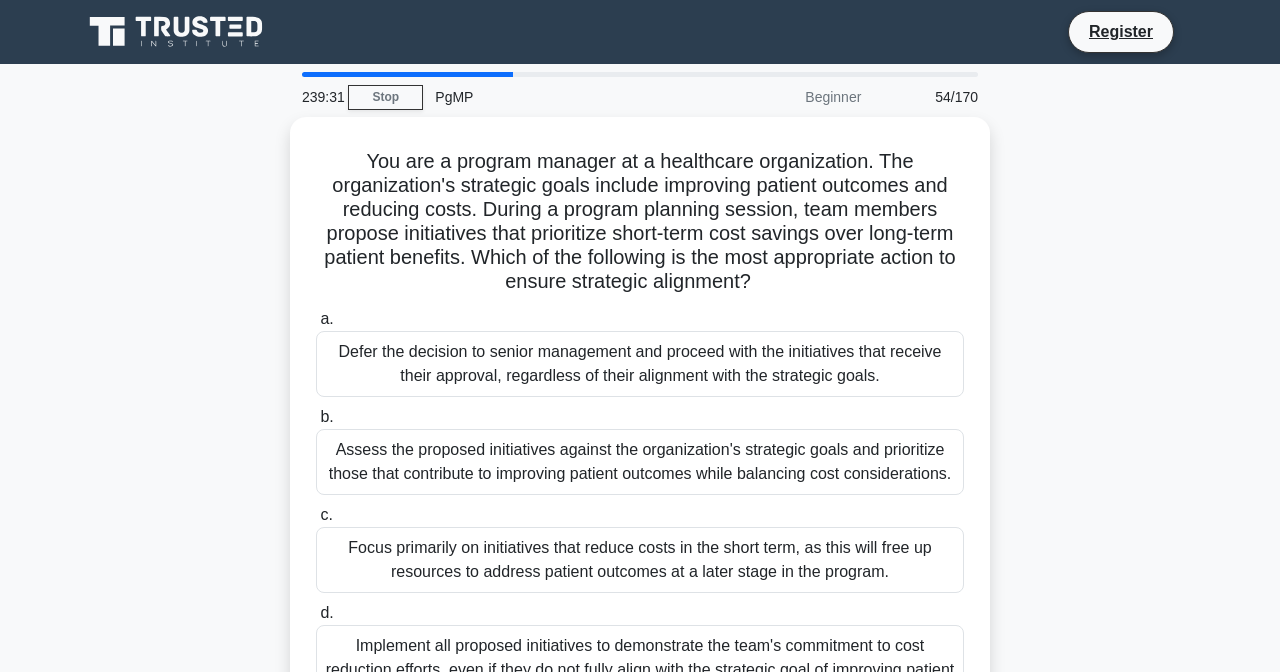 click on "Assess the proposed initiatives against the organization's strategic goals and prioritize those that contribute to improving patient outcomes while balancing cost considerations." at bounding box center (640, 462) 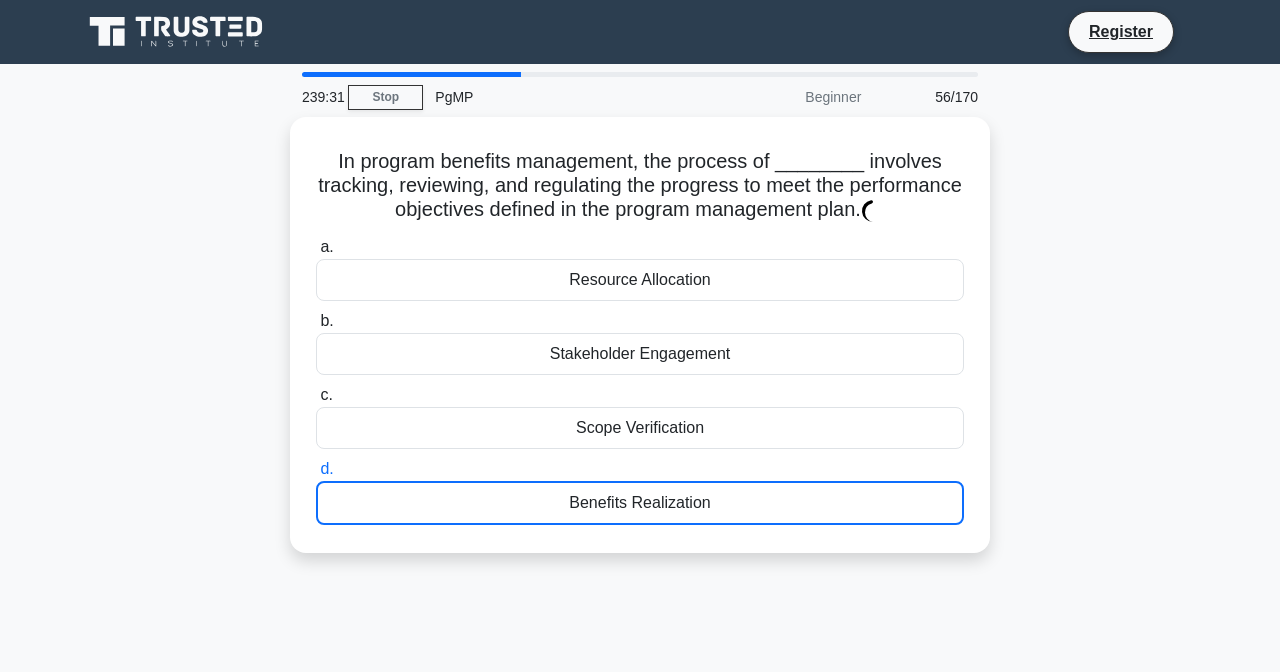 click on "Benefits Realization" at bounding box center [640, 503] 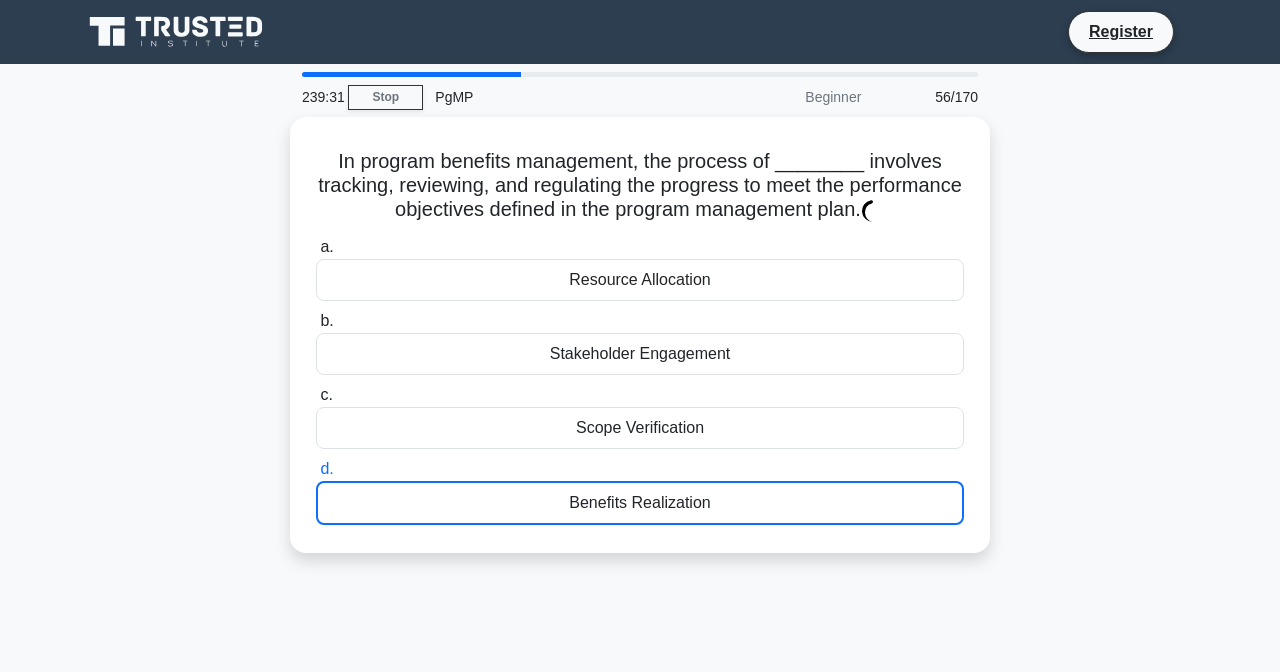 click on "d.
Benefits Realization" at bounding box center [316, 469] 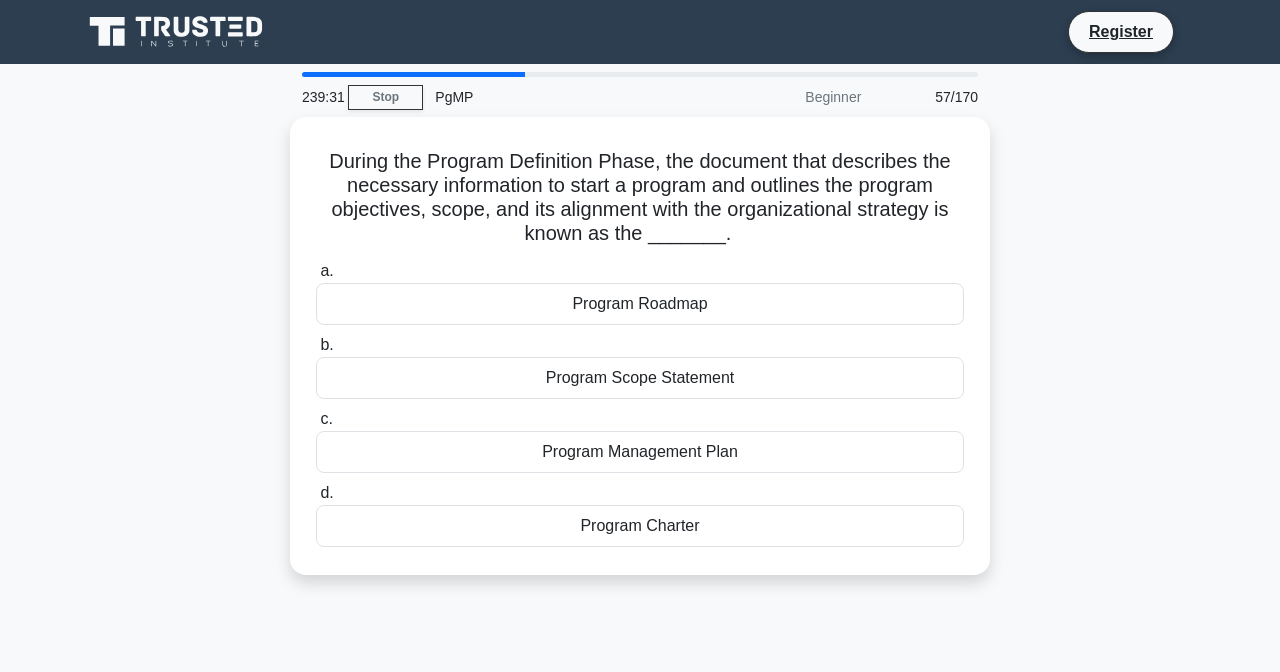 click on "Program Charter" at bounding box center (640, 526) 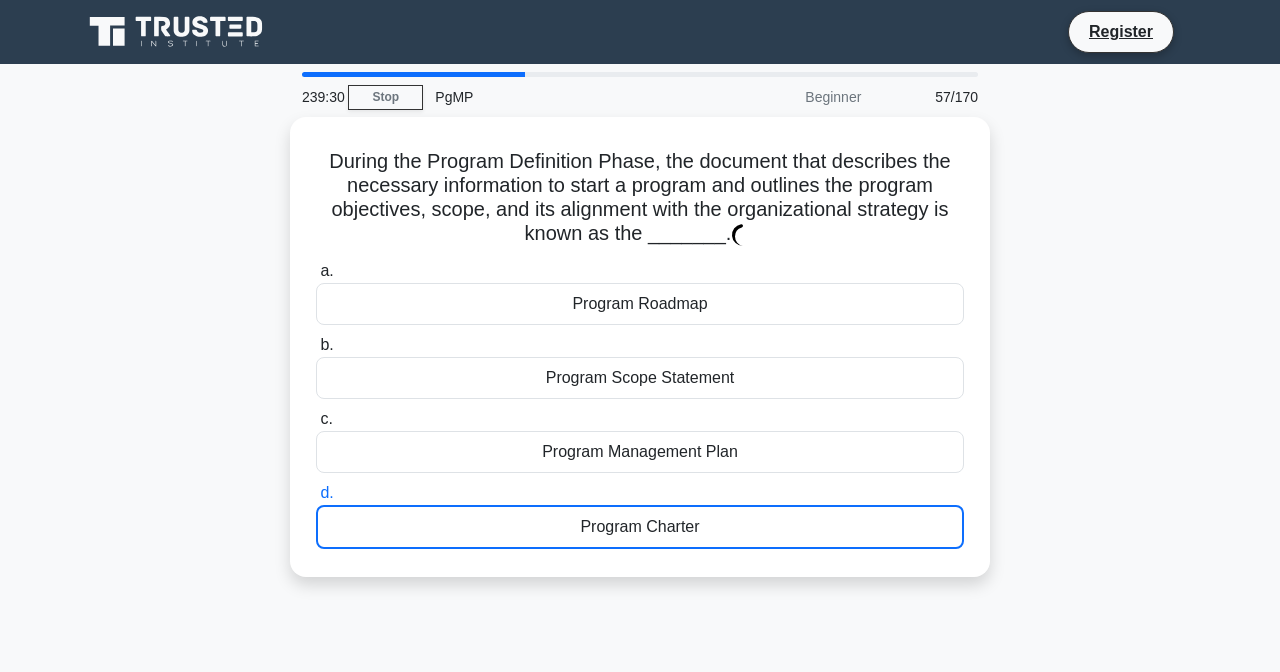 click on "Program Charter" at bounding box center (640, 527) 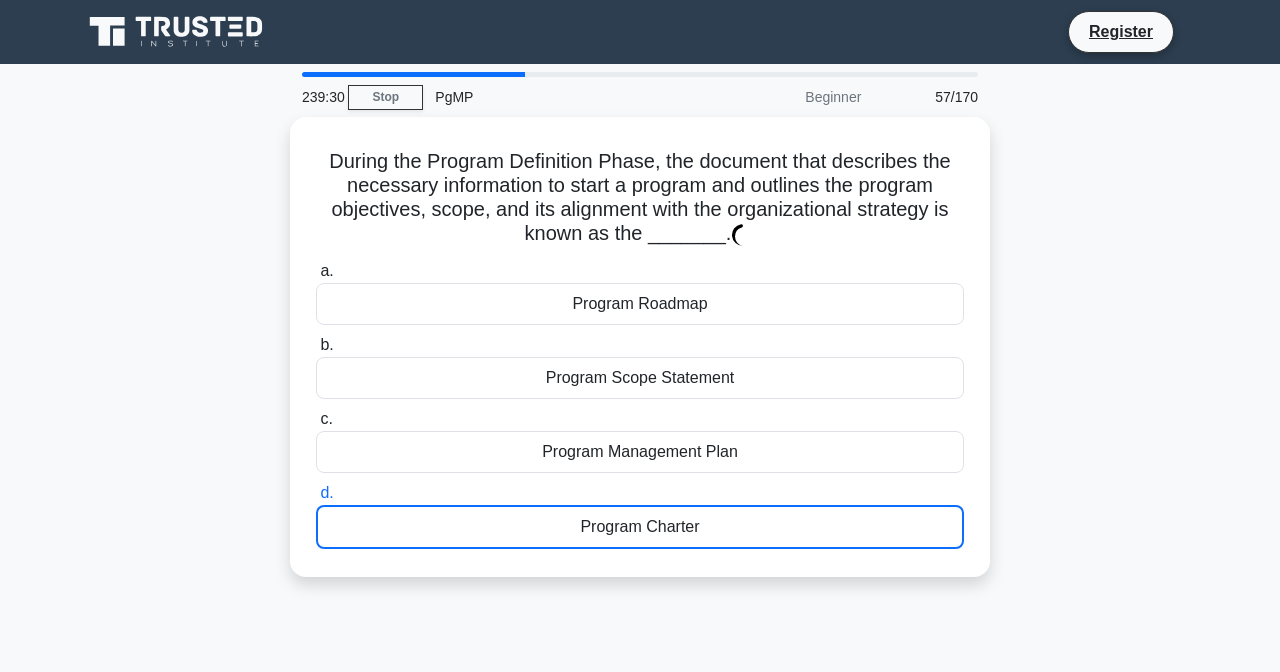 click on "d.
Program Charter" at bounding box center (316, 493) 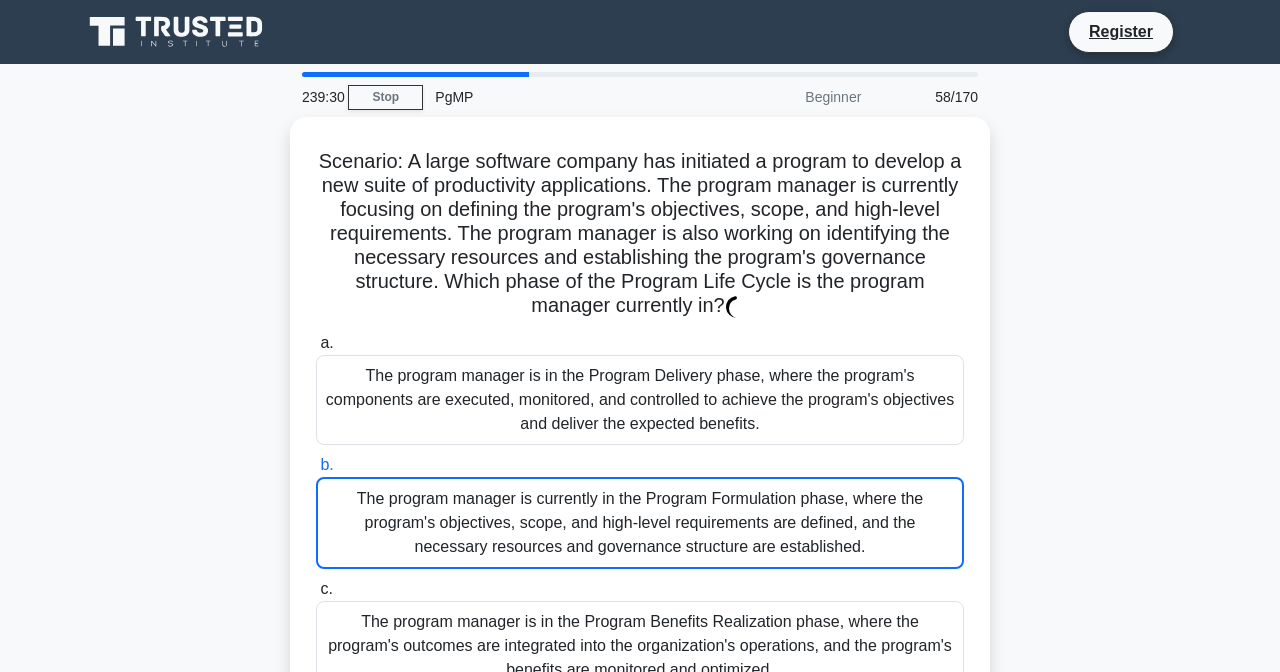 click on "b.
The program manager is currently in the Program Formulation phase, where the program's objectives, scope, and high-level requirements are defined, and the necessary resources and governance structure are established." at bounding box center (640, 511) 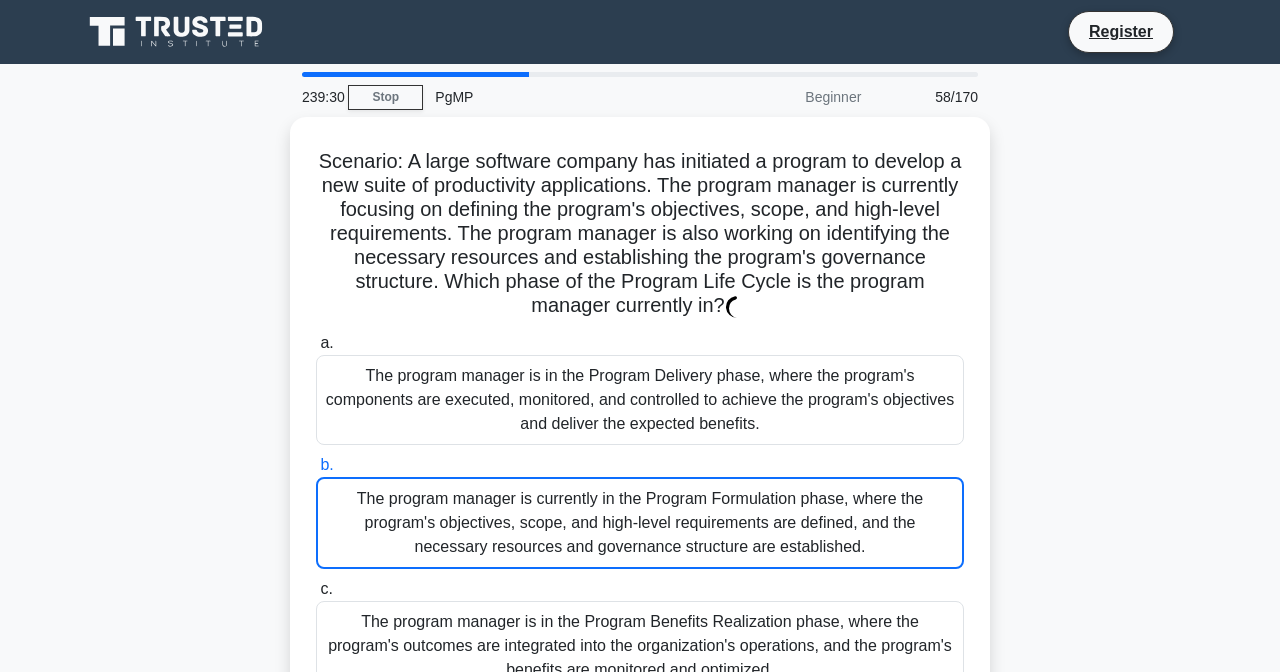 click on "b.
The program manager is currently in the Program Formulation phase, where the program's objectives, scope, and high-level requirements are defined, and the necessary resources and governance structure are established." at bounding box center (316, 465) 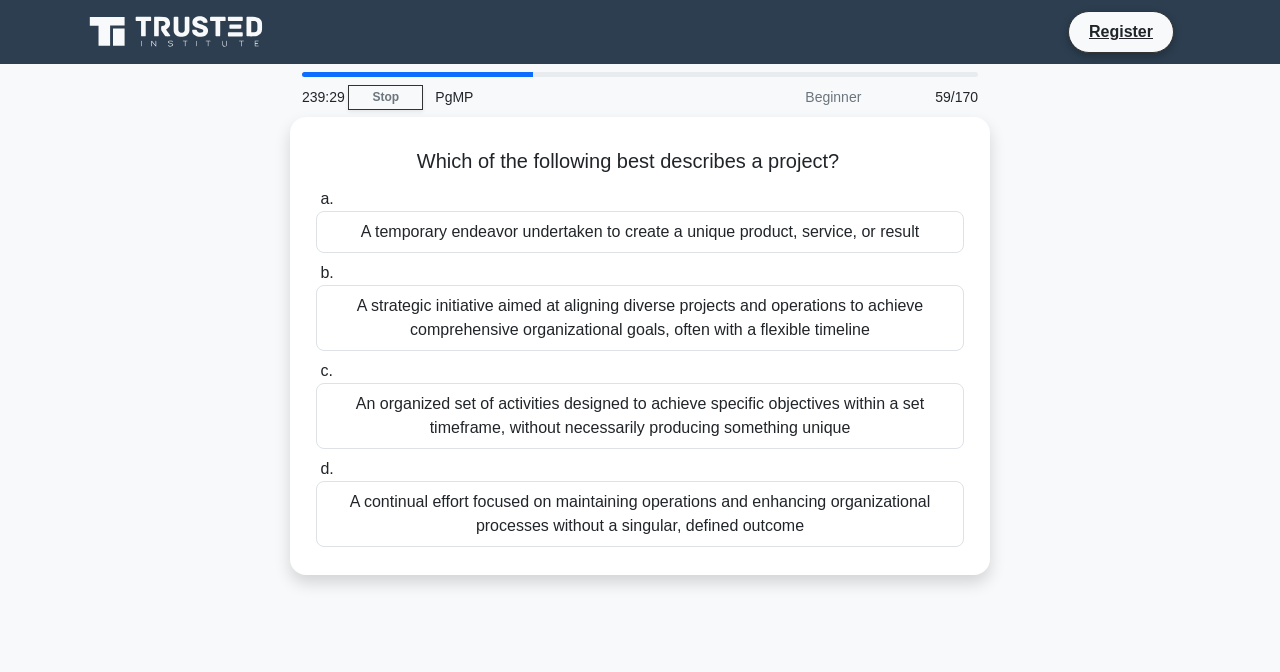 click on "A continual effort focused on maintaining operations and enhancing organizational processes without a singular, defined outcome" at bounding box center (640, 514) 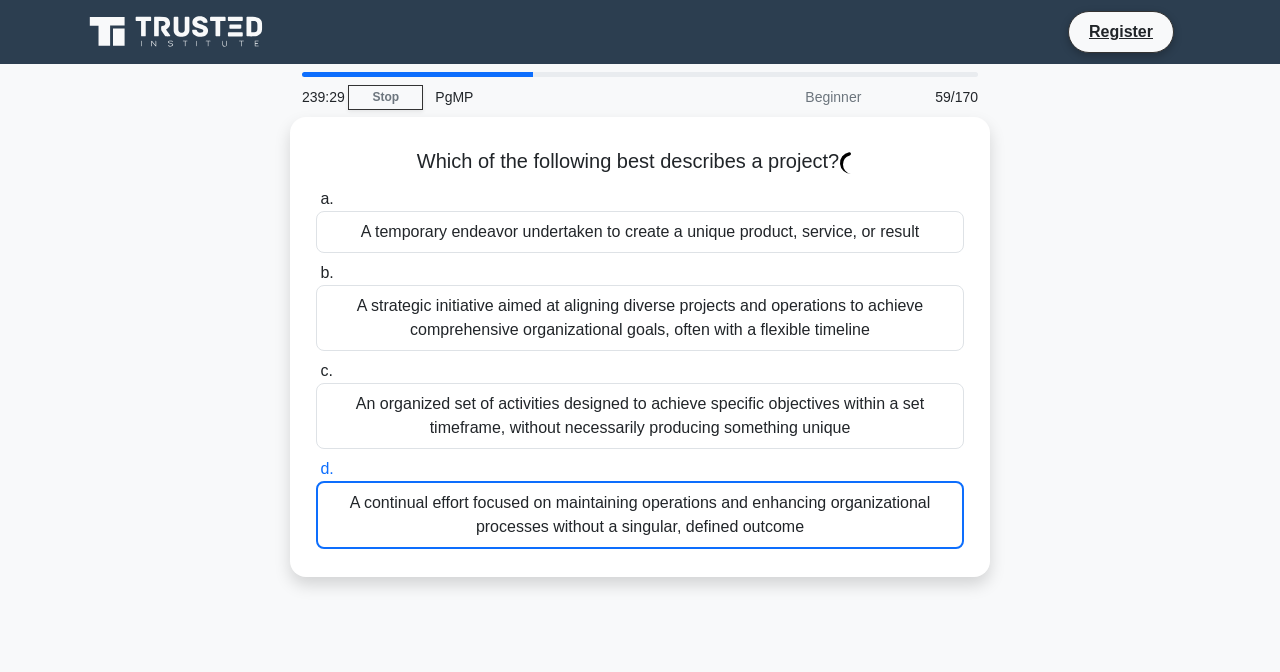 click on "A continual effort focused on maintaining operations and enhancing organizational processes without a singular, defined outcome" at bounding box center [640, 503] 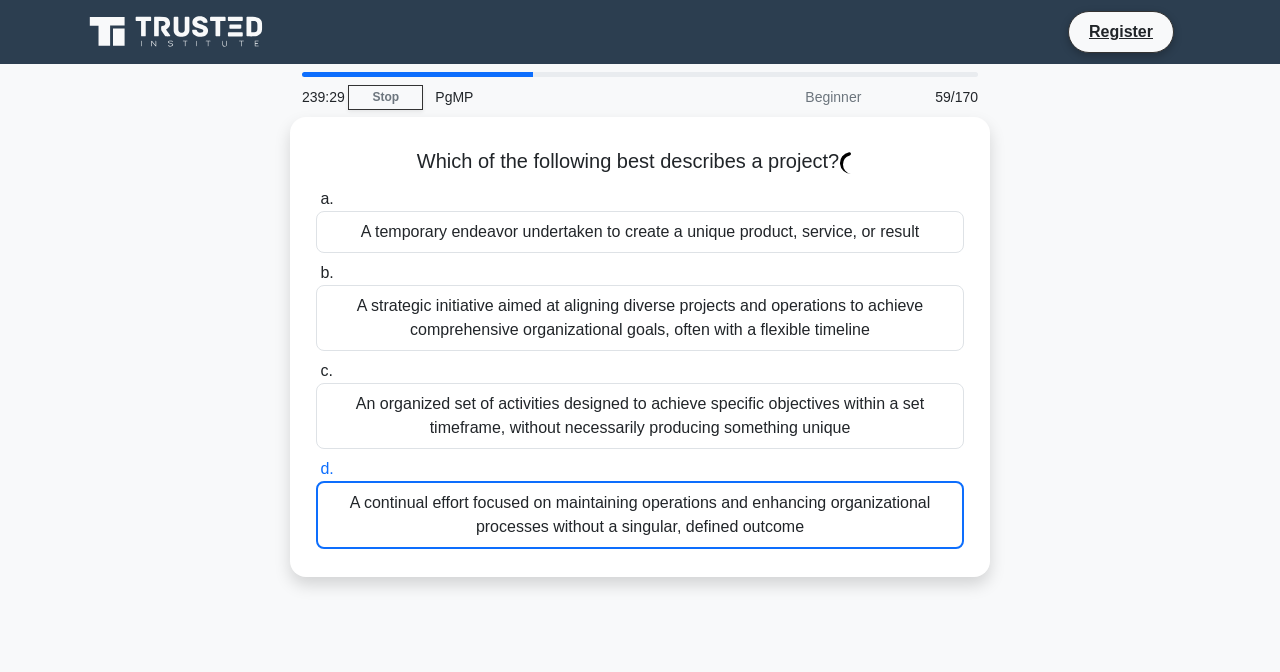 click on "A continual effort focused on maintaining operations and enhancing organizational processes without a singular, defined outcome" at bounding box center [316, 469] 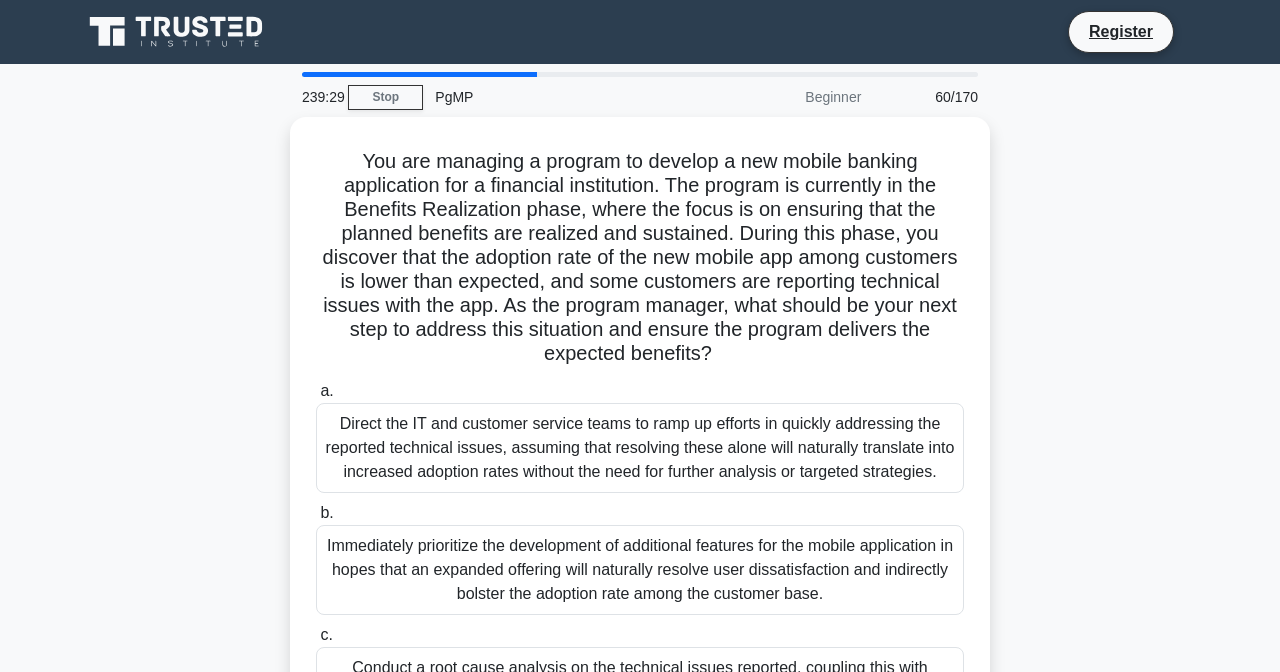click on "Direct the IT and customer service teams to ramp up efforts in quickly addressing the reported technical issues, assuming that resolving these alone will naturally translate into increased adoption rates without the need for further analysis or targeted strategies." at bounding box center (640, 448) 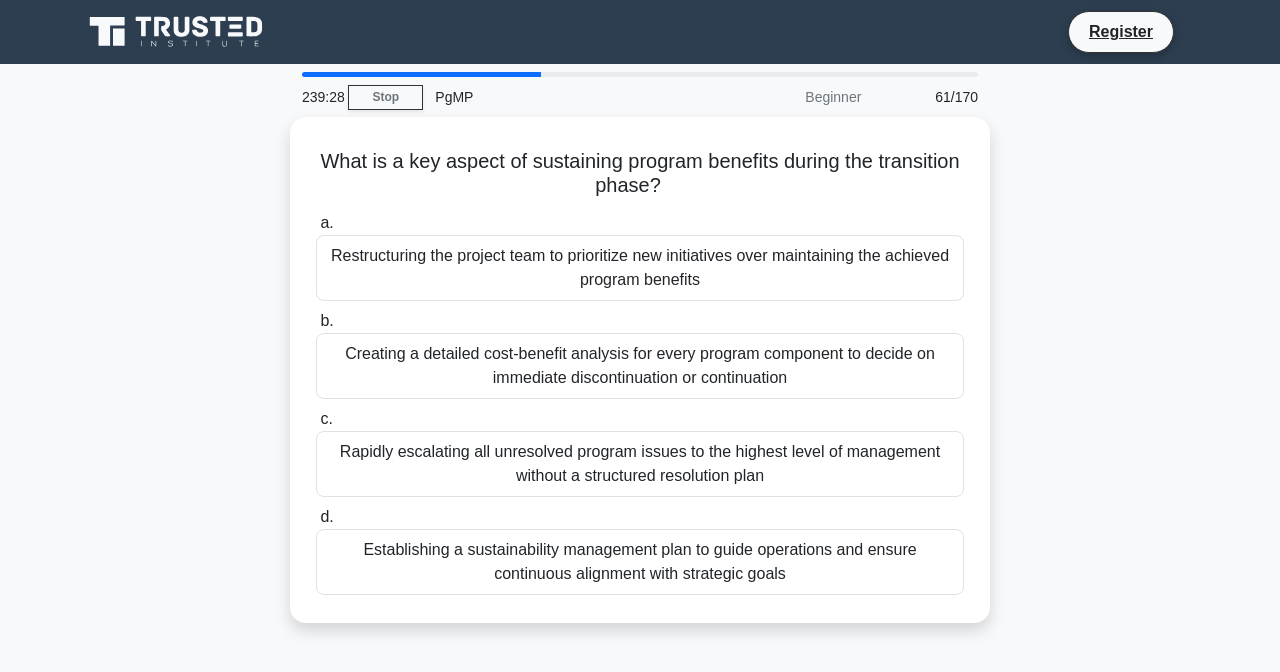 click on "Rapidly escalating all unresolved program issues to the highest level of management without a structured resolution plan" at bounding box center [640, 464] 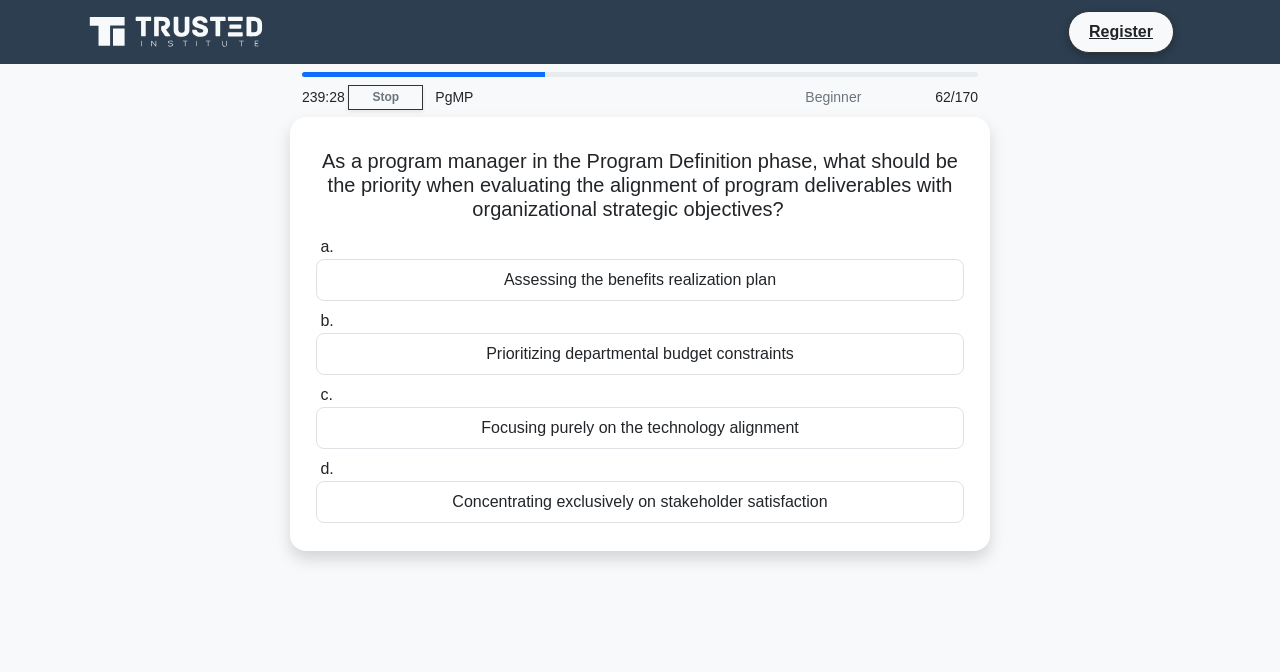 click on "Concentrating exclusively on stakeholder satisfaction" at bounding box center [640, 502] 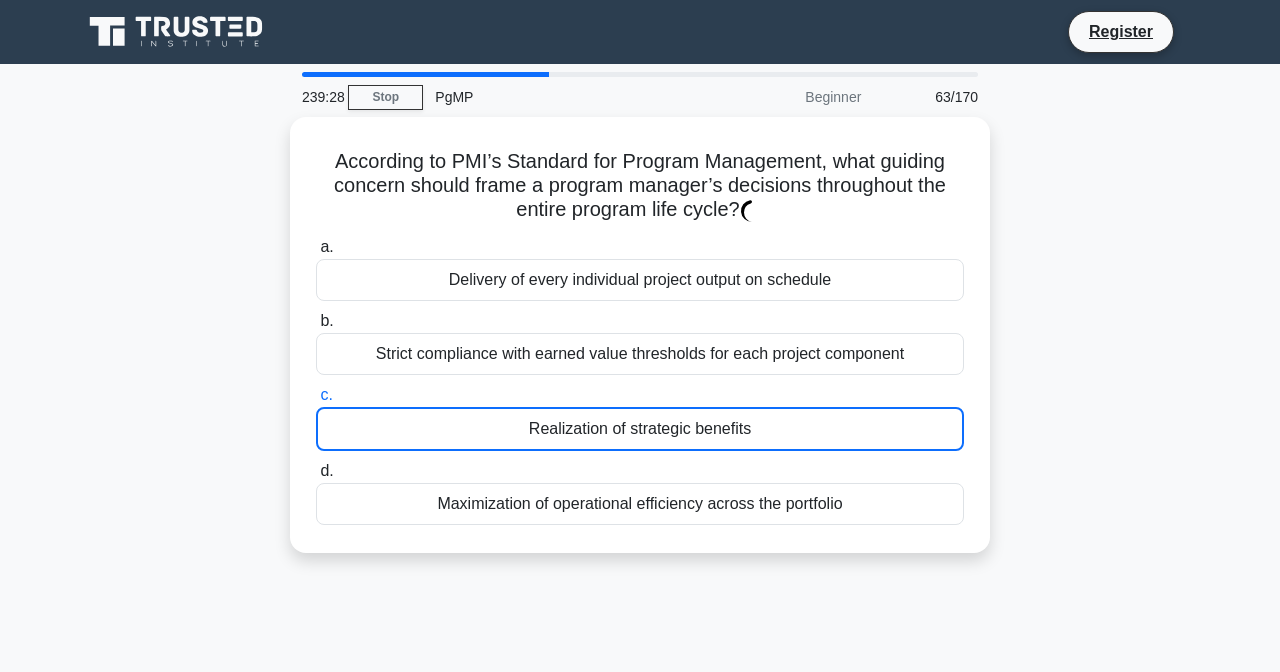 click on "Maximization of operational efficiency across the portfolio" at bounding box center (640, 504) 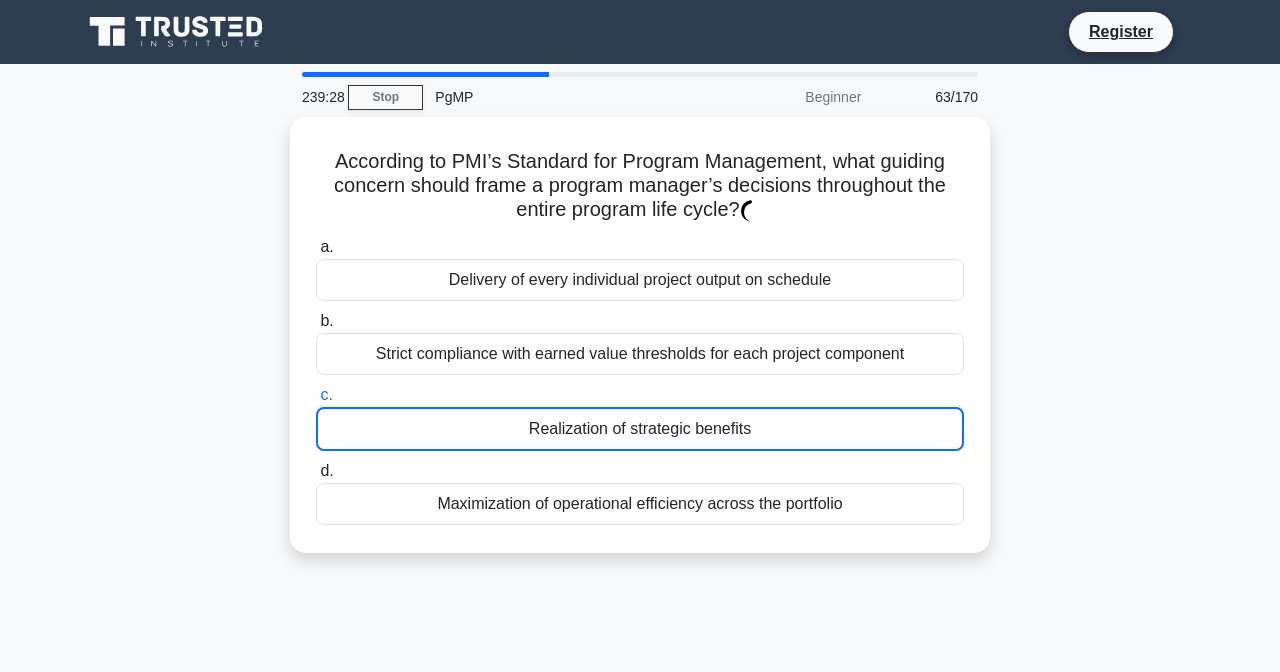 click on "d.
Maximization of operational efficiency across the portfolio" at bounding box center [316, 471] 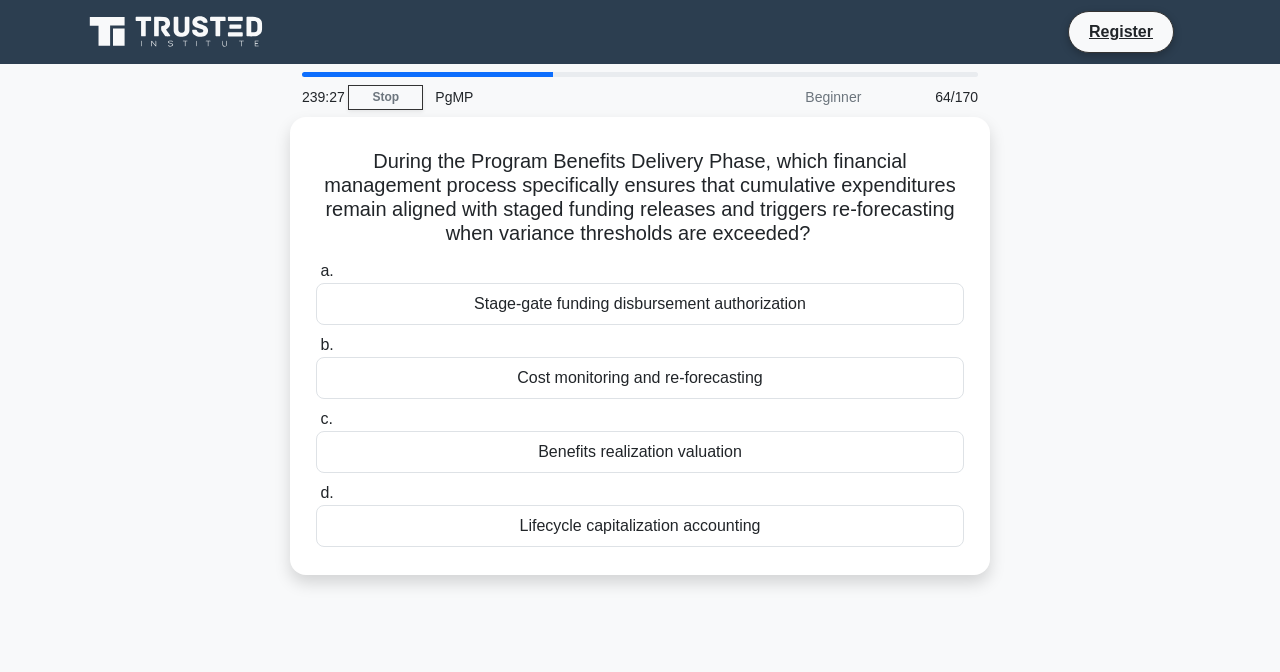 click on "Benefits realization valuation" at bounding box center (640, 452) 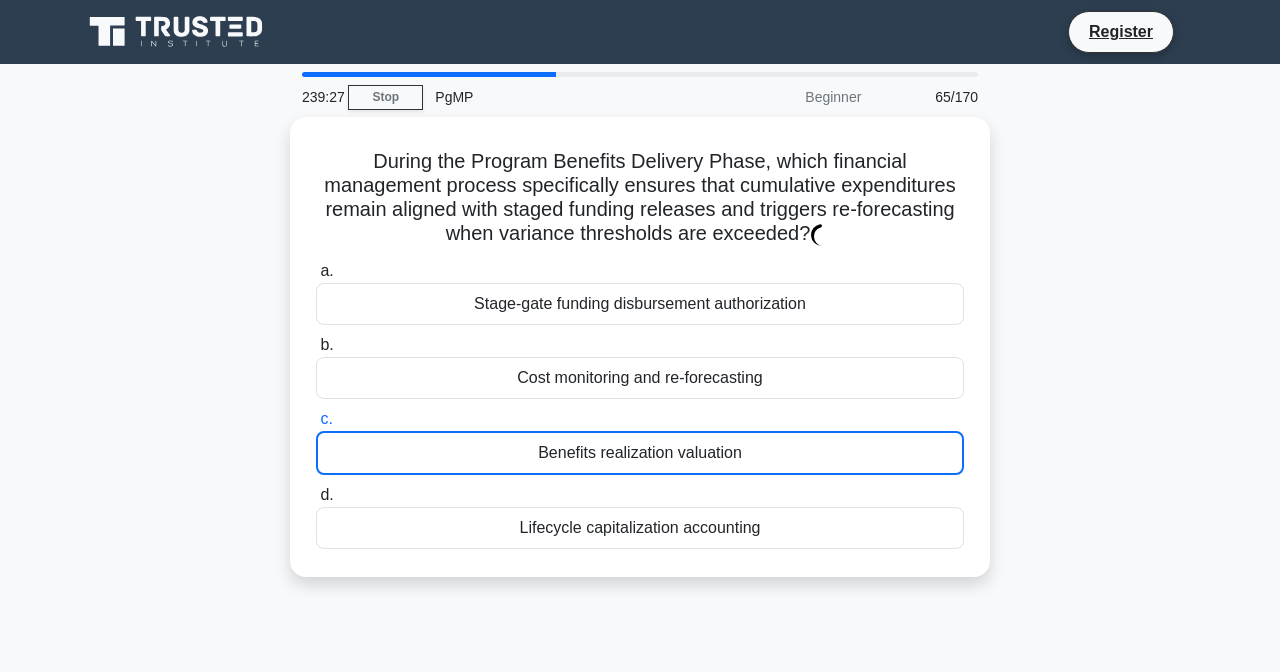 click on "d.
Lifecycle capitalization accounting" at bounding box center [640, 516] 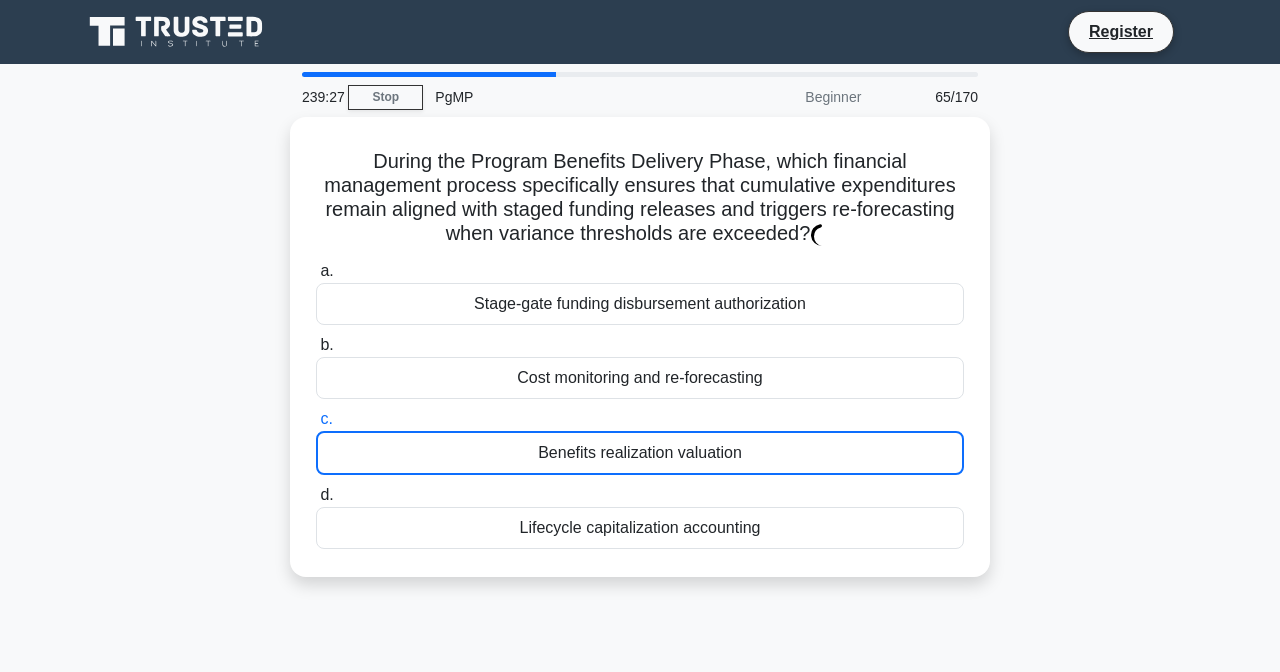 click on "d.
Lifecycle capitalization accounting" at bounding box center (316, 495) 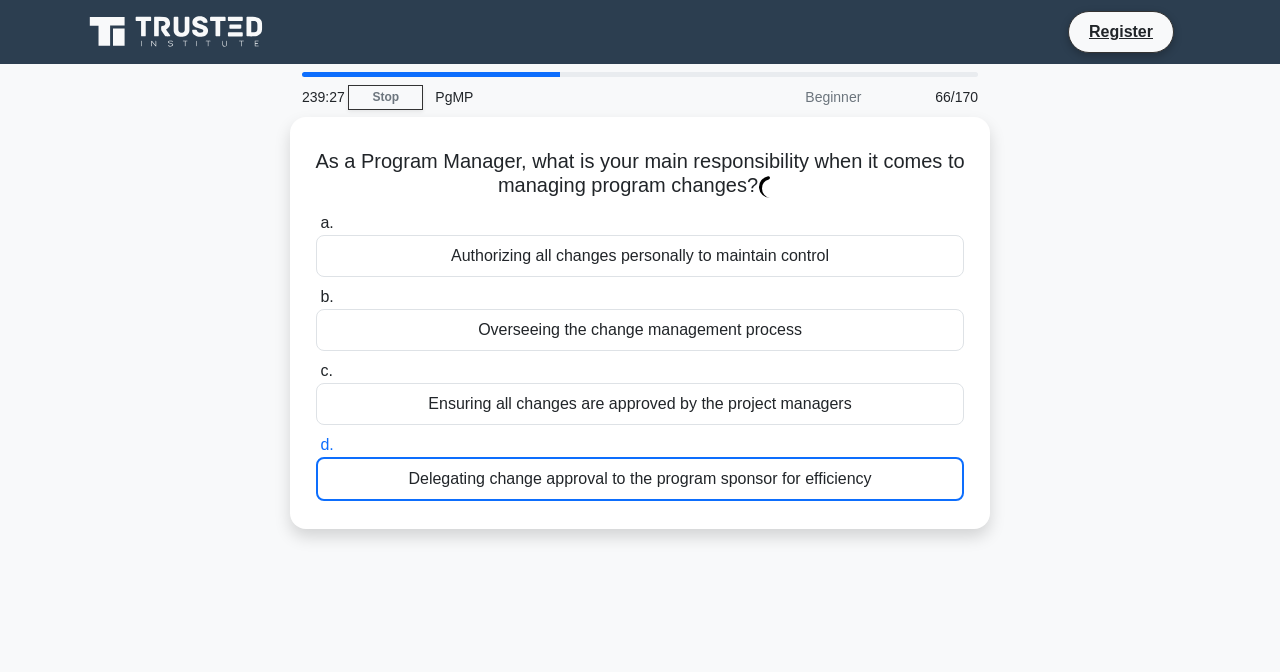 click on "Delegating change approval to the program sponsor for efficiency" at bounding box center (640, 479) 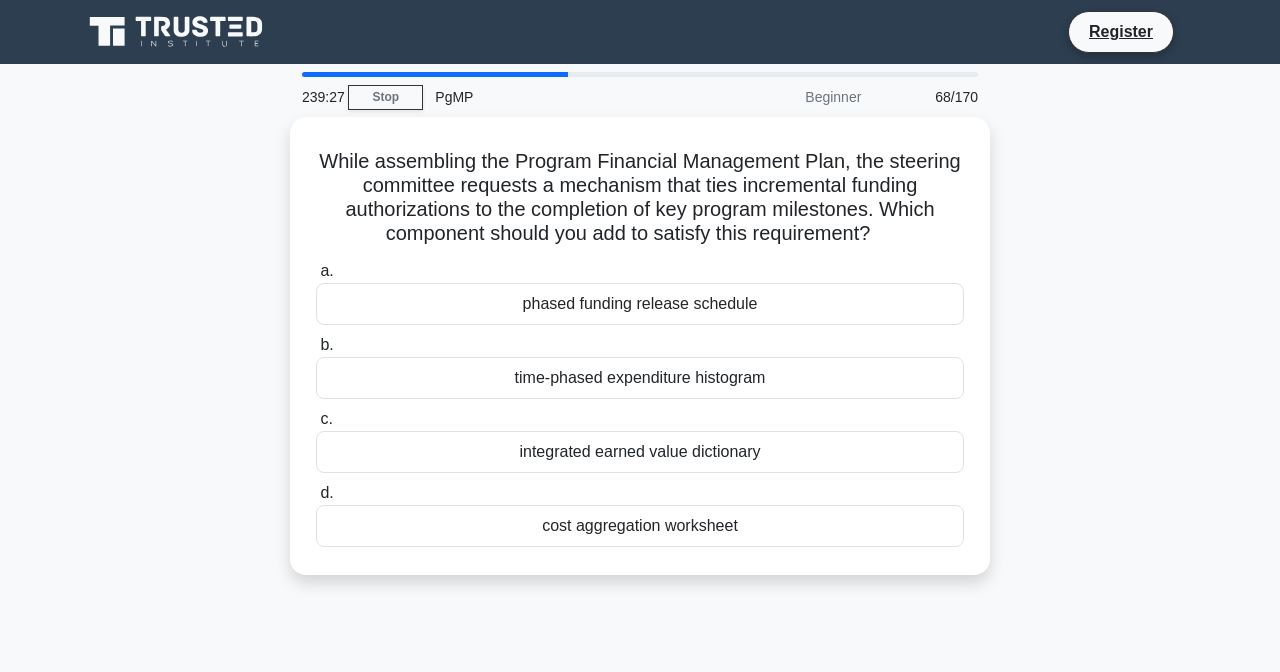 click on "integrated earned value dictionary" at bounding box center [640, 452] 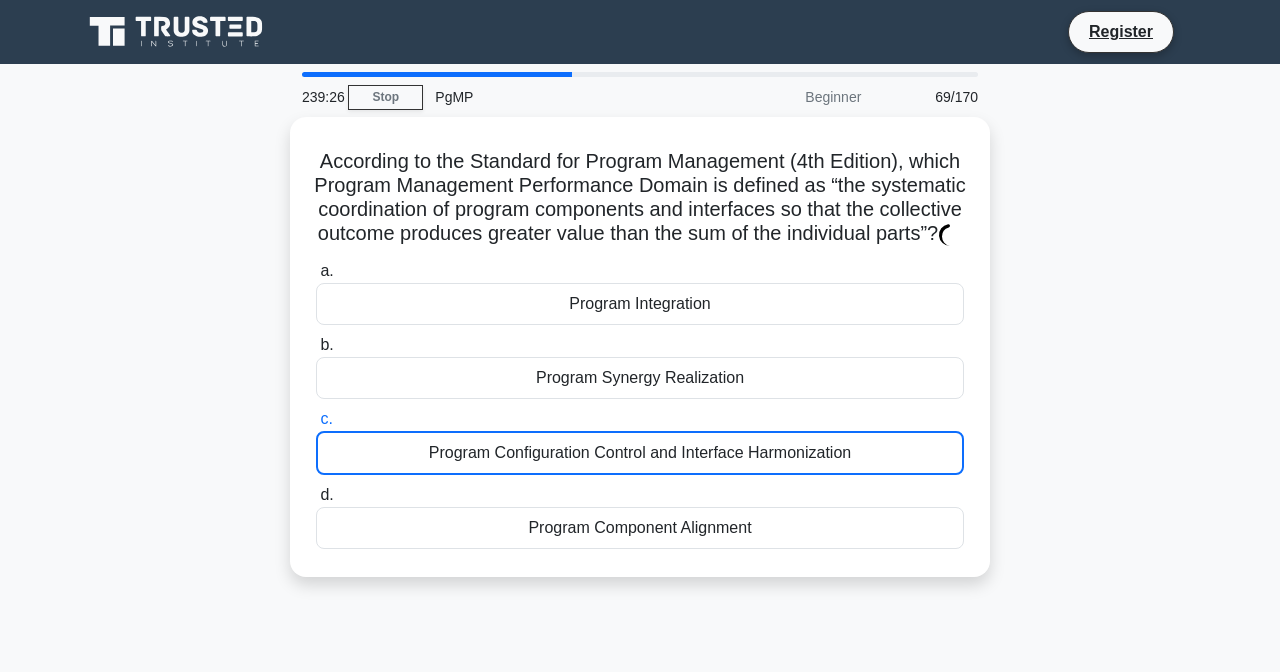 click on "Program Configuration Control and Interface Harmonization" at bounding box center (640, 441) 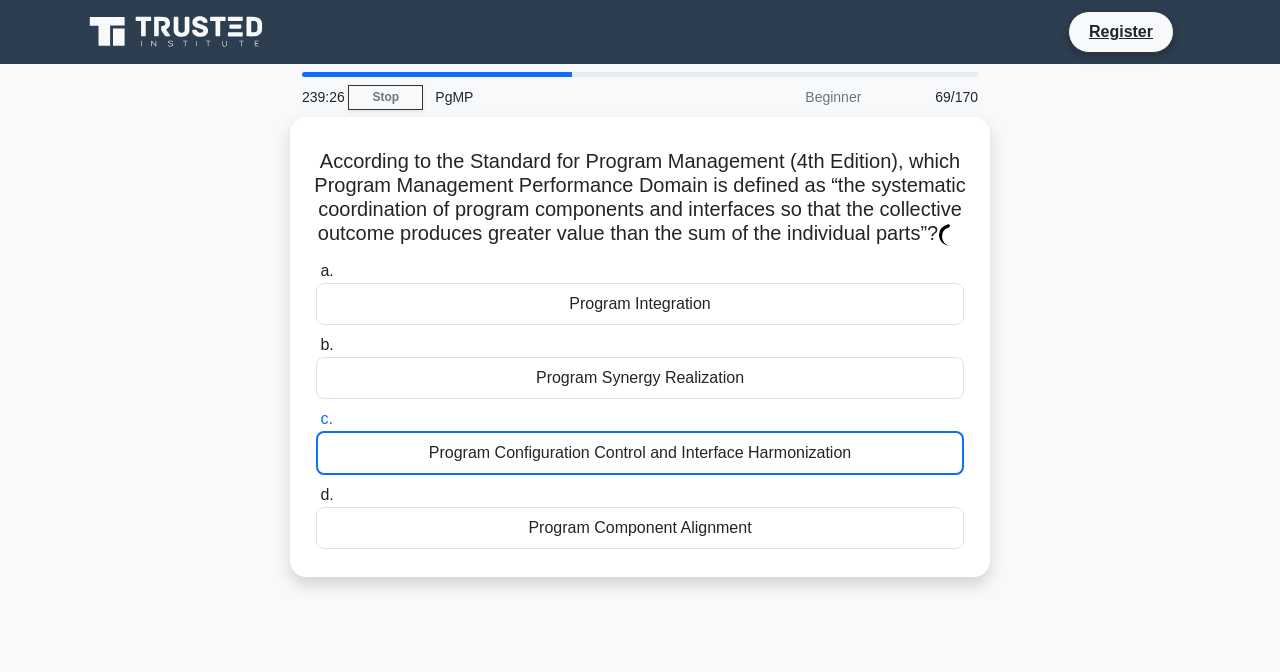click on "Program Configuration Control and Interface Harmonization" at bounding box center (316, 419) 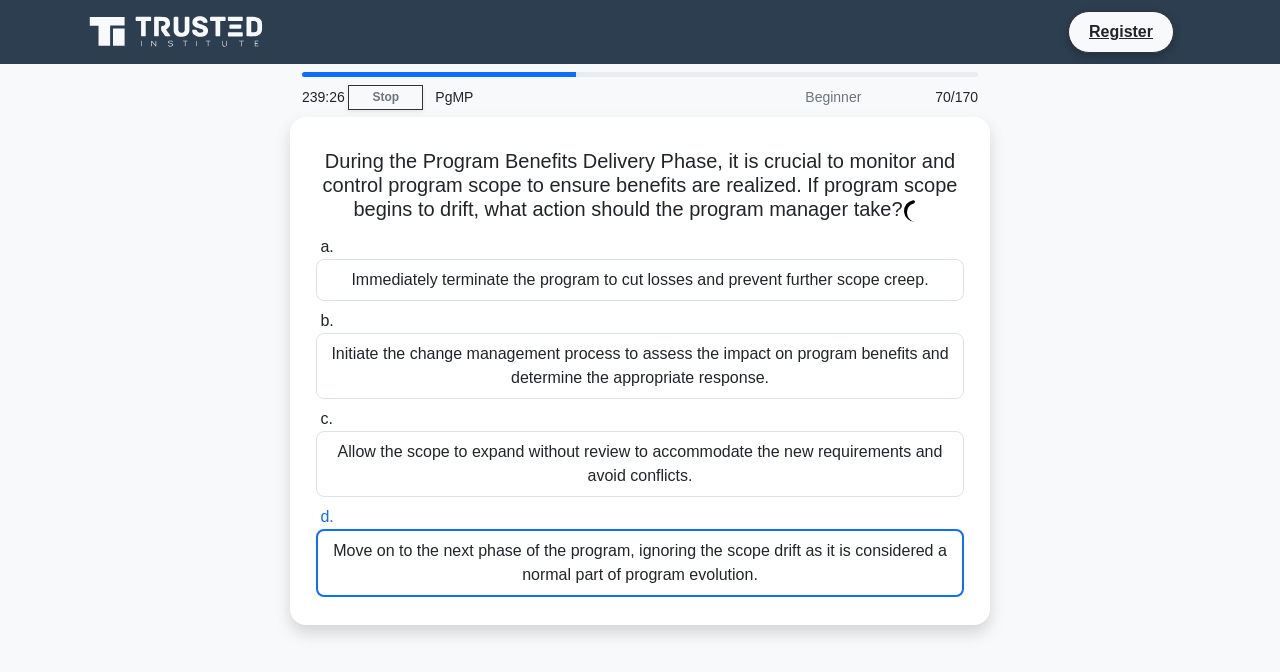 click on "Allow the scope to expand without review to accommodate the new requirements and avoid conflicts." at bounding box center (640, 464) 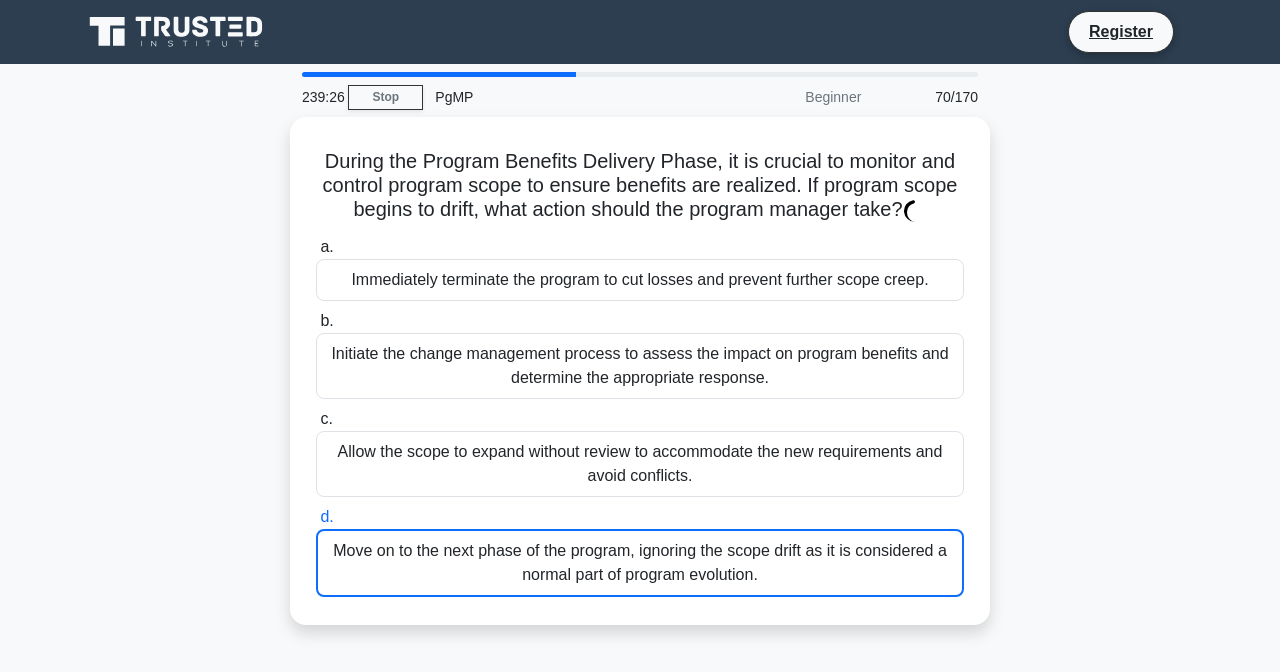 click on "c.
Allow the scope to expand without review to accommodate the new requirements and avoid conflicts." at bounding box center (316, 419) 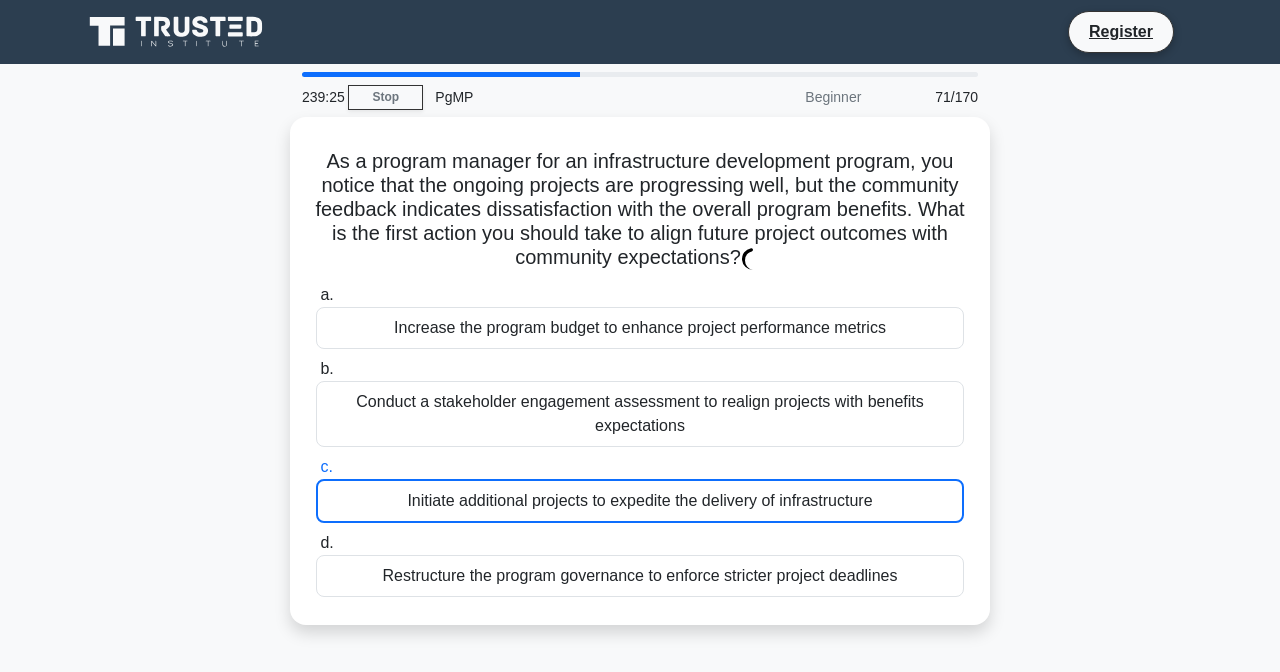 click on "Conduct a stakeholder engagement assessment to realign projects with benefits expectations" at bounding box center [640, 414] 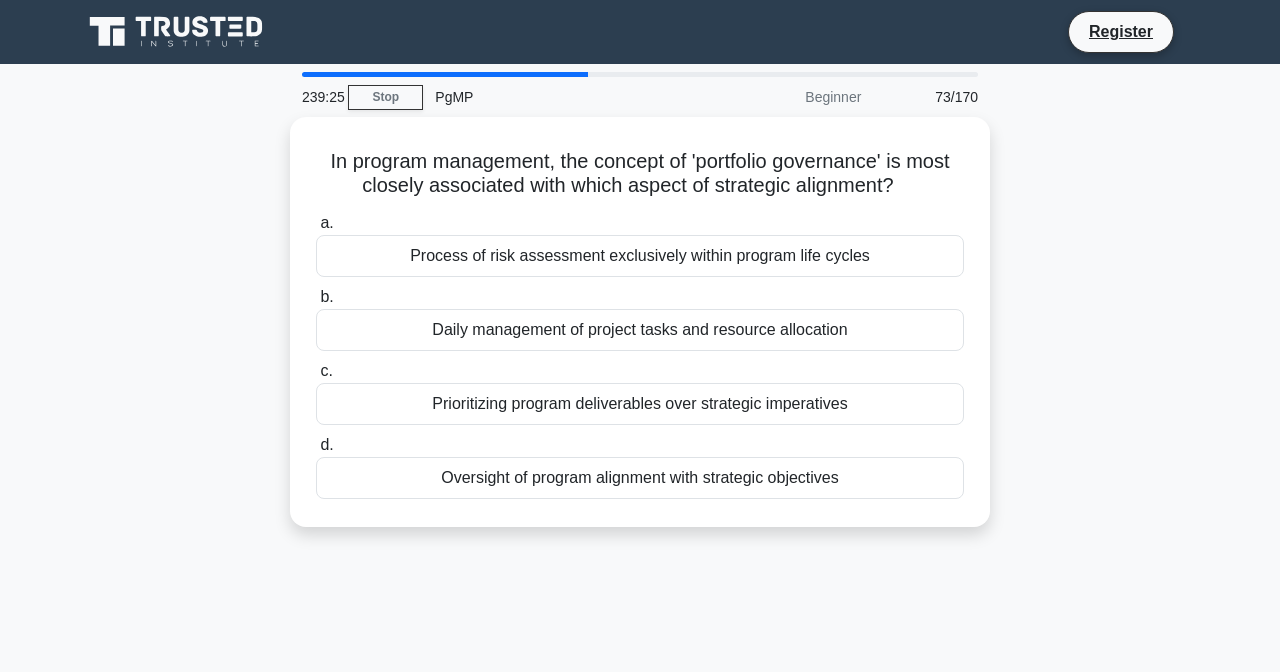 click on "Oversight of program alignment with strategic objectives" at bounding box center (640, 478) 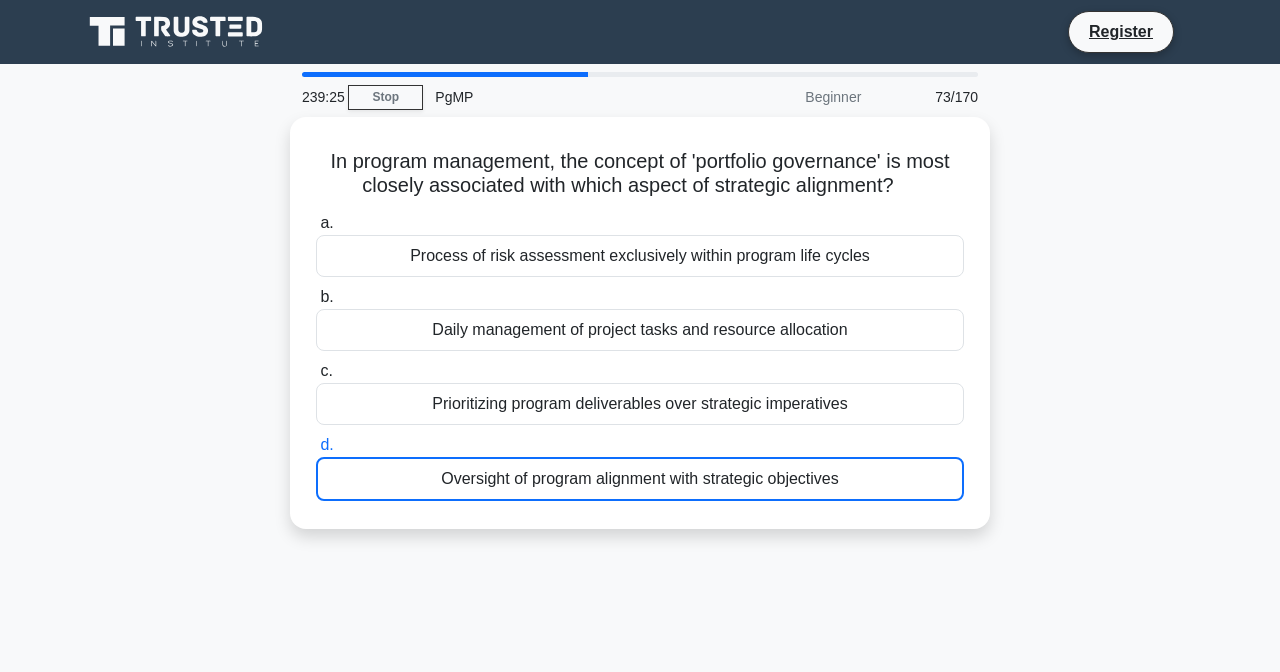 click on "d.
Oversight of program alignment with strategic objectives" at bounding box center (640, 467) 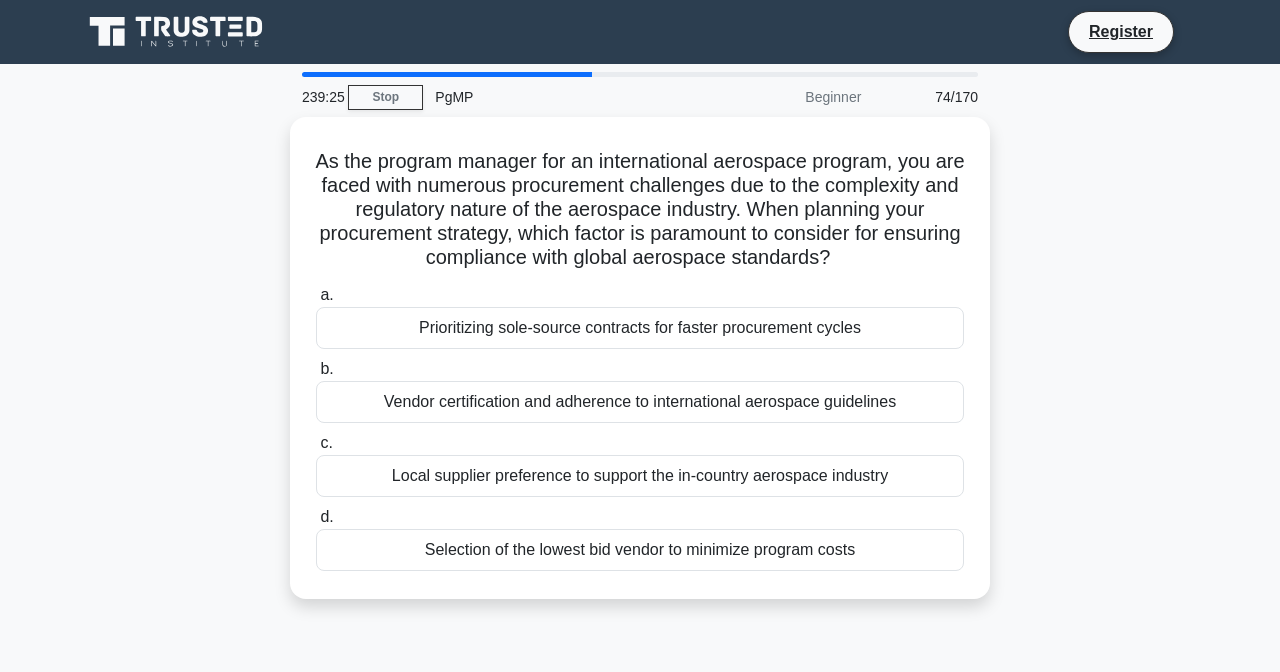 click on "c.
[ORGANIZATION] supplier preference to support the in-country aerospace industry" at bounding box center [640, 464] 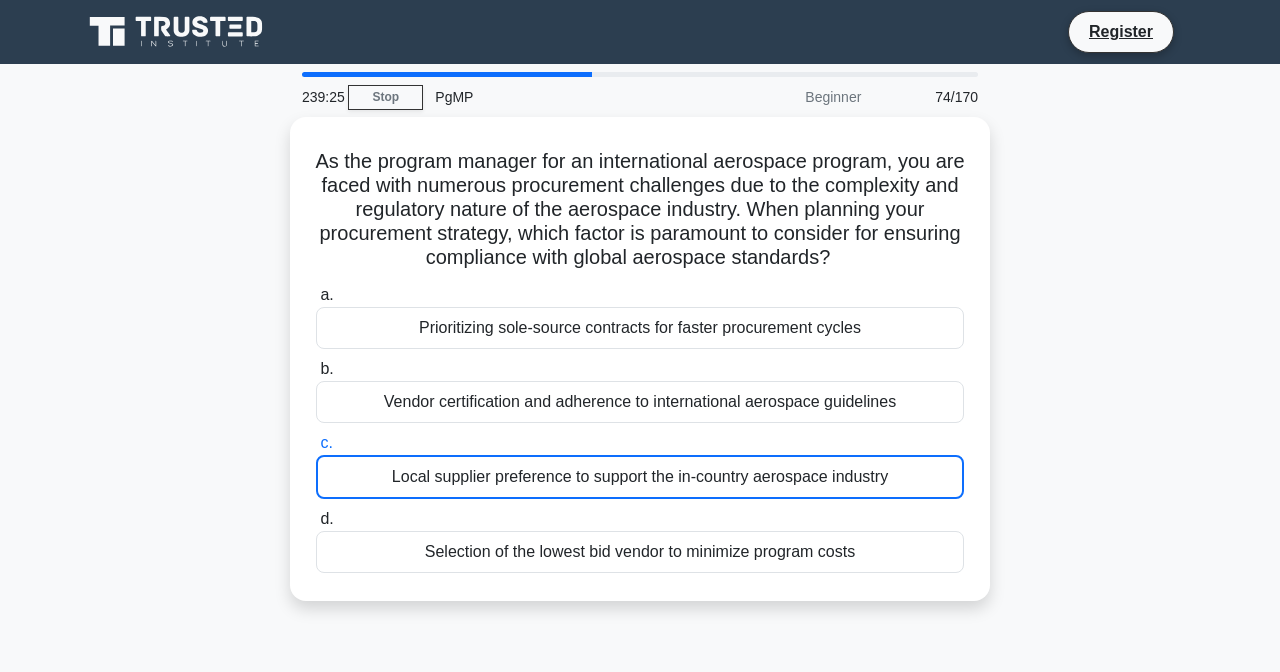 click on "c.
[ORGANIZATION] supplier preference to support the in-country aerospace industry" at bounding box center [640, 465] 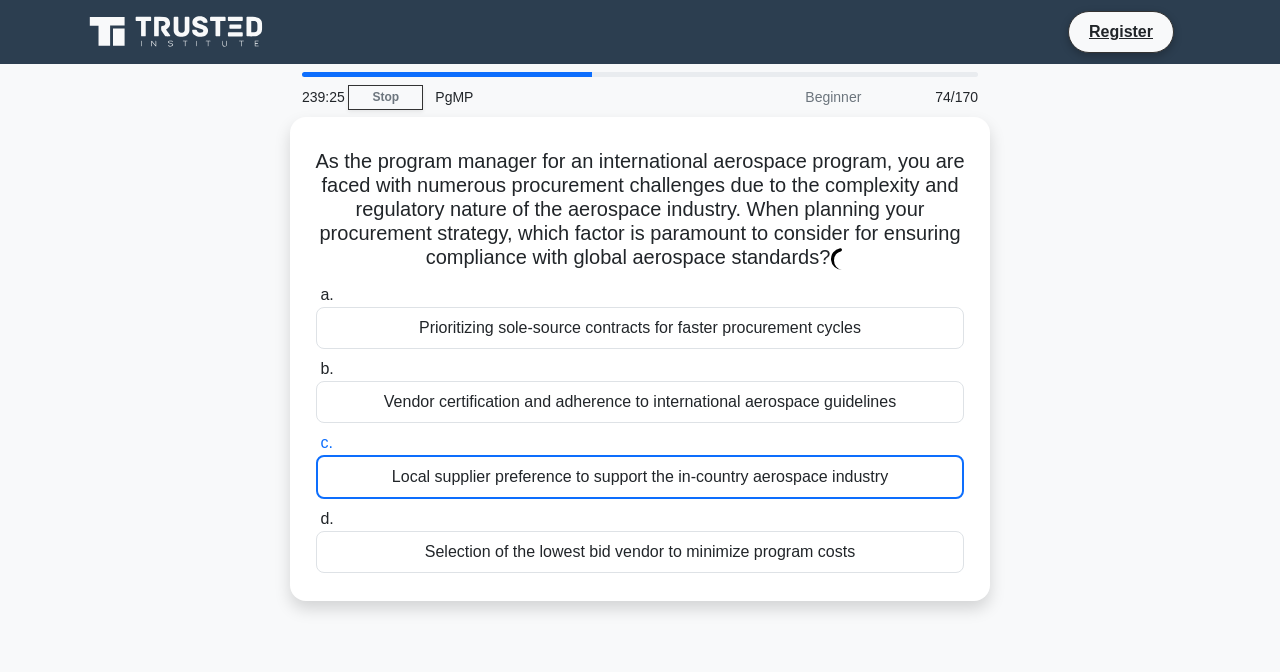 click on "Selection of the lowest bid vendor to minimize program costs" at bounding box center [640, 552] 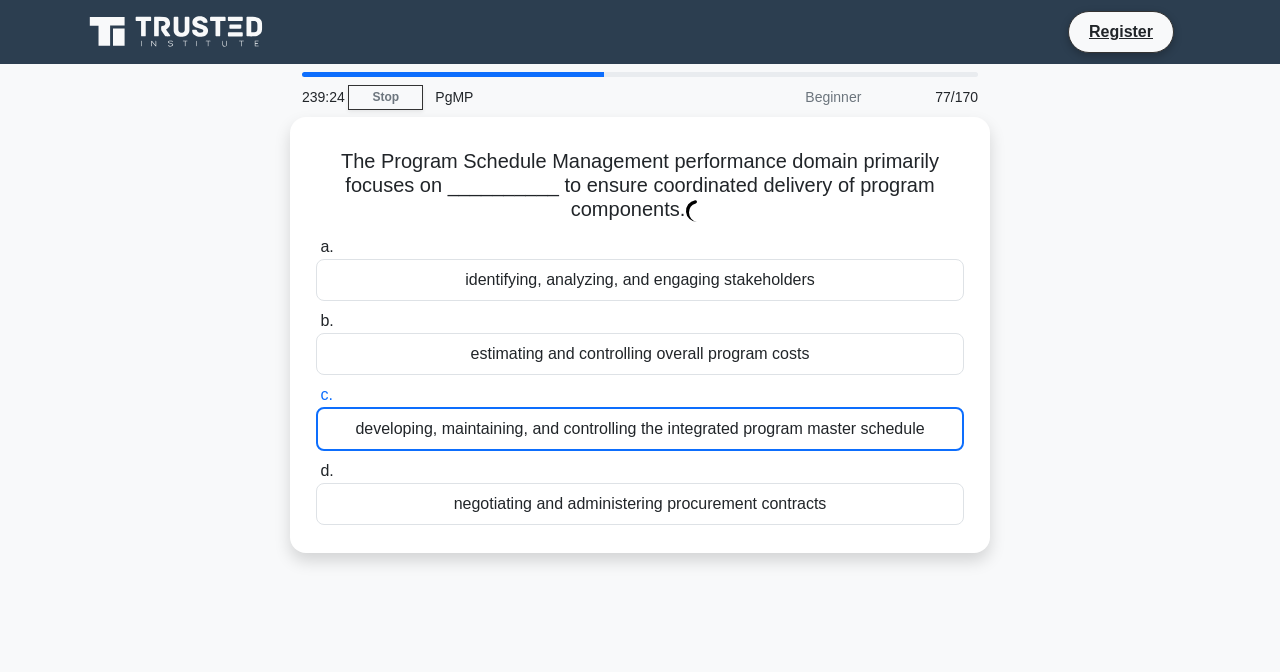 click on "negotiating and administering procurement contracts" at bounding box center (640, 504) 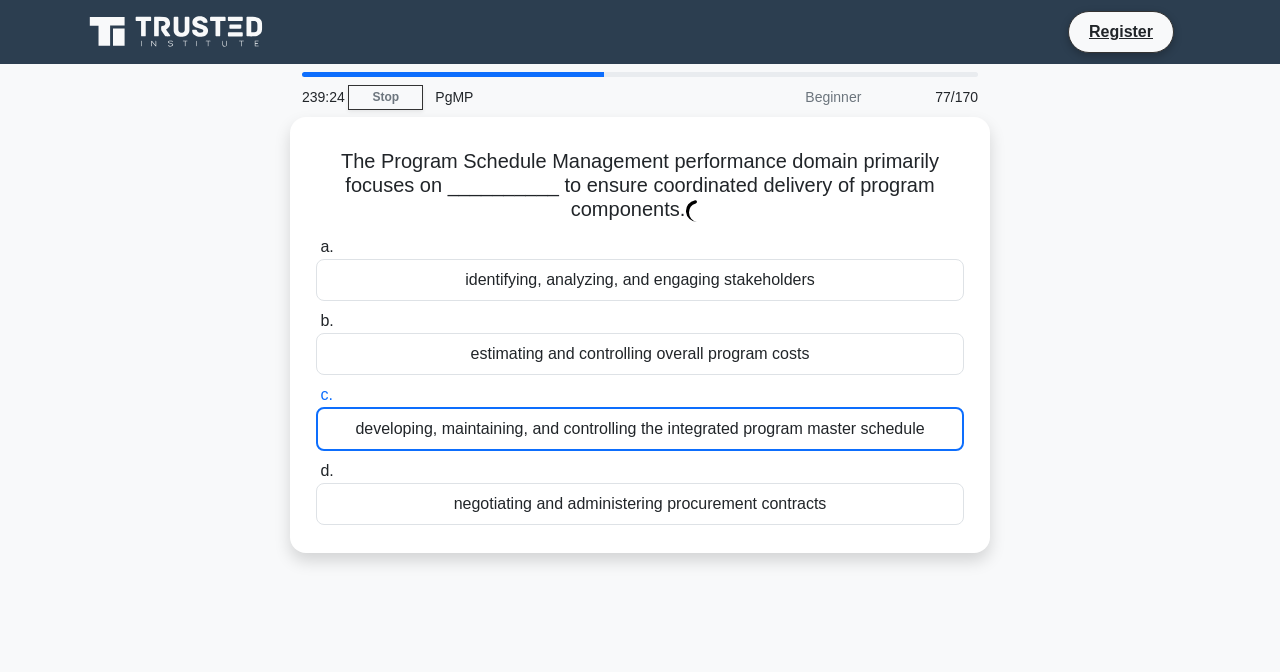 click on "d.
negotiating and administering procurement contracts" at bounding box center (316, 471) 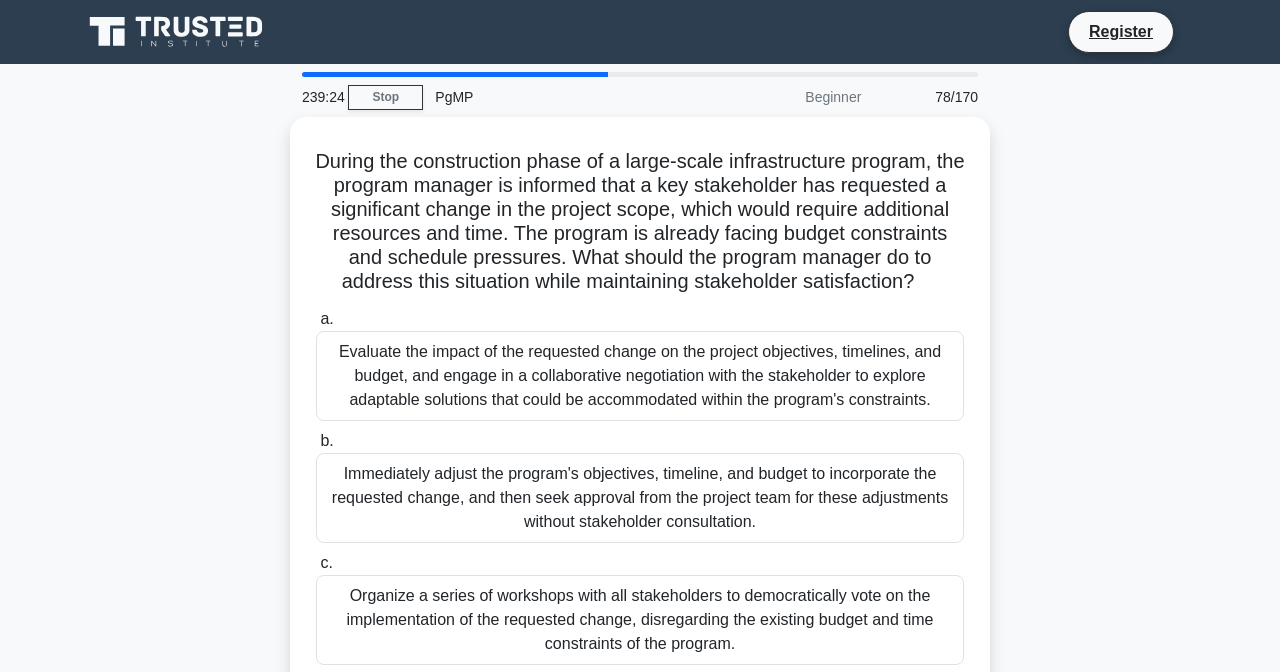 click on "Evaluate the impact of the requested change on the project objectives, timelines, and budget, and engage in a collaborative negotiation with the stakeholder to explore adaptable solutions that could be accommodated within the program's constraints." at bounding box center [640, 376] 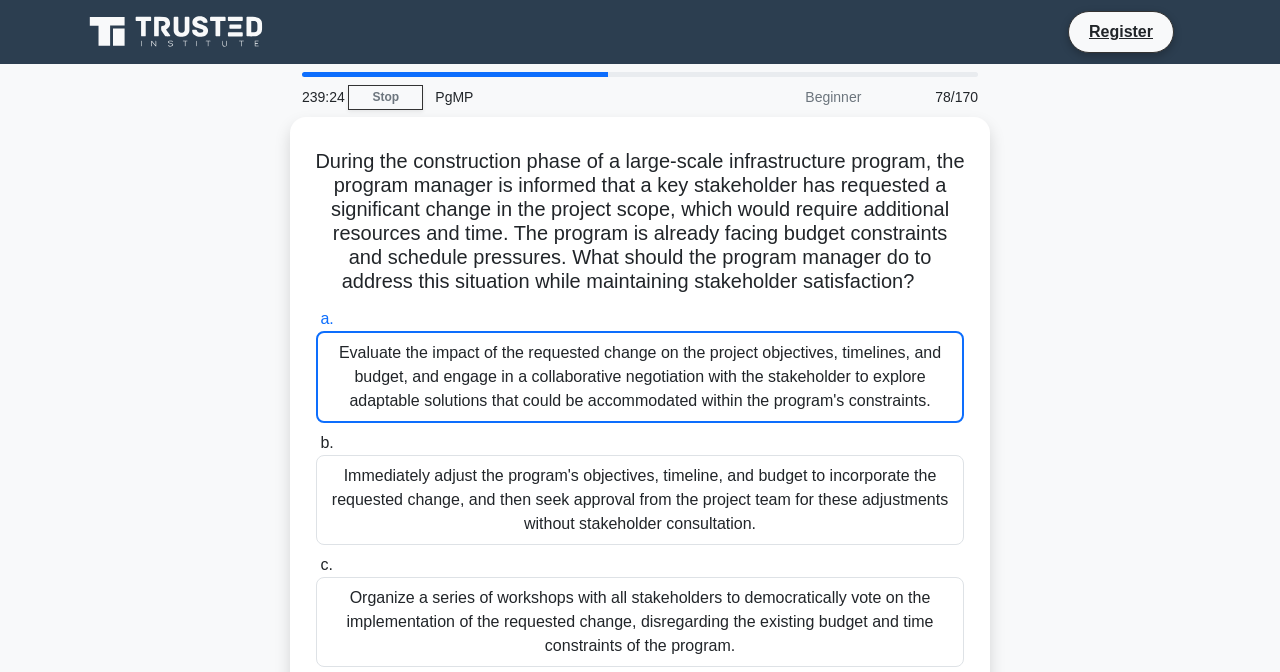 click on "b.
Immediately adjust the program's objectives, timeline, and budget to incorporate the requested change, and then seek approval from the project team for these adjustments without stakeholder consultation." at bounding box center (640, 488) 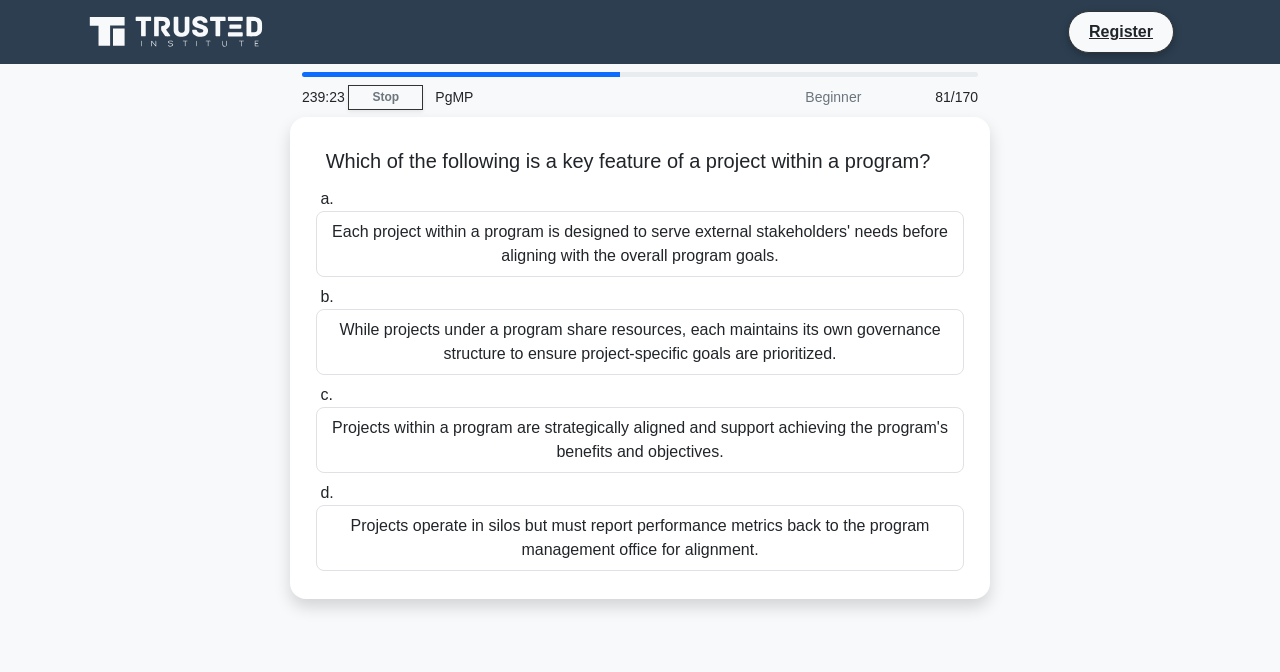 click on "While projects under a program share resources, each maintains its own governance structure to ensure project-specific goals are prioritized." at bounding box center (640, 342) 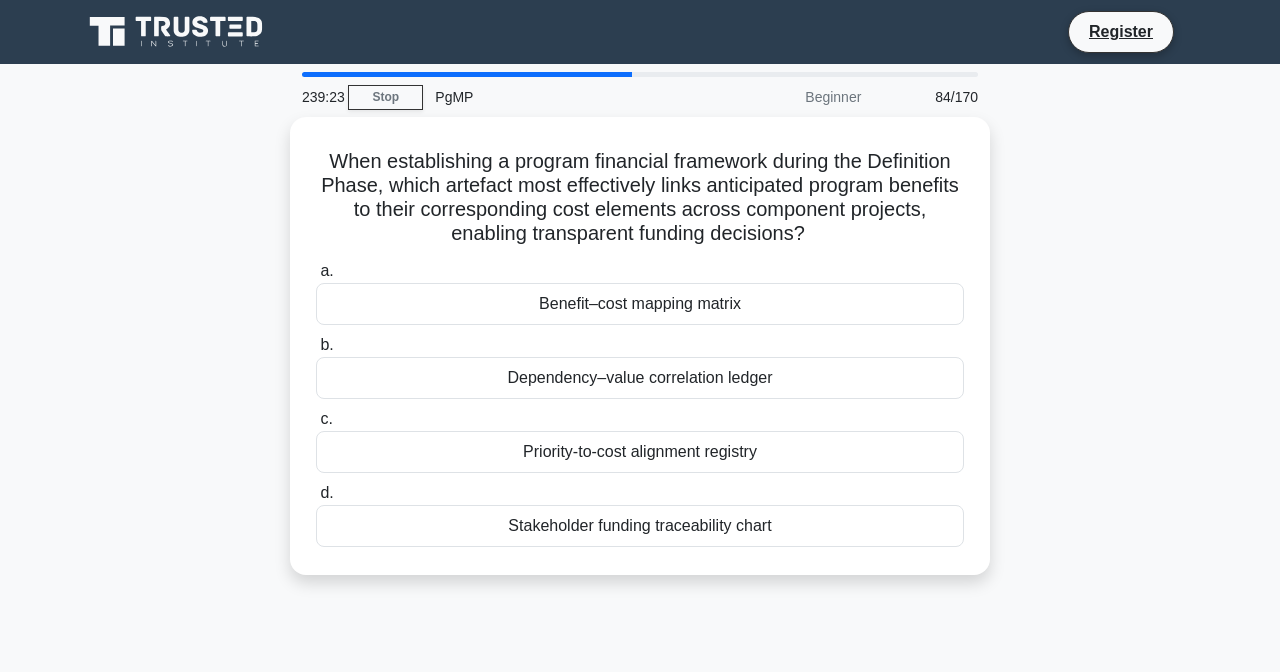 click on "d.
Stakeholder funding traceability chart" at bounding box center [640, 514] 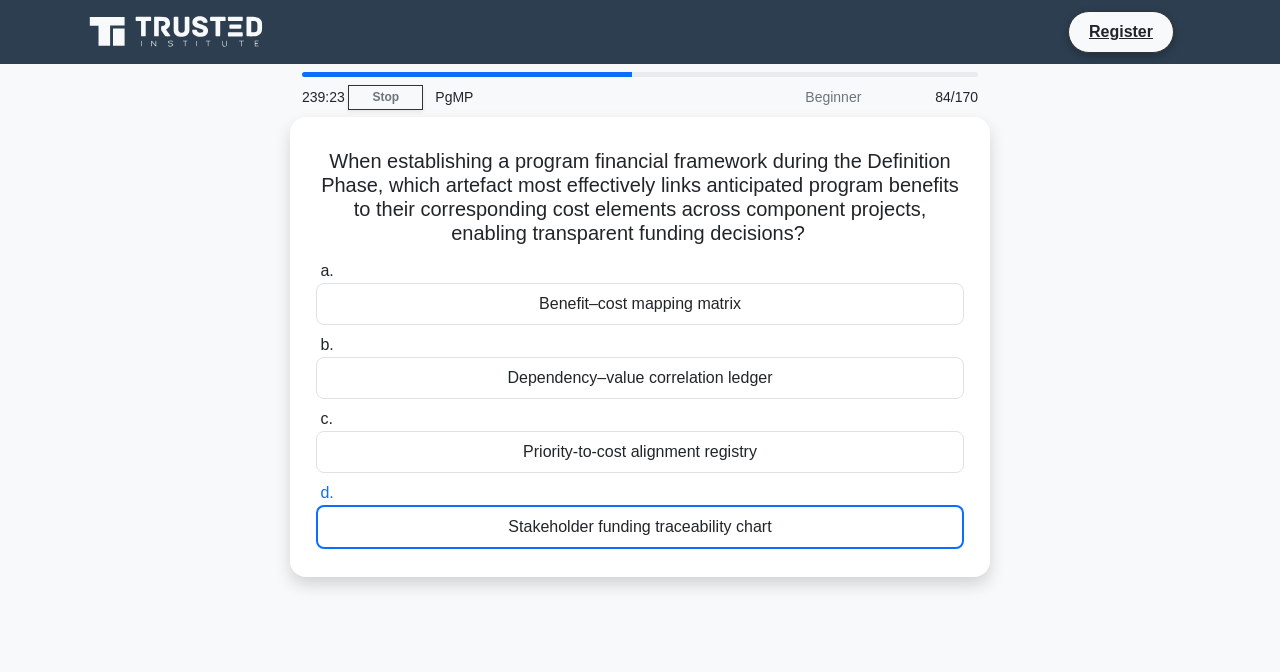 click on "Dependency–value correlation ledger" at bounding box center [640, 378] 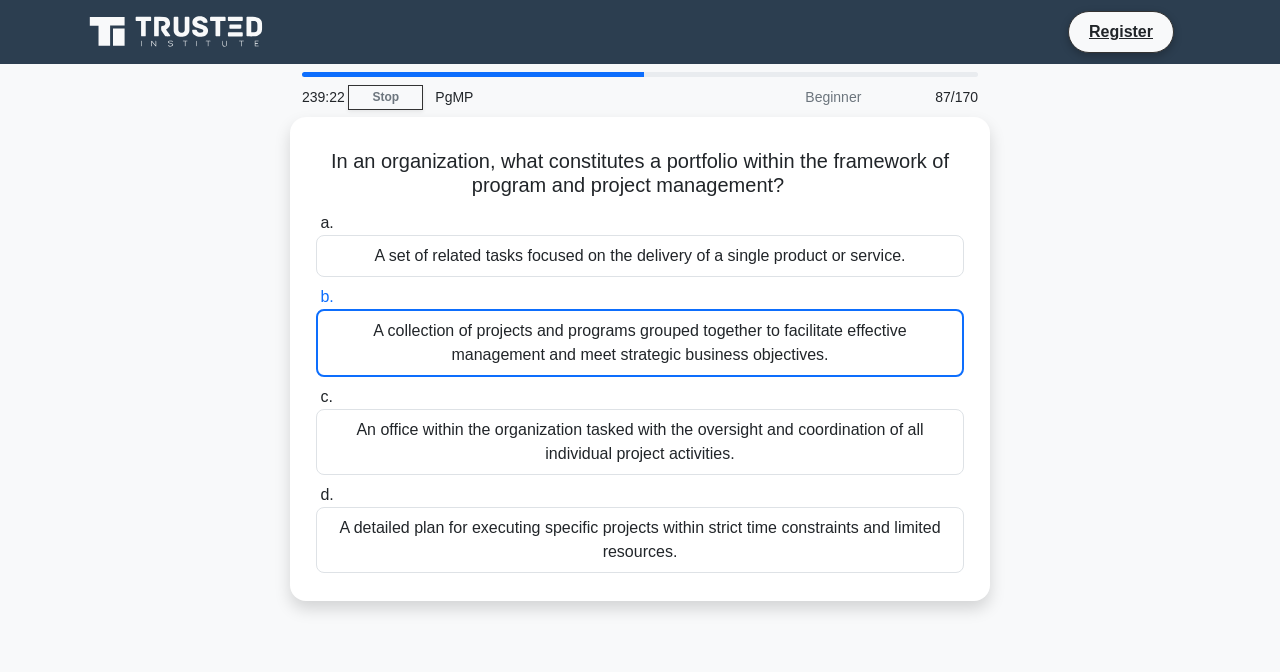 click on "An office within the organization tasked with the oversight and coordination of all individual project activities." at bounding box center [640, 442] 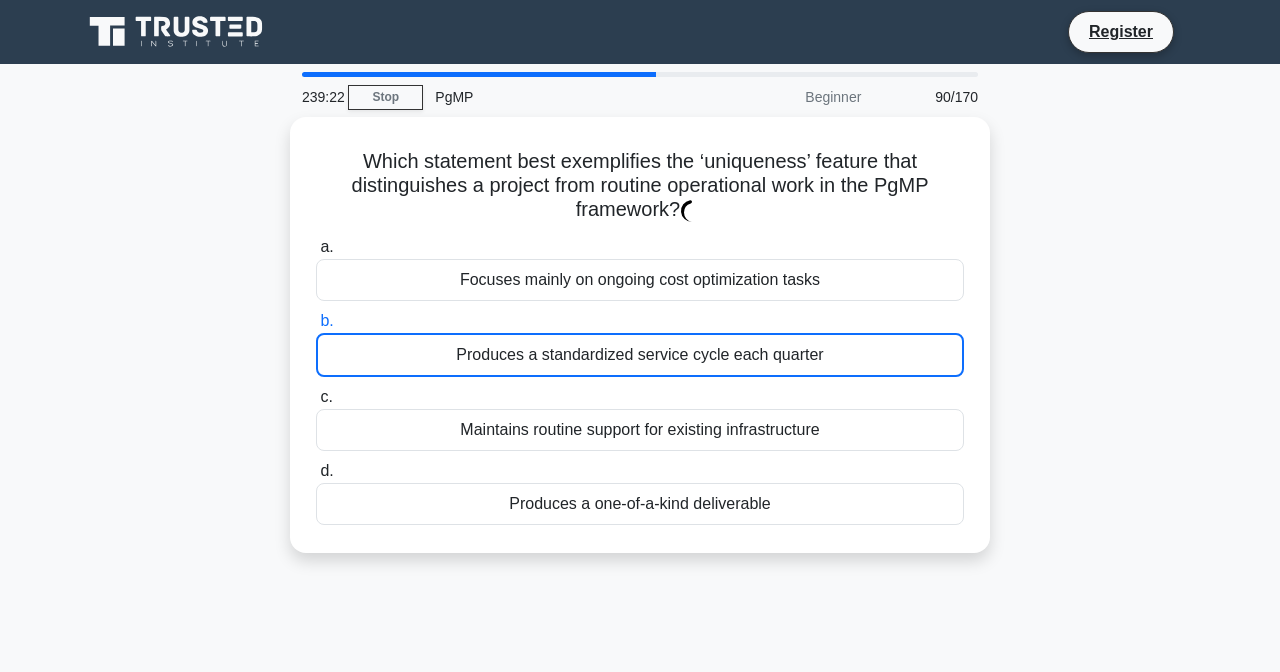 click on "b.
Produces a standardized service cycle each quarter" at bounding box center [640, 343] 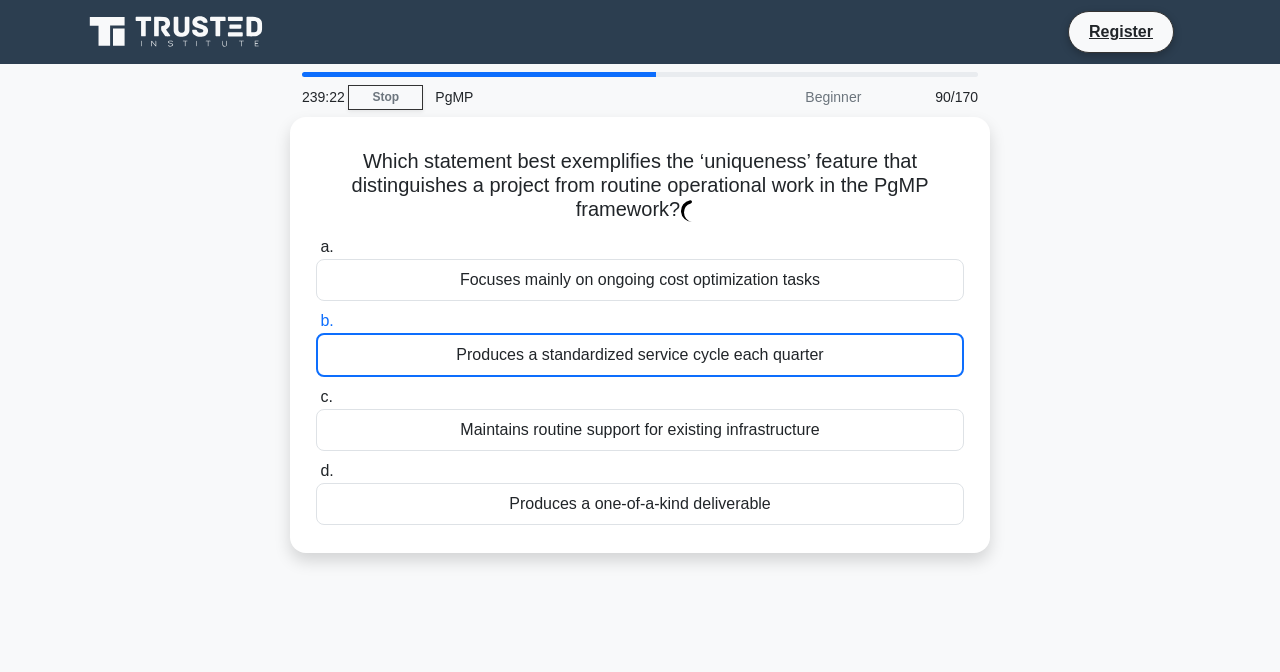 click on "b.
Produces a standardized service cycle each quarter" at bounding box center [316, 321] 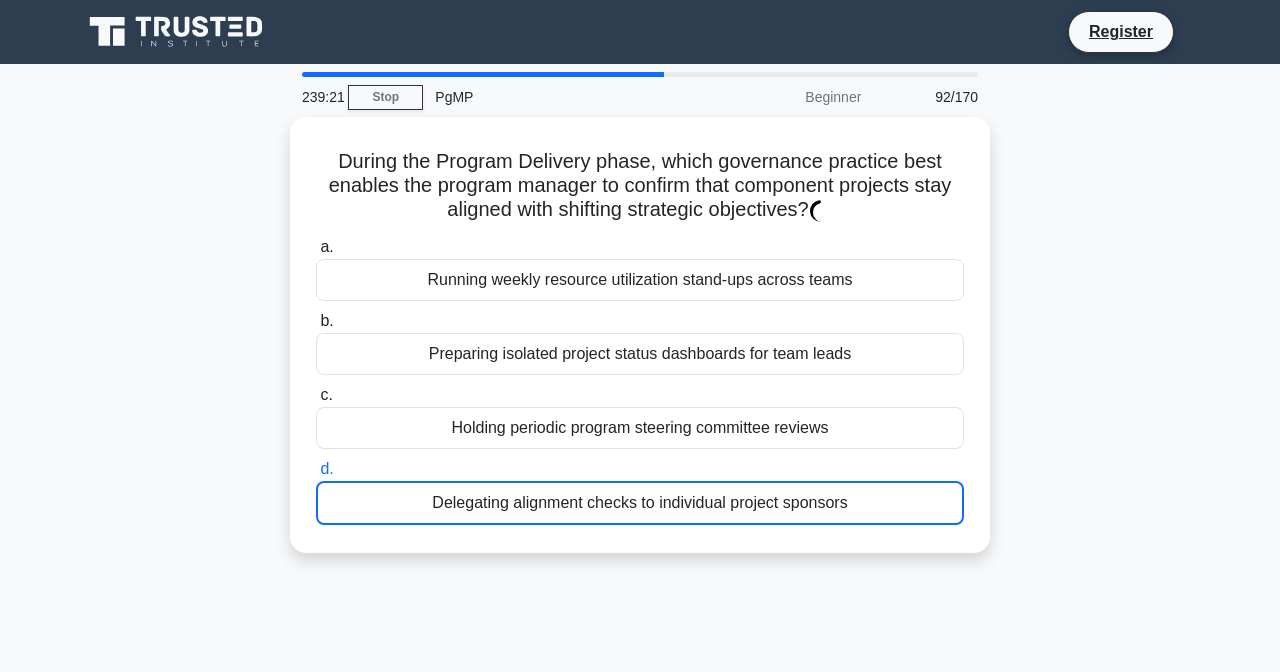click on "Preparing isolated project status dashboards for team leads" at bounding box center [640, 354] 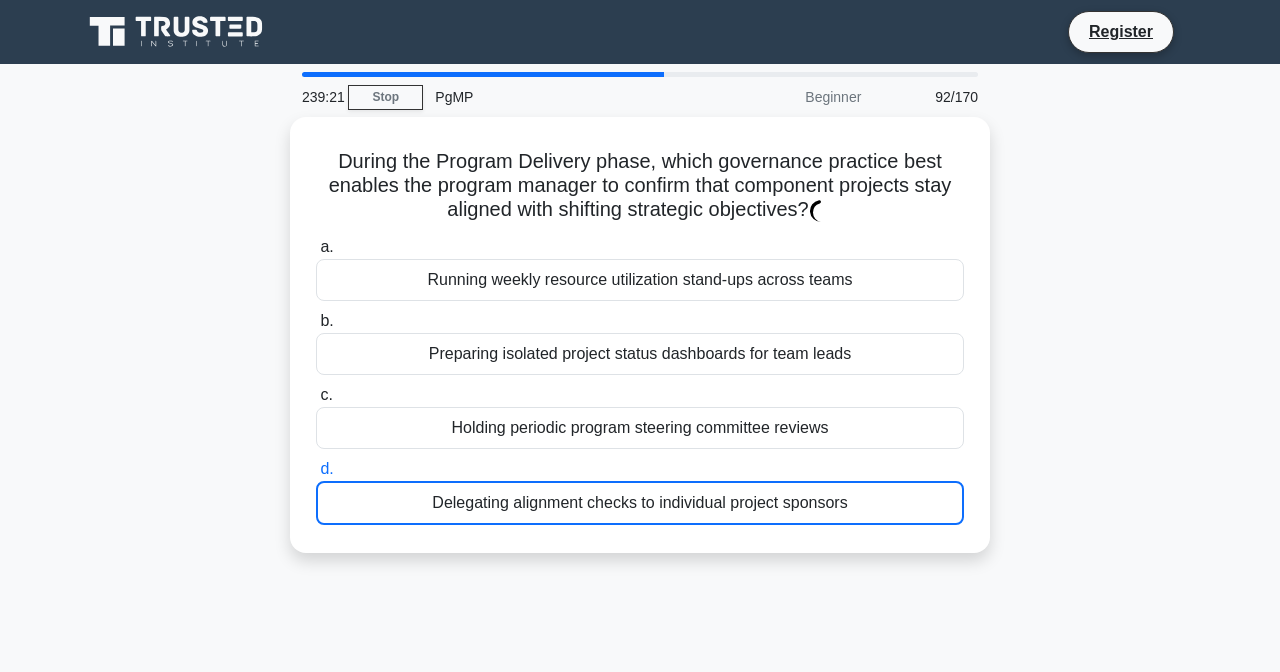 click on "b.
Preparing isolated project status dashboards for team leads" at bounding box center [316, 321] 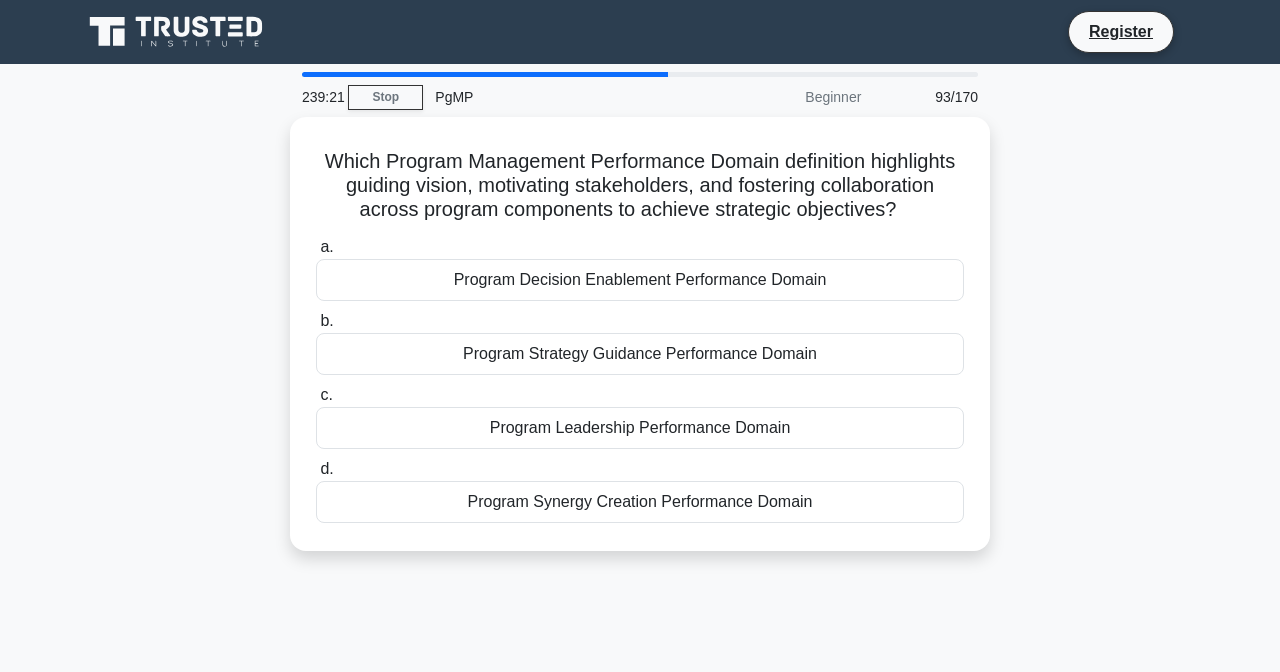 click on "Program Leadership Performance Domain" at bounding box center [640, 428] 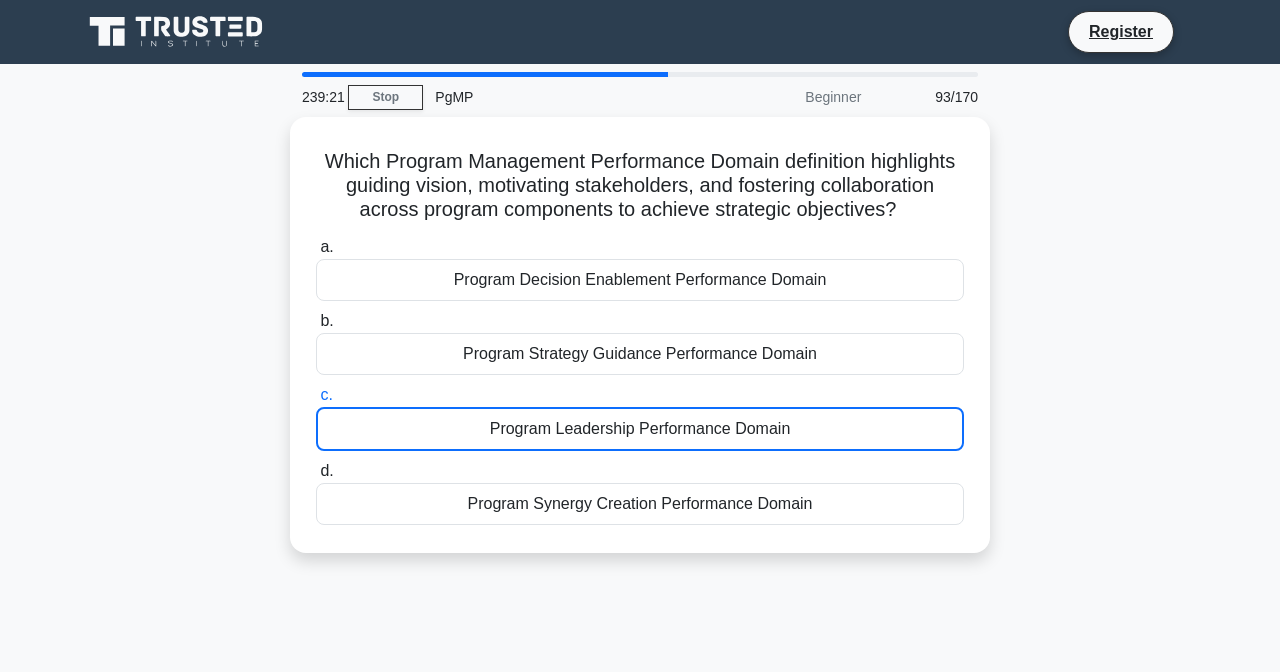 click on "Program Strategy Guidance Performance Domain" at bounding box center [640, 354] 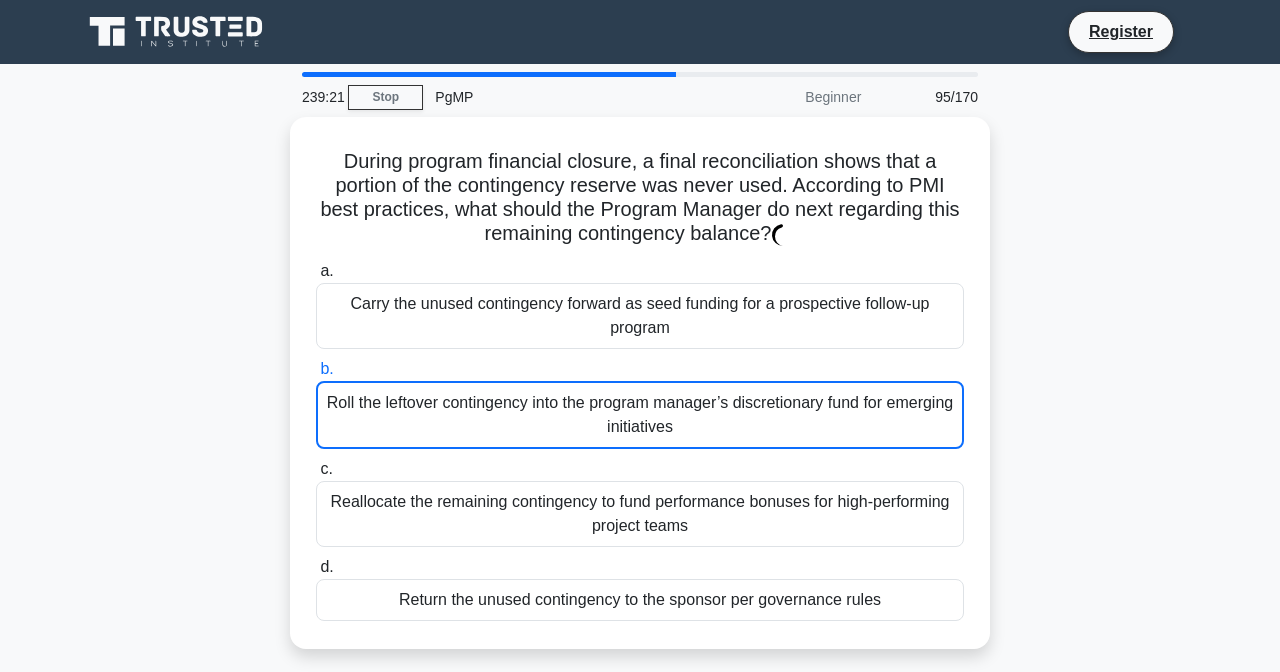 click on "c.
Reallocate the remaining contingency to fund performance bonuses for high-performing project teams" at bounding box center [640, 502] 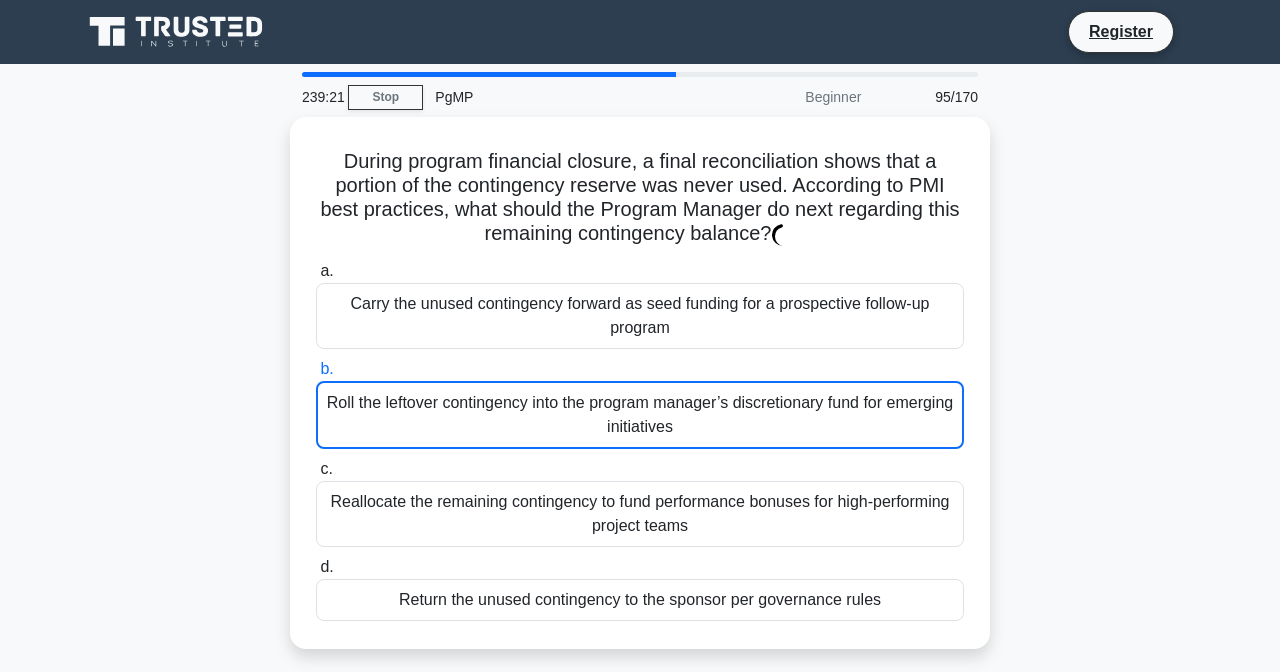 click on "c.
Reallocate the remaining contingency to fund performance bonuses for high-performing project teams" at bounding box center (316, 469) 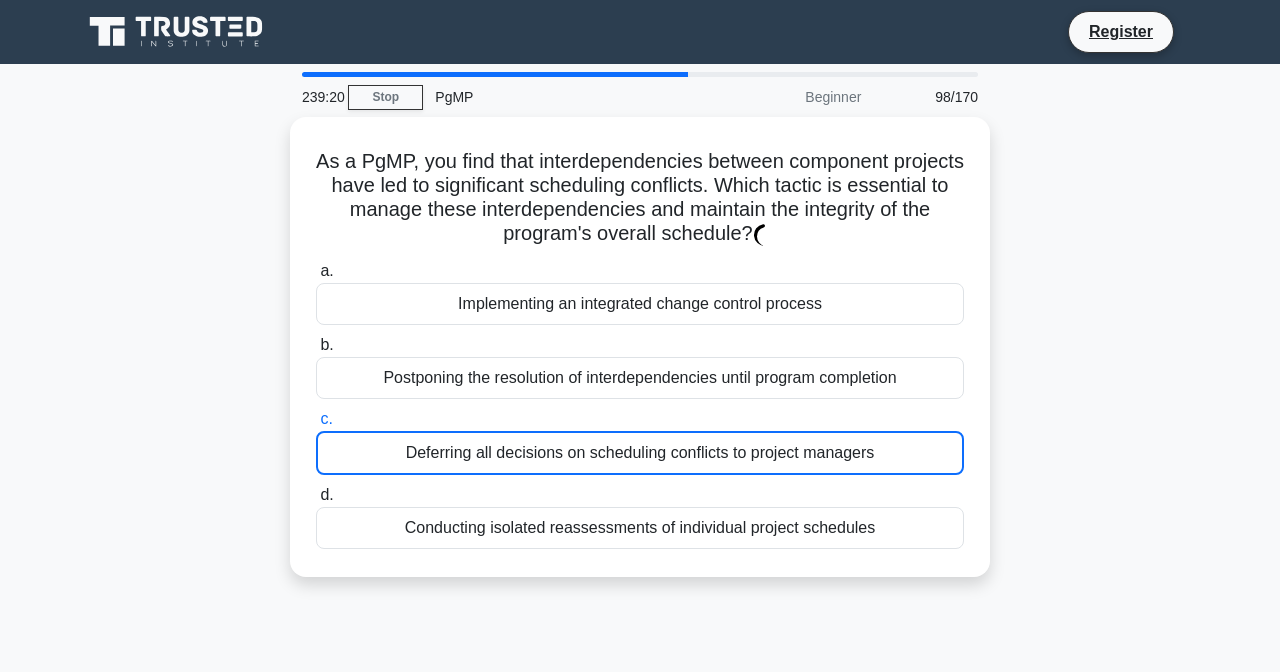 click on "Postponing the resolution of interdependencies until program completion" at bounding box center (640, 378) 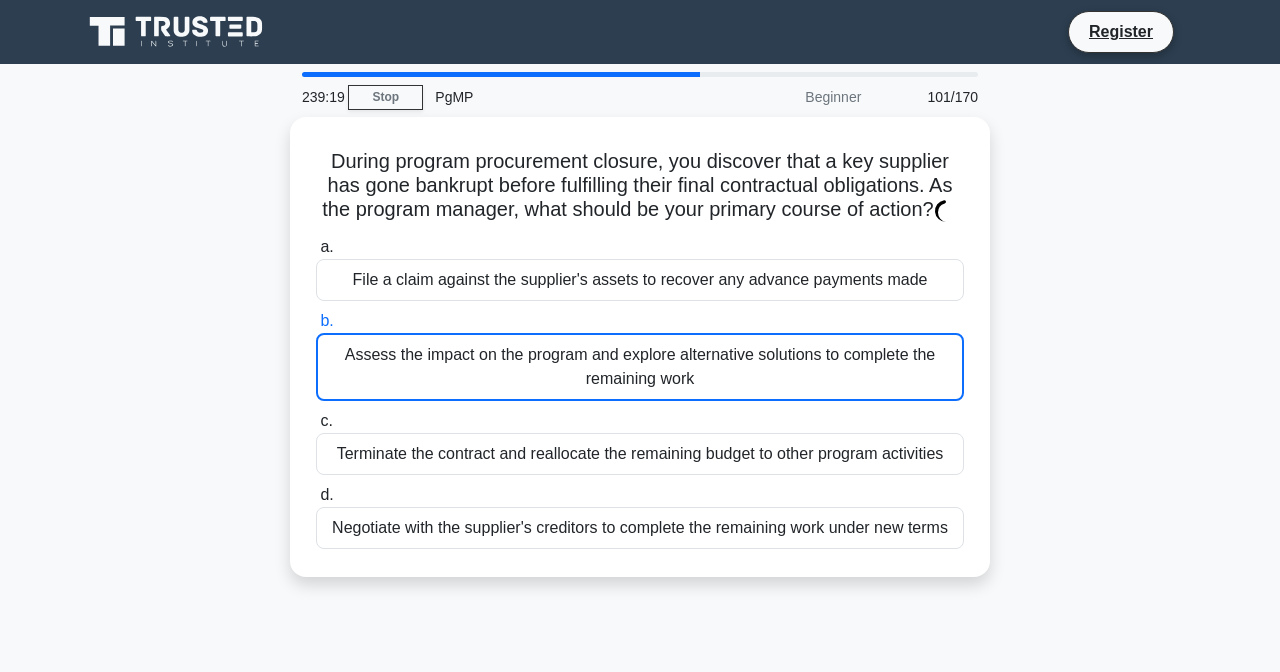 click on "Assess the impact on the program and explore alternative solutions to complete the remaining work" at bounding box center [640, 367] 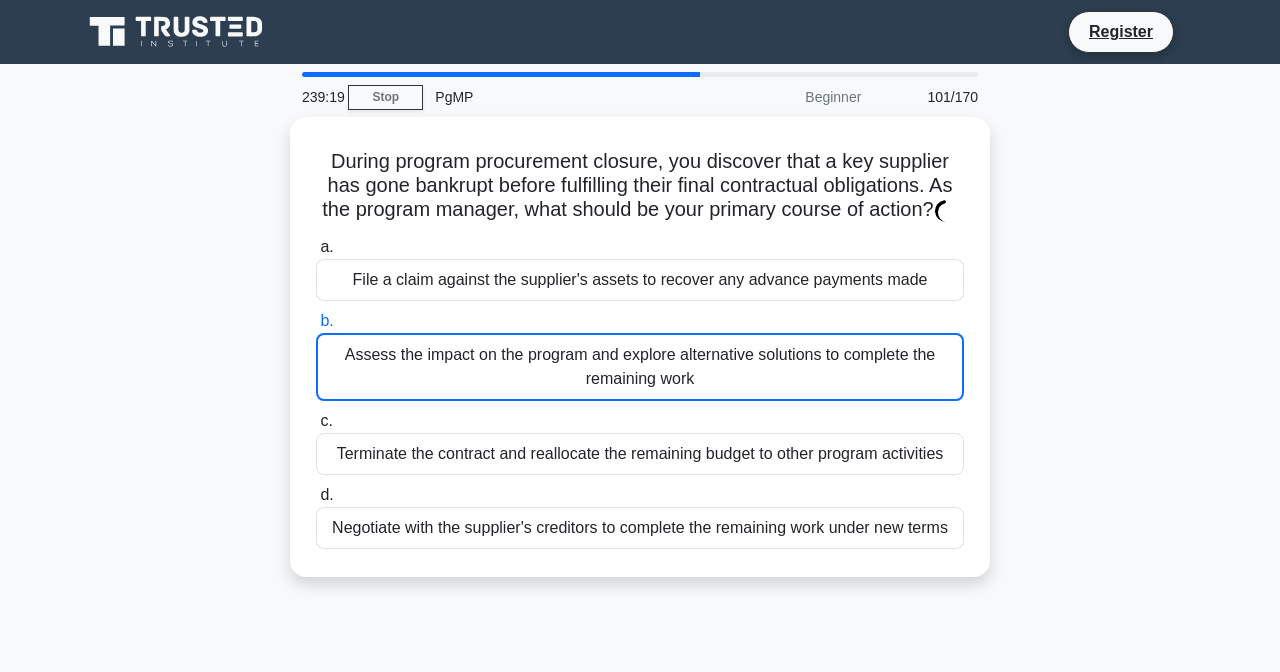 click on "b.
Assess the impact on the program and explore alternative solutions to complete the remaining work" at bounding box center [316, 321] 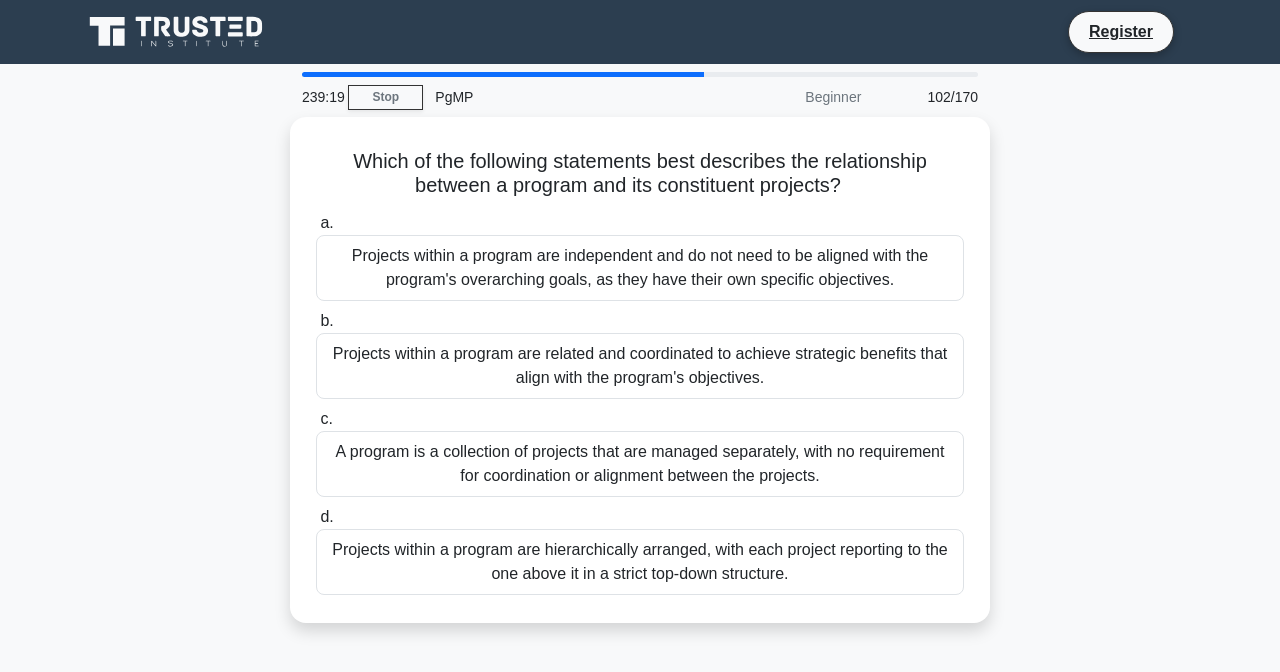 click on "c.
A program is a collection of projects that are managed separately, with no requirement for coordination or alignment between the projects." at bounding box center (640, 452) 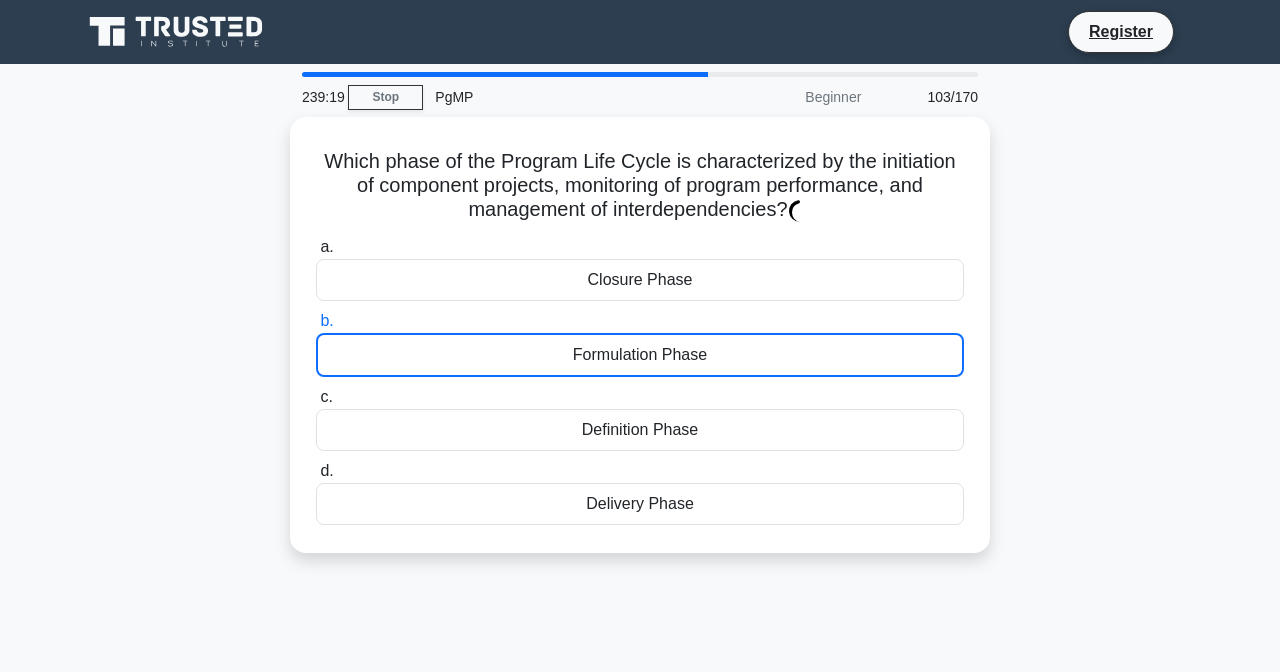 click on "c.
Definition Phase" at bounding box center (640, 418) 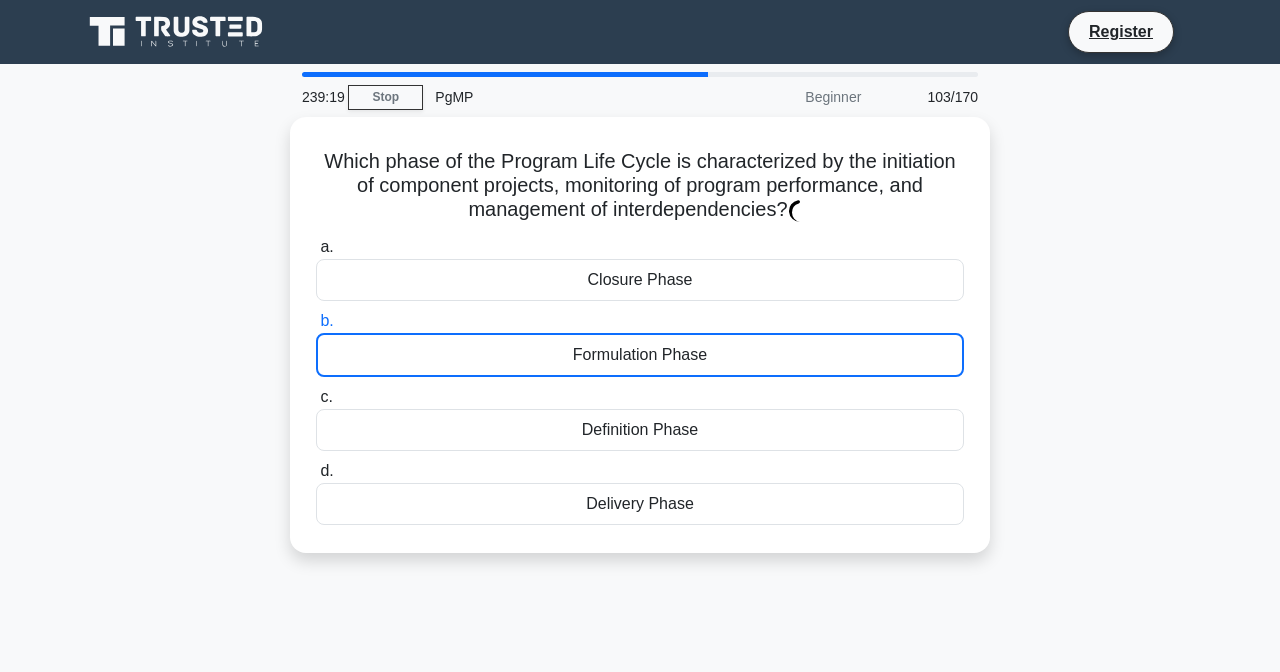 click on "c.
Definition Phase" at bounding box center (316, 397) 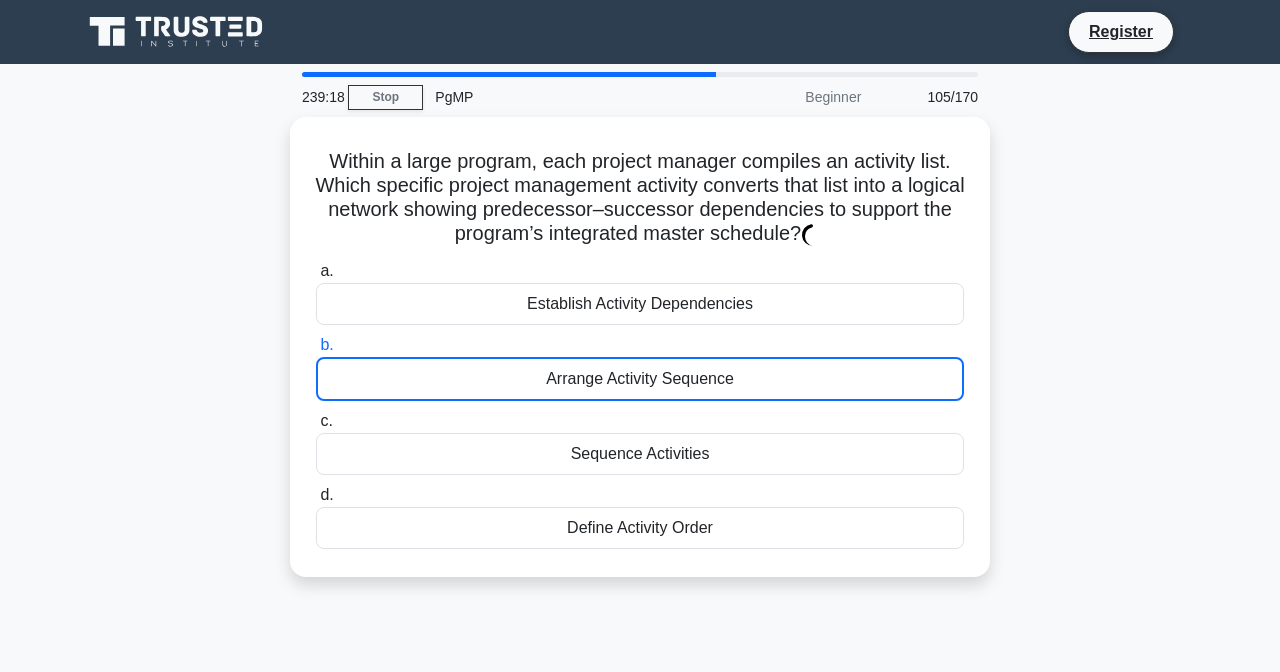 click on "d.
Define Activity Order" at bounding box center [640, 516] 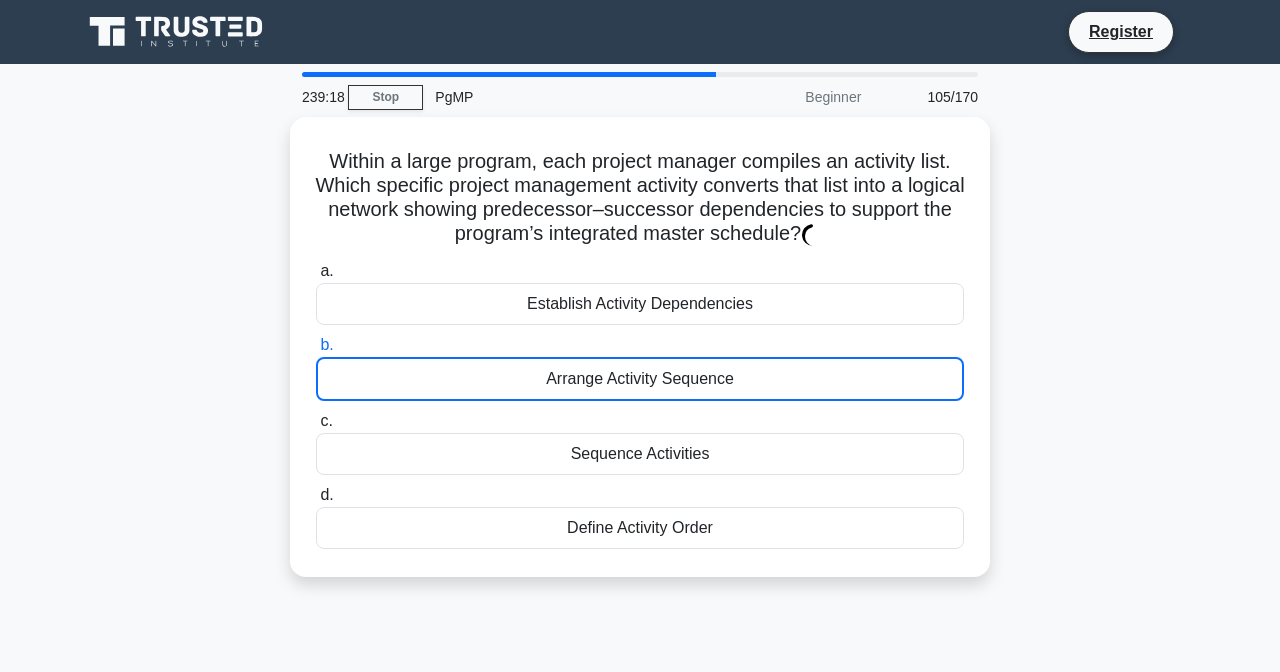 click on "d.
Define Activity Order" at bounding box center (316, 495) 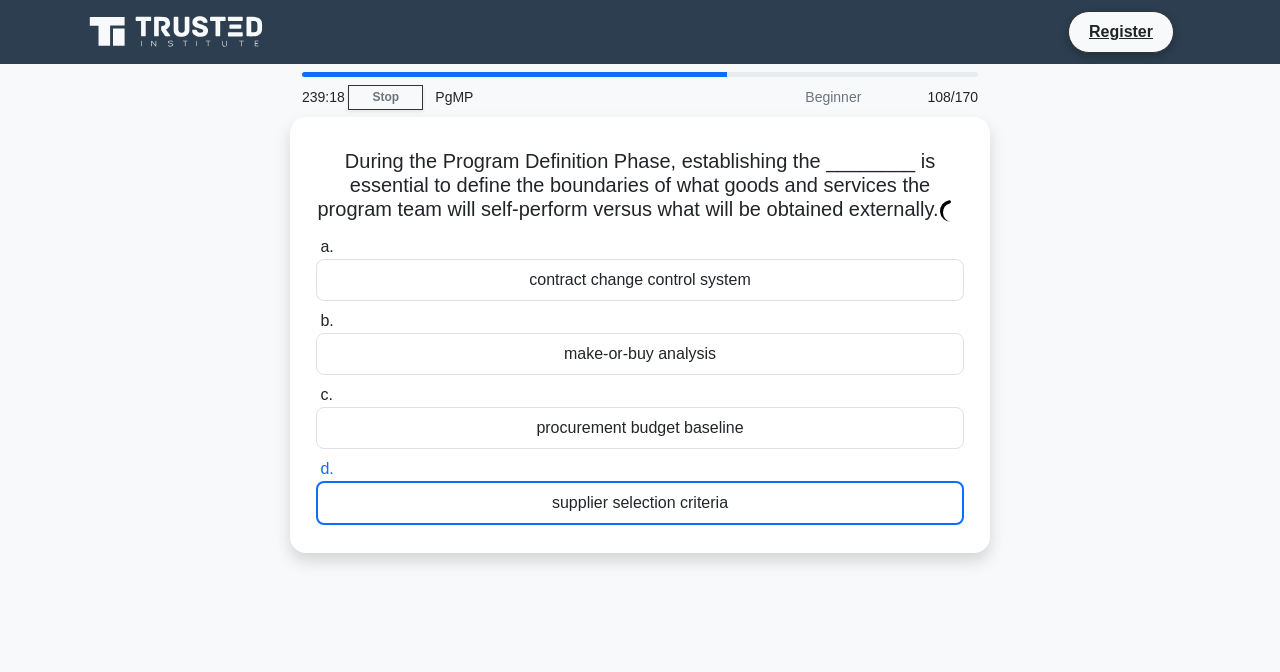 click on "supplier selection criteria" at bounding box center (640, 503) 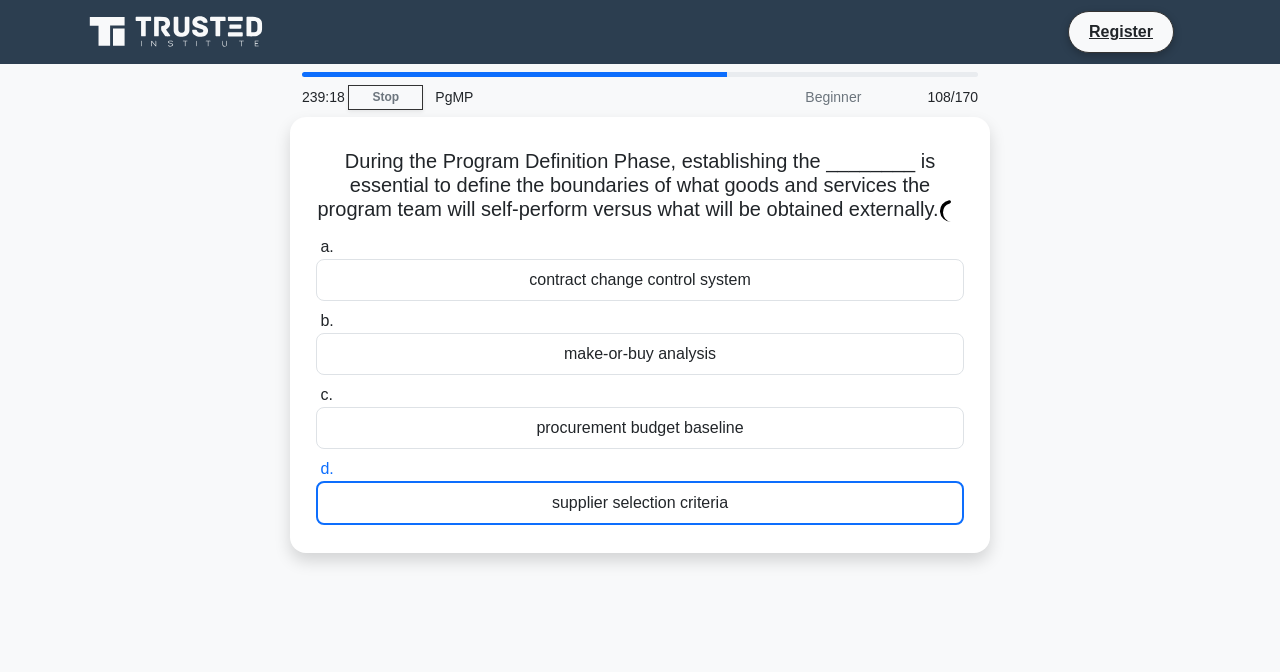 click on "d.
supplier selection criteria" at bounding box center [316, 469] 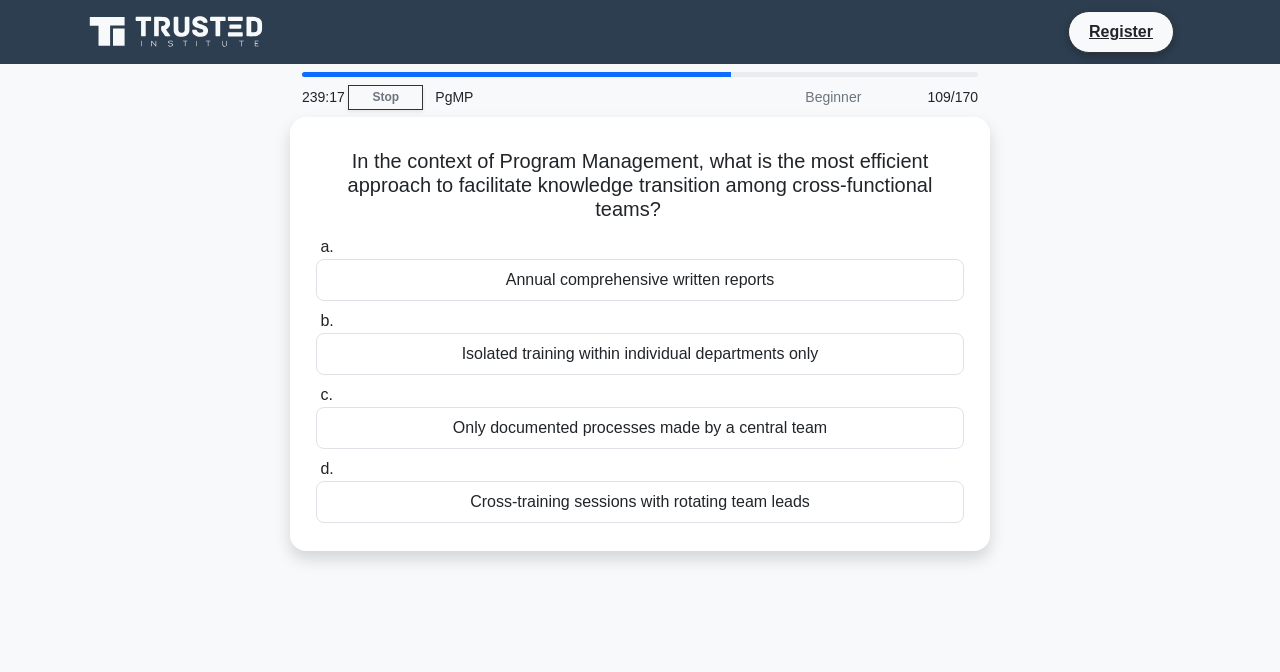 click on "Cross-training sessions with rotating team leads" at bounding box center [640, 502] 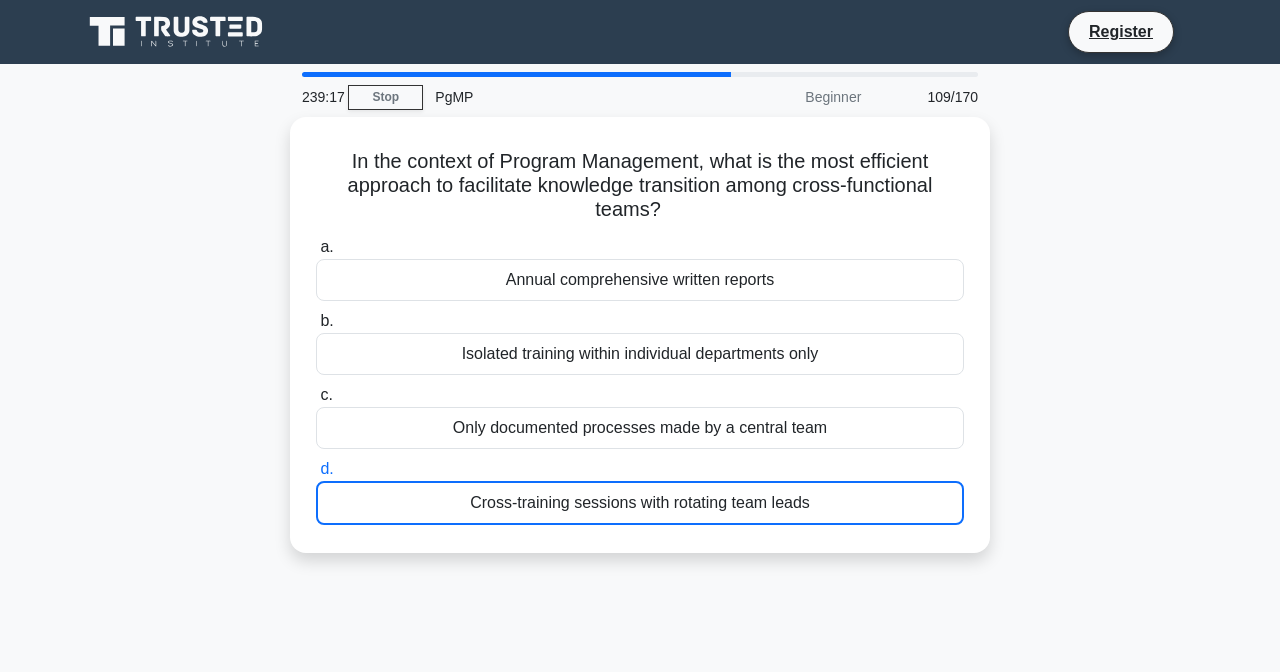 click on "Cross-training sessions with rotating team leads" at bounding box center [640, 503] 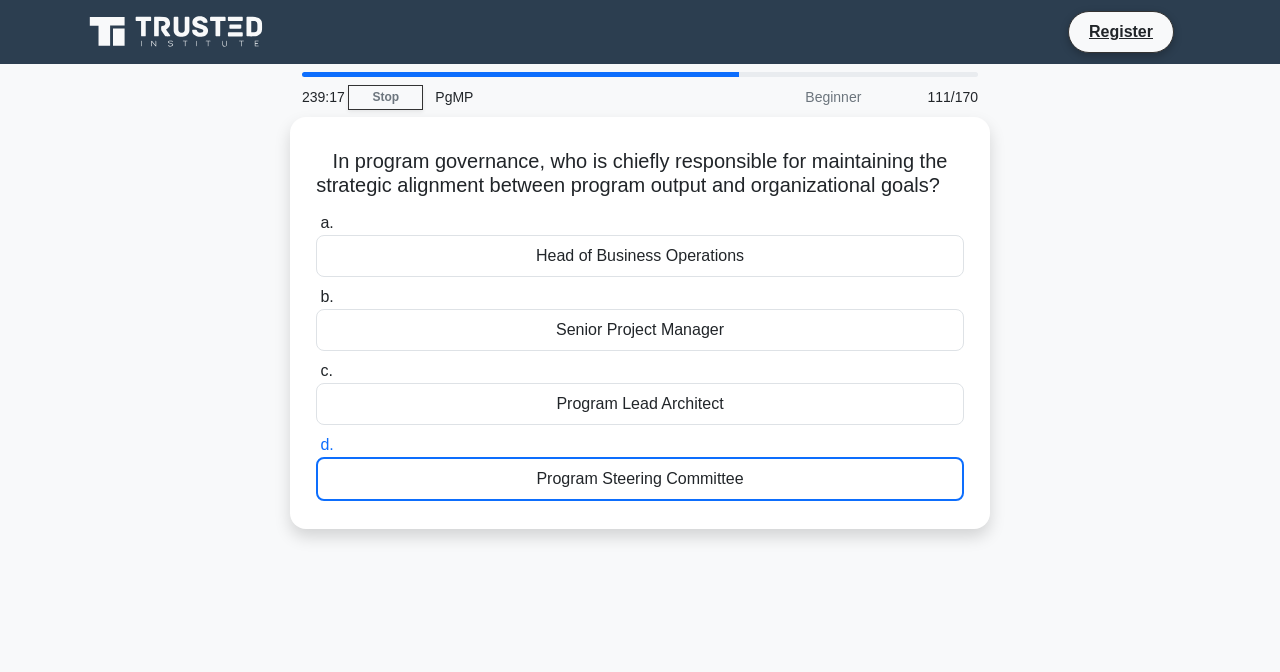 click on "Program Steering Committee" at bounding box center (640, 479) 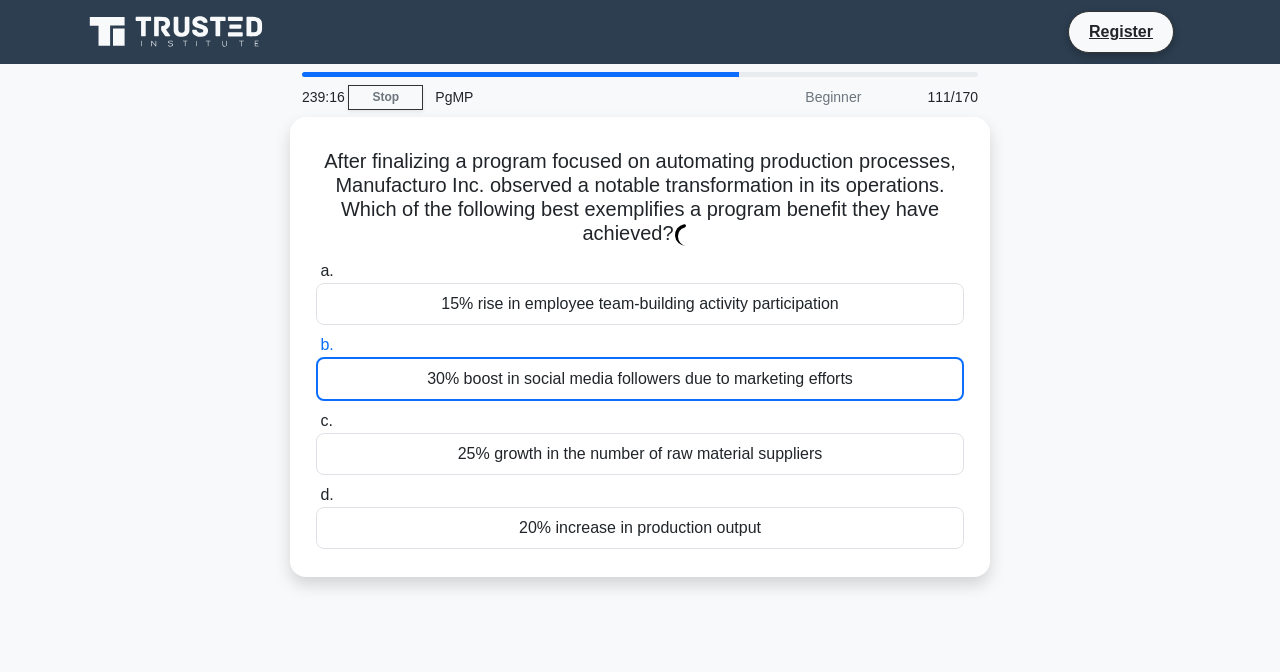 click on "d.
20% increase in production output" at bounding box center (640, 516) 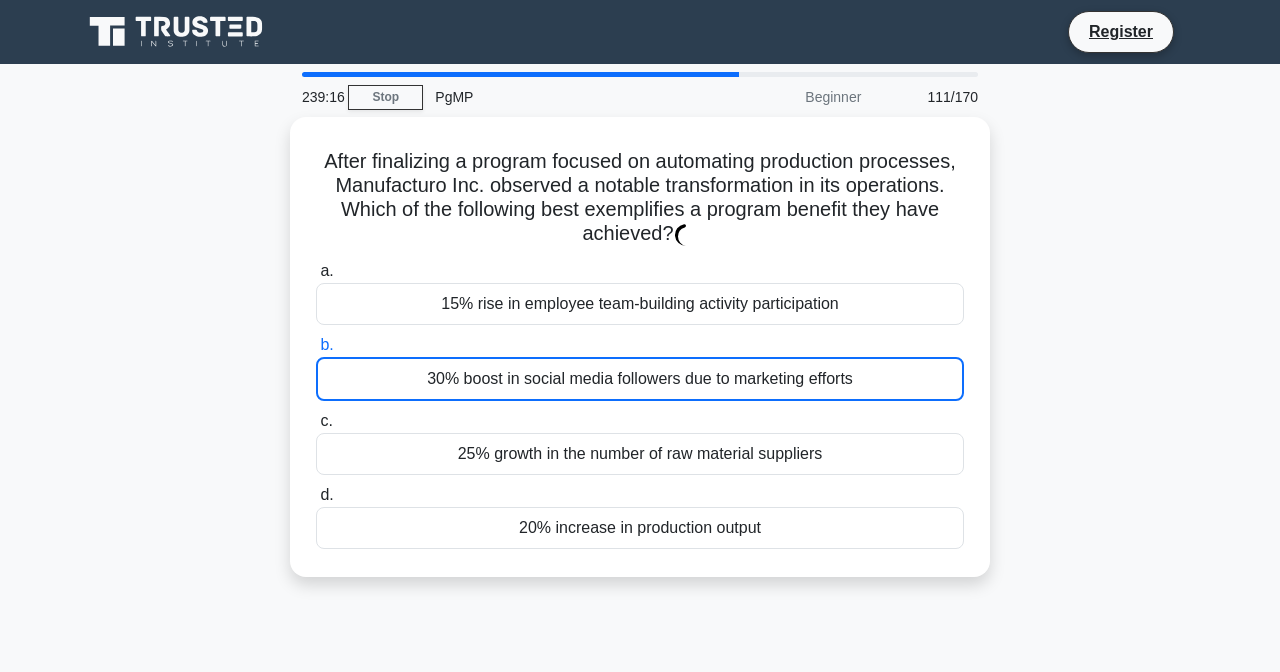 click on "d.
20% increase in production output" at bounding box center [316, 495] 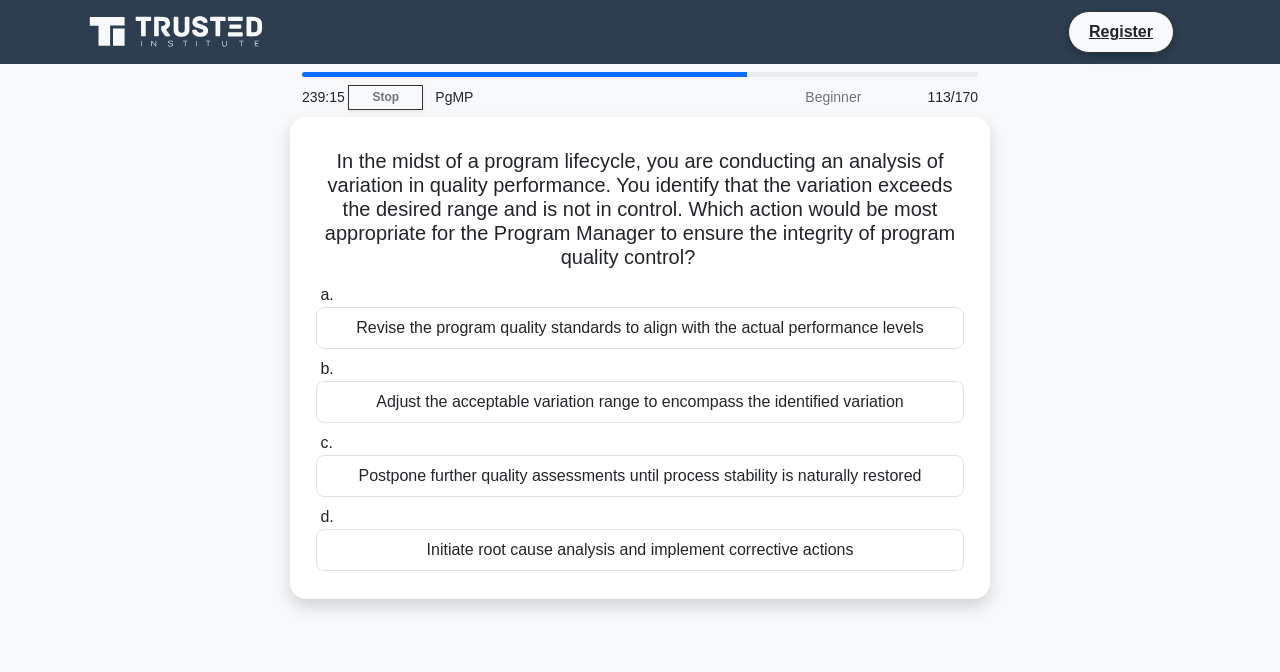 click on "Postpone further quality assessments until process stability is naturally restored" at bounding box center (640, 476) 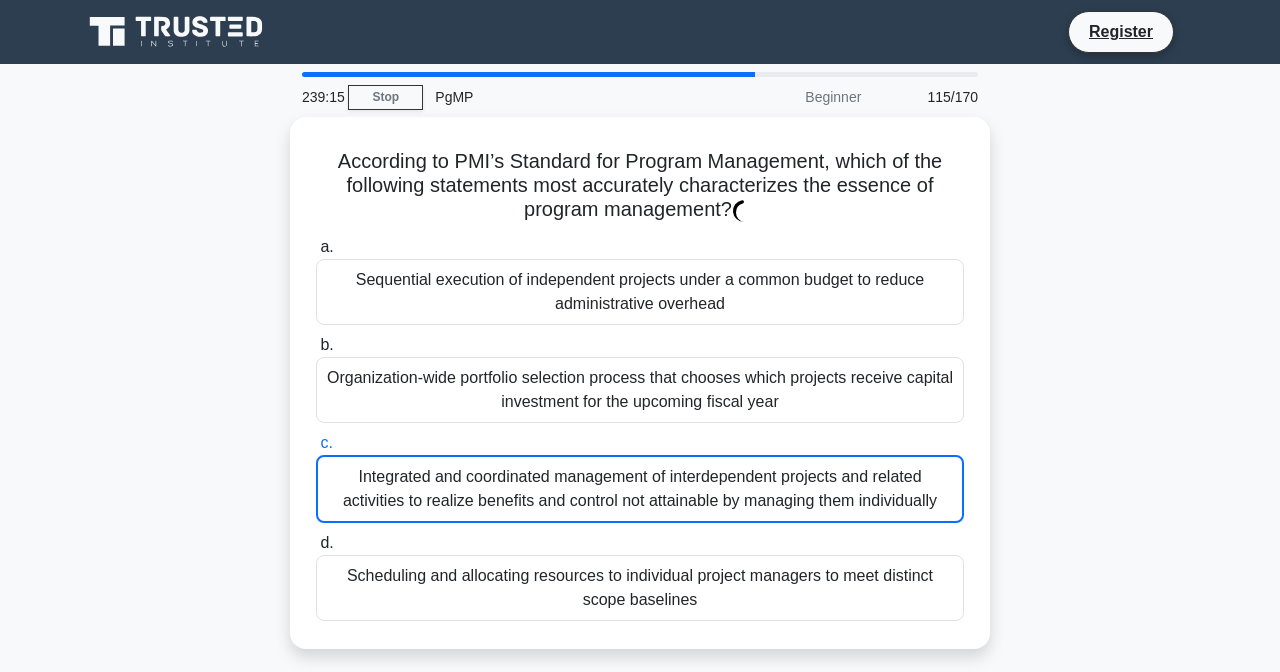 click on "Organization-wide portfolio selection process that chooses which projects receive capital investment for the upcoming fiscal year" at bounding box center (640, 390) 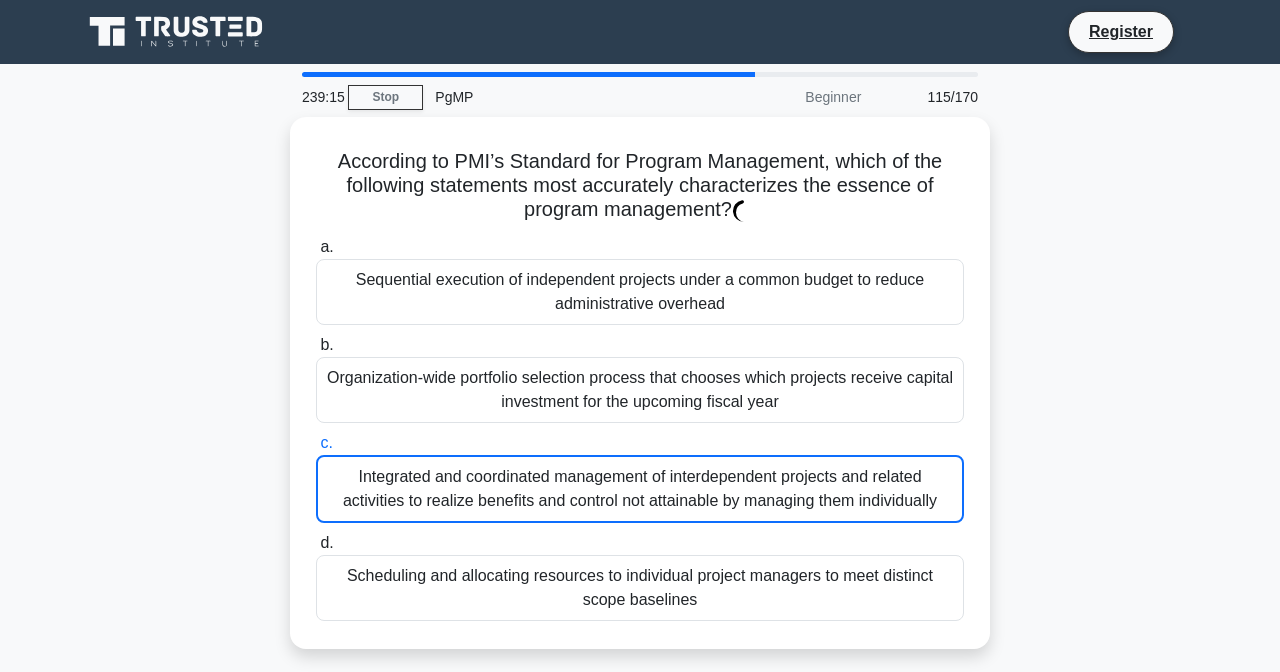 click on "b.
Organization-wide portfolio selection process that chooses which projects receive capital investment for the upcoming fiscal year" at bounding box center (316, 345) 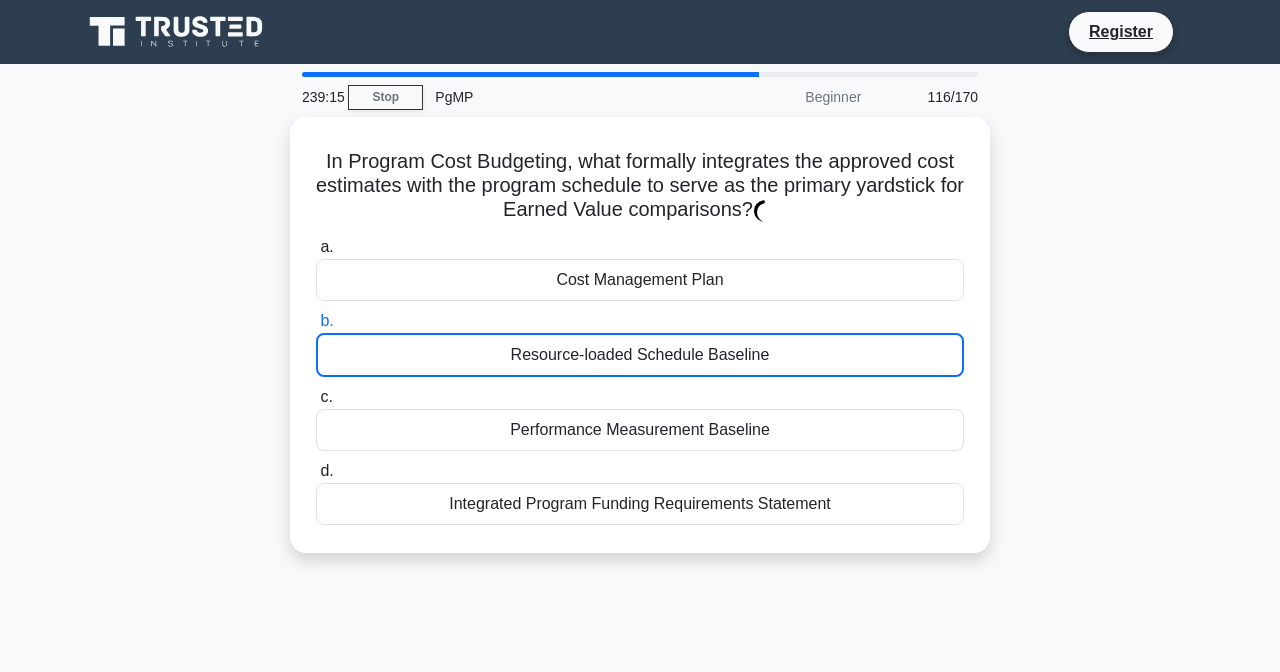 click on "Resource-loaded Schedule Baseline" at bounding box center [640, 355] 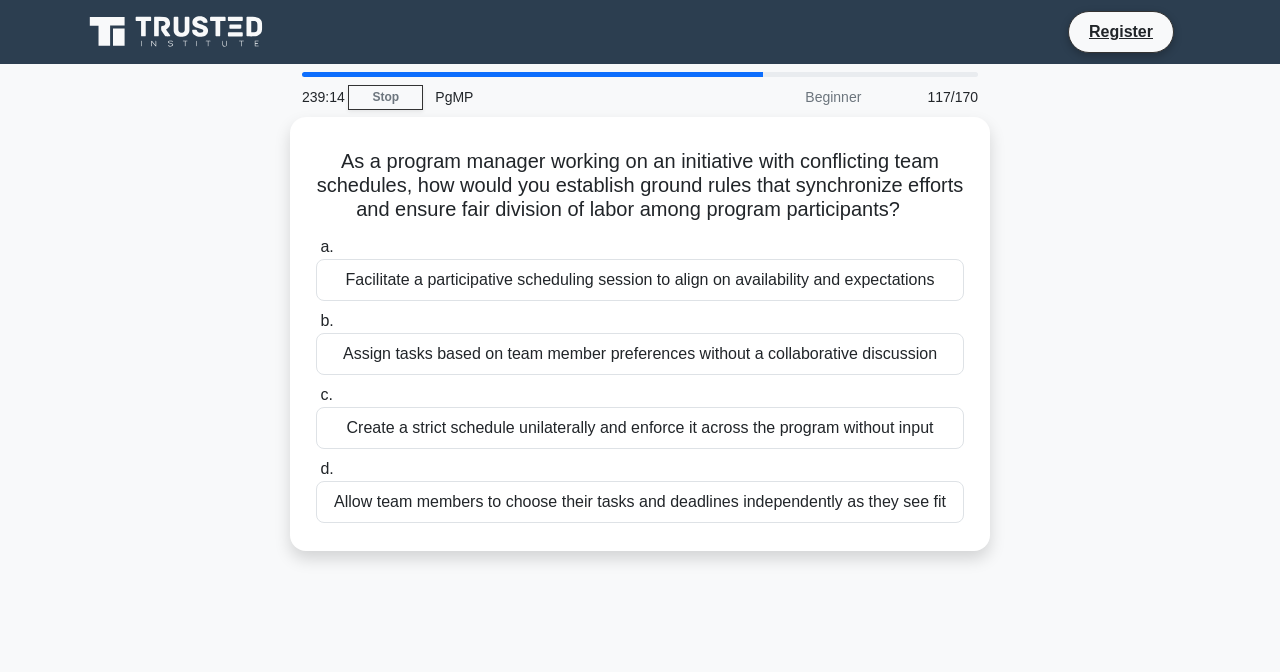 click on "Facilitate a participative scheduling session to align on availability and expectations" at bounding box center (640, 280) 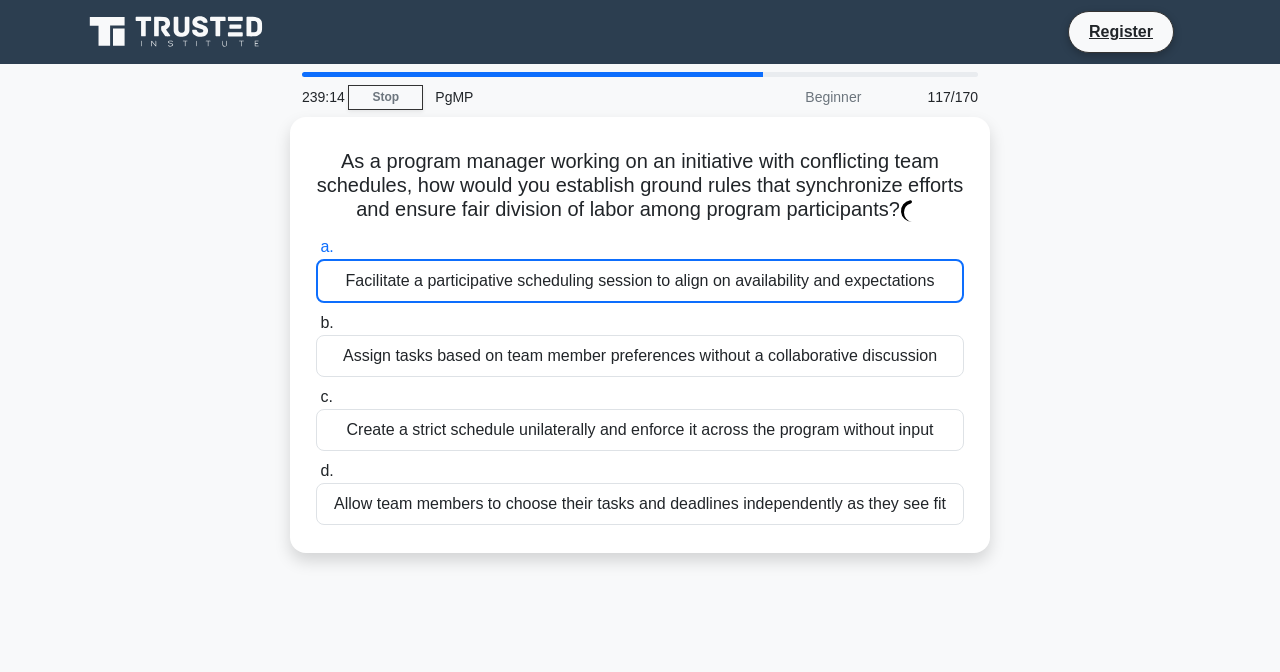 click on "b.
Assign tasks based on team member preferences without a collaborative discussion" at bounding box center [640, 344] 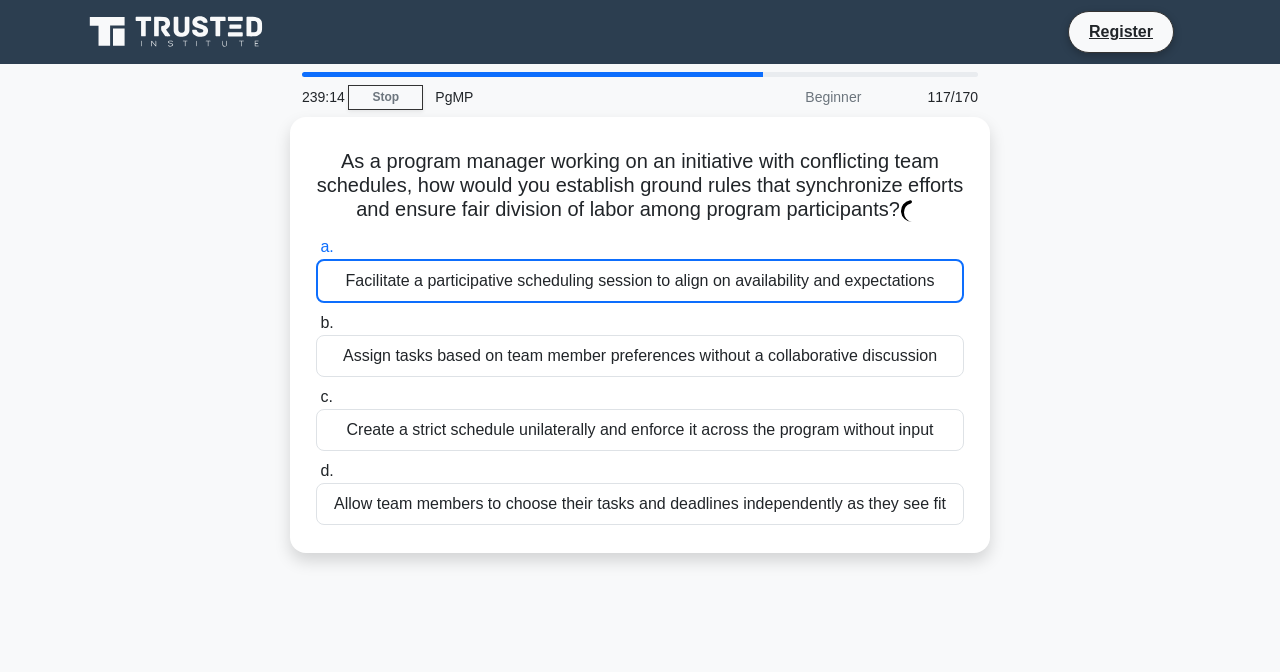 click on "b.
Assign tasks based on team member preferences without a collaborative discussion" at bounding box center (316, 323) 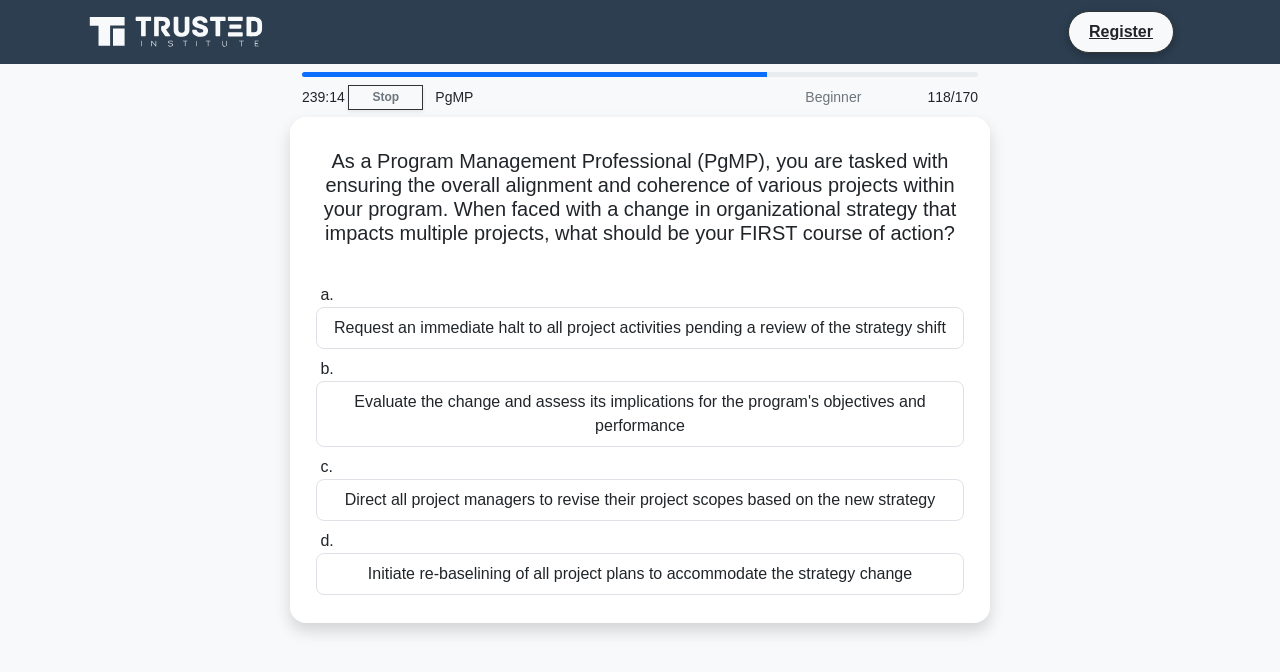 click on "Request an immediate halt to all project activities pending a review of the strategy shift" at bounding box center (640, 328) 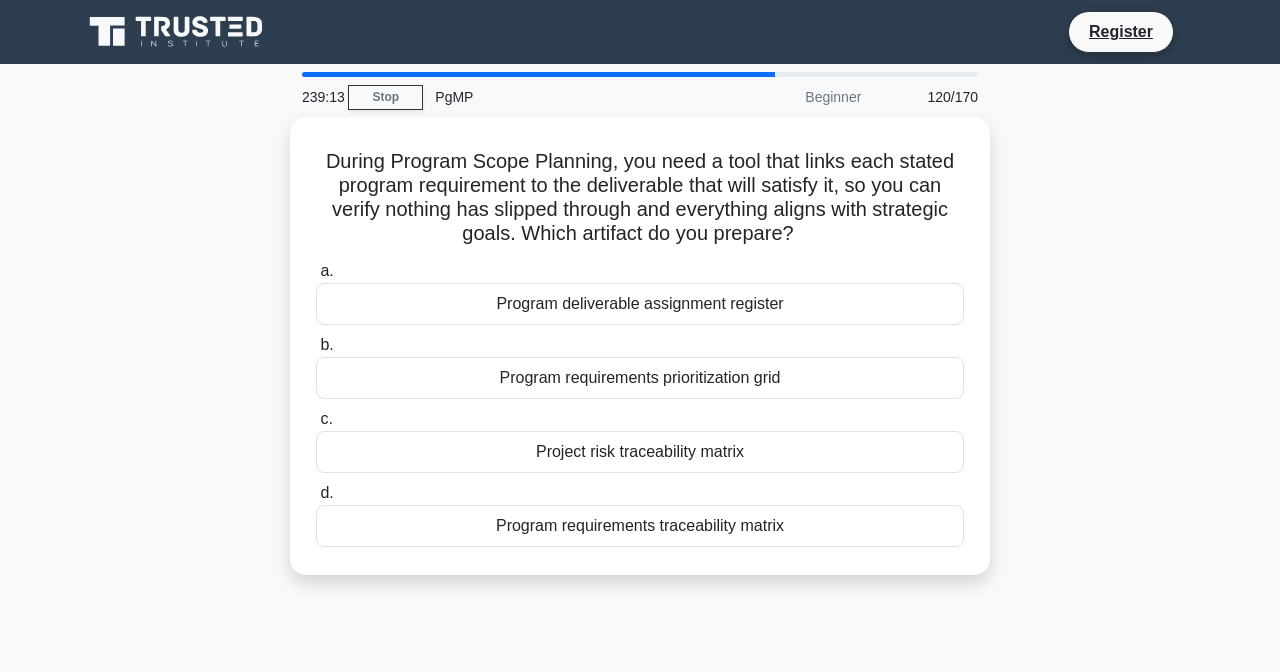 click on "b.
Program requirements prioritization grid" at bounding box center (640, 366) 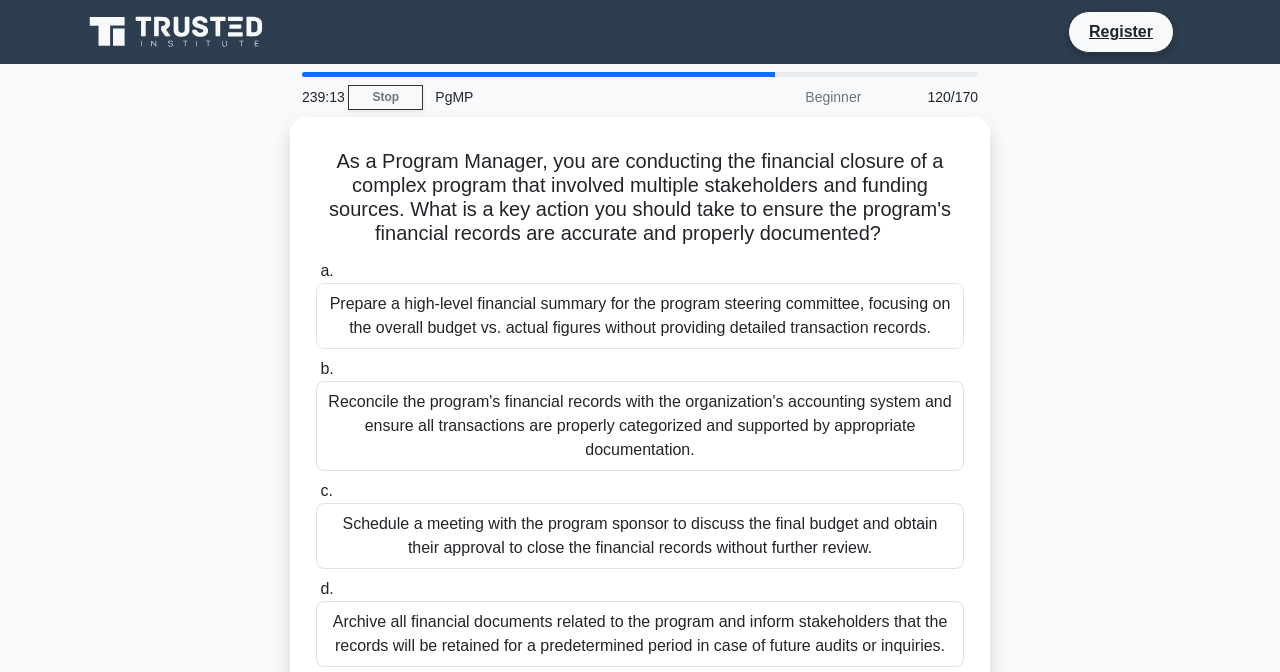 click on "Prepare a high-level financial summary for the program steering committee, focusing on the overall budget vs. actual figures without providing detailed transaction records." at bounding box center [640, 316] 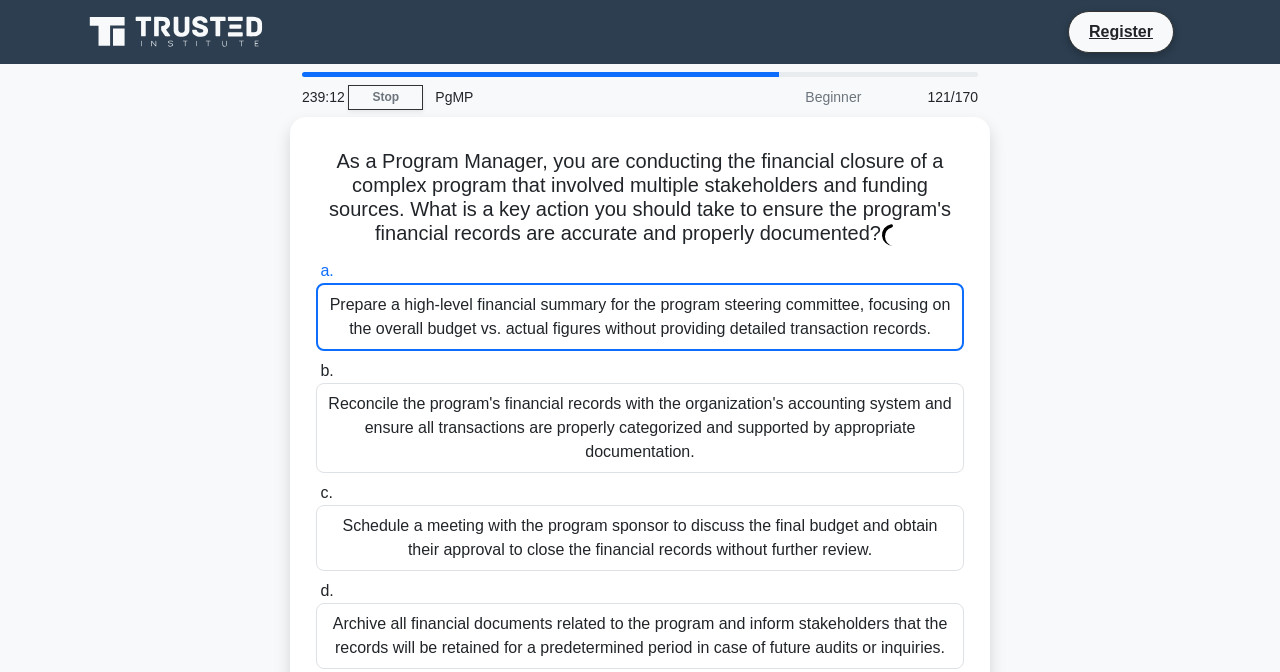 click on "Prepare a high-level financial summary for the program steering committee, focusing on the overall budget vs. actual figures without providing detailed transaction records." at bounding box center [640, 317] 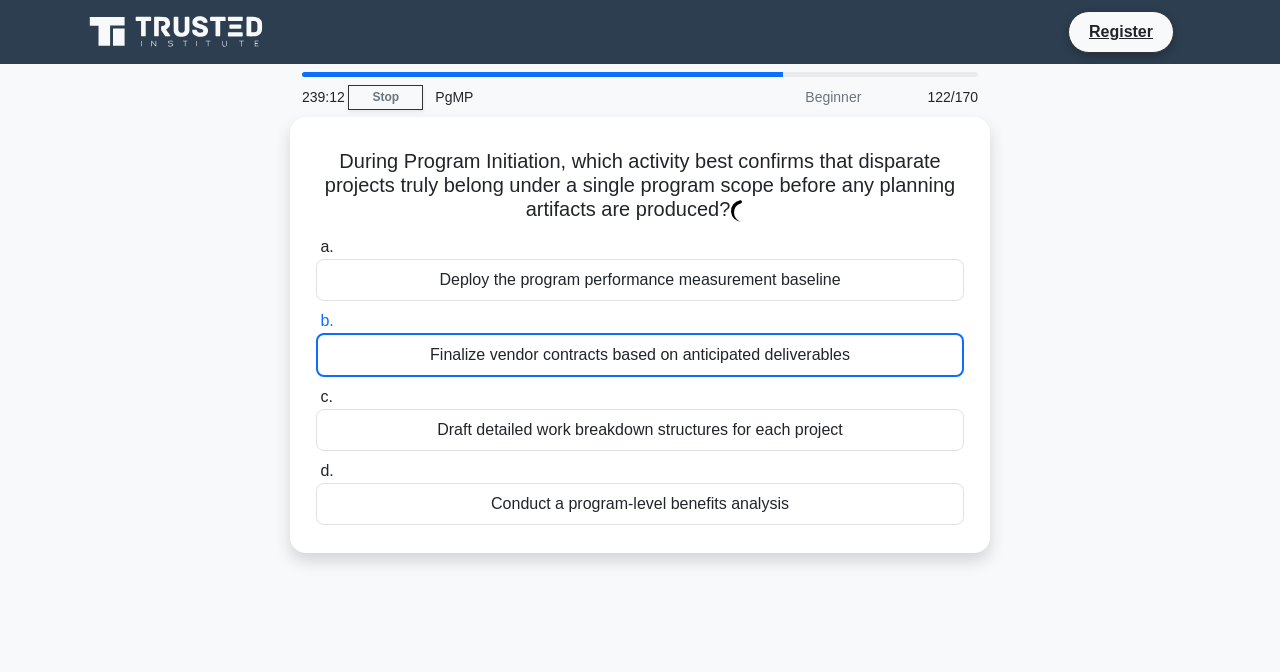click on "Finalize vendor contracts based on anticipated deliverables" at bounding box center [640, 355] 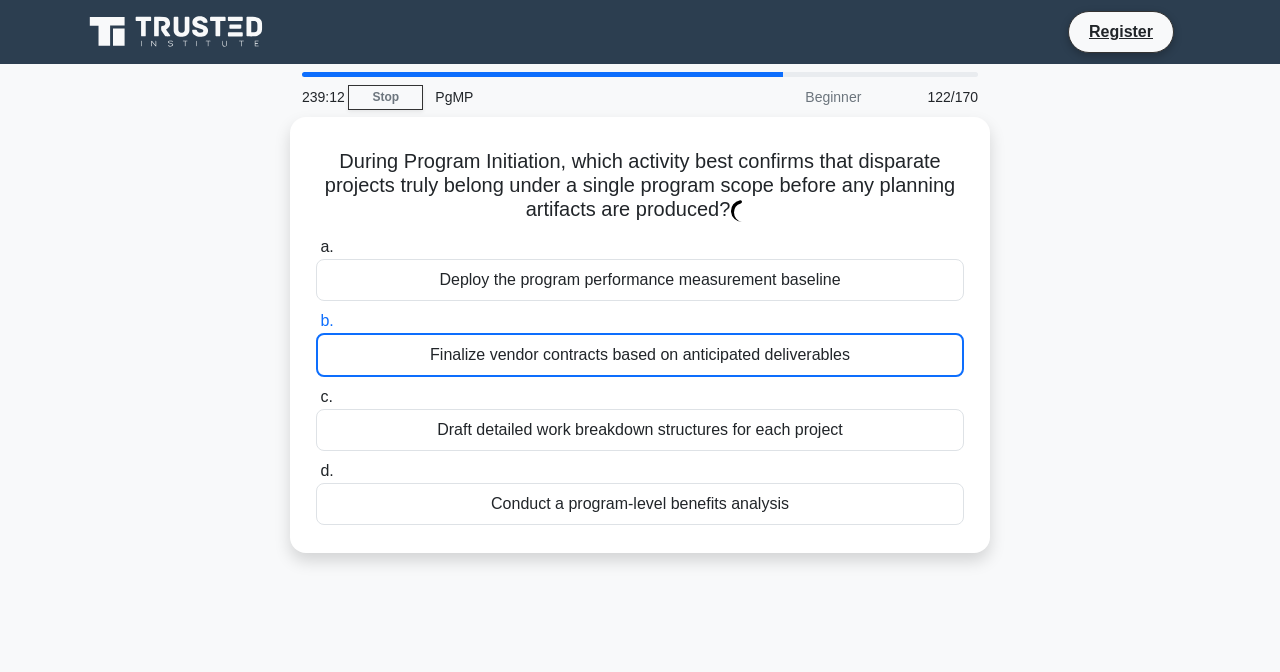 click on "b.
Finalize vendor contracts based on anticipated deliverables" at bounding box center (316, 321) 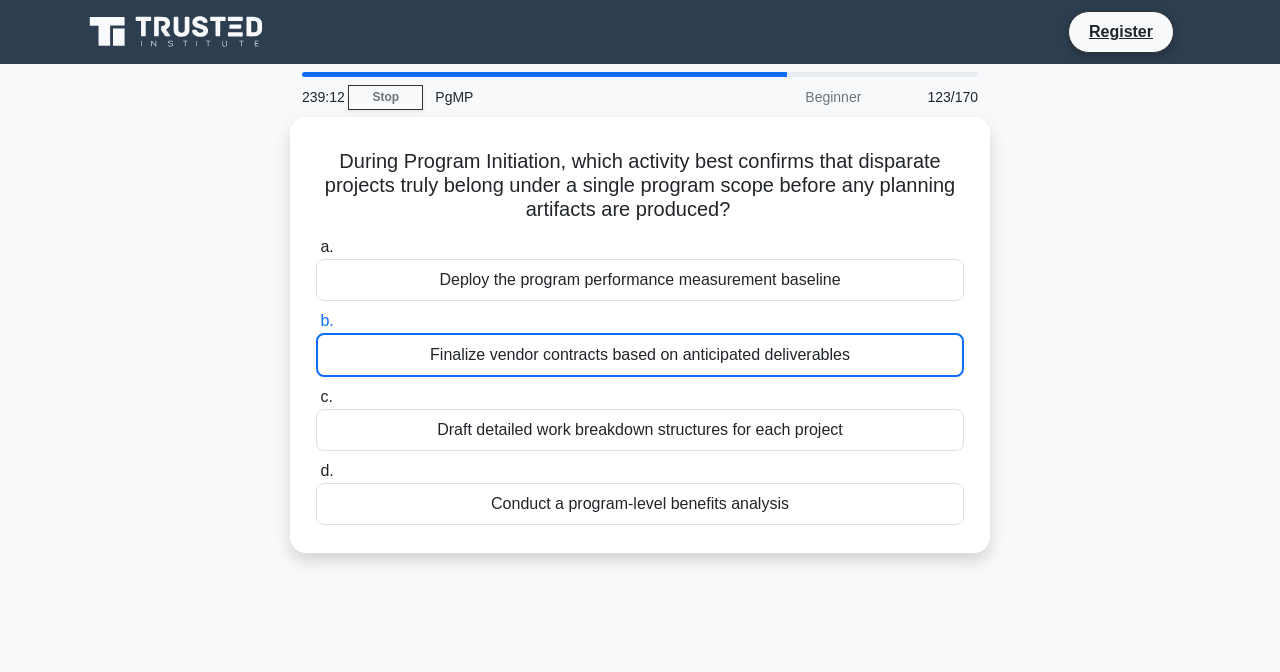 click on "Finalize vendor contracts based on anticipated deliverables" at bounding box center [640, 355] 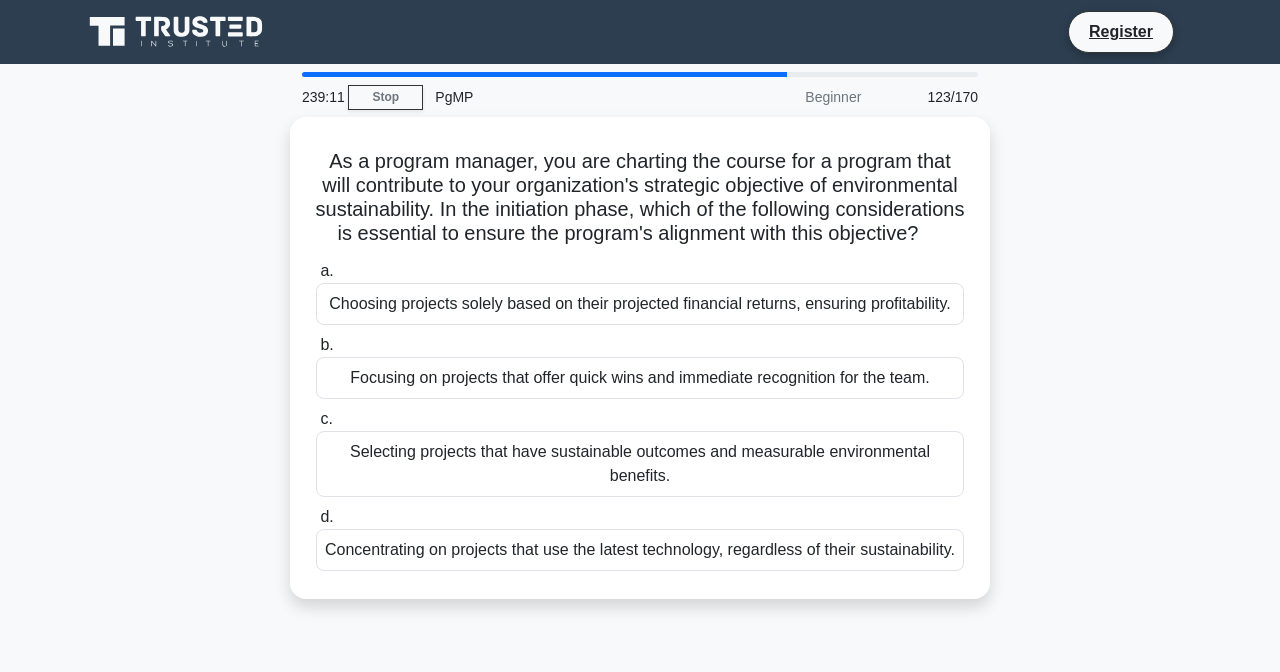 click on "Focusing on projects that offer quick wins and immediate recognition for the team." at bounding box center (640, 378) 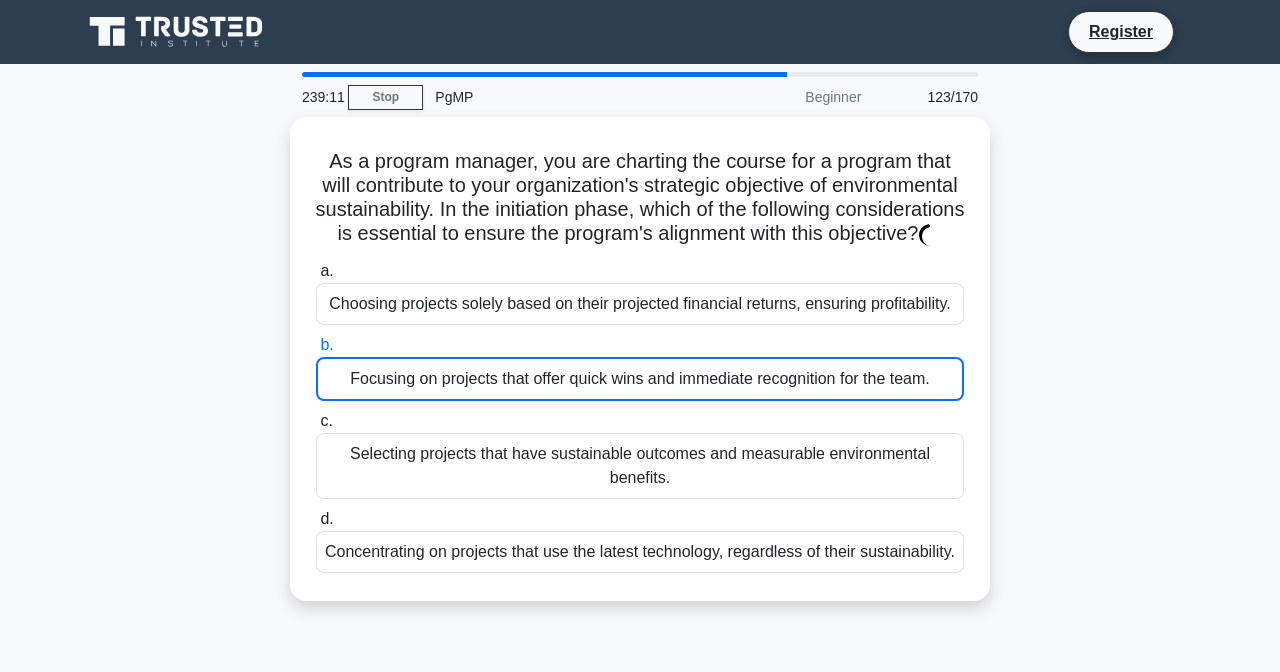 click on "c.
Selecting projects that have sustainable outcomes and measurable environmental benefits." at bounding box center [640, 454] 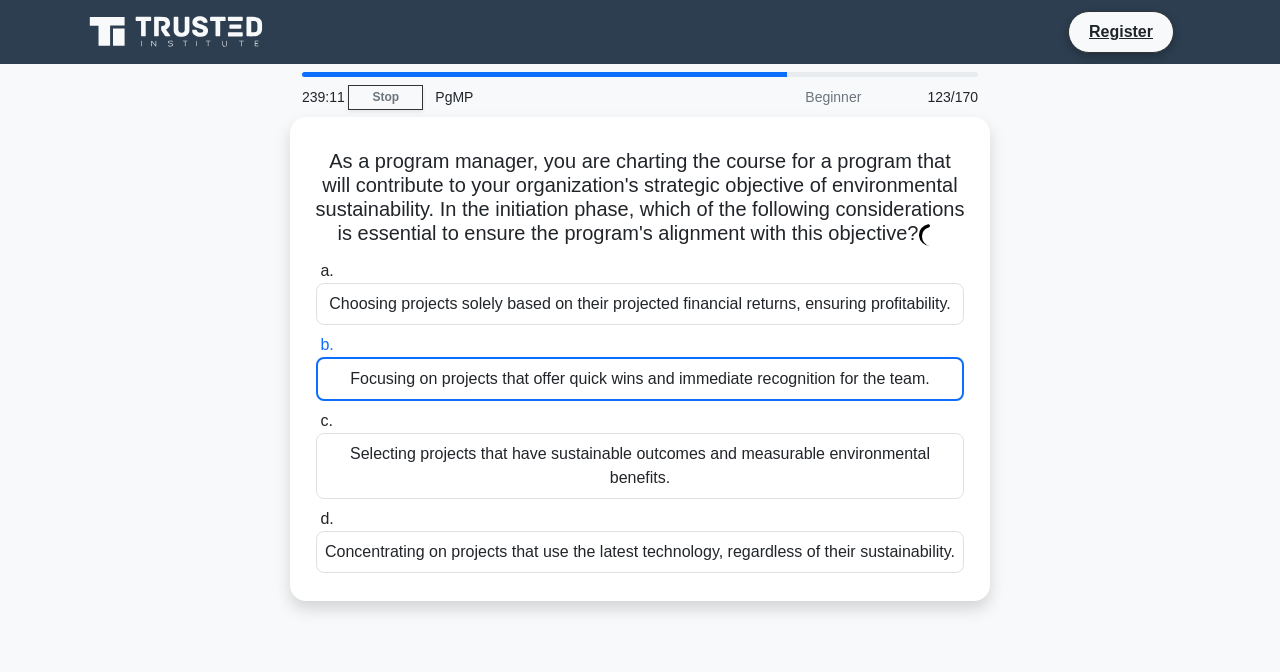 click on "c.
Selecting projects that have sustainable outcomes and measurable environmental benefits." at bounding box center [316, 421] 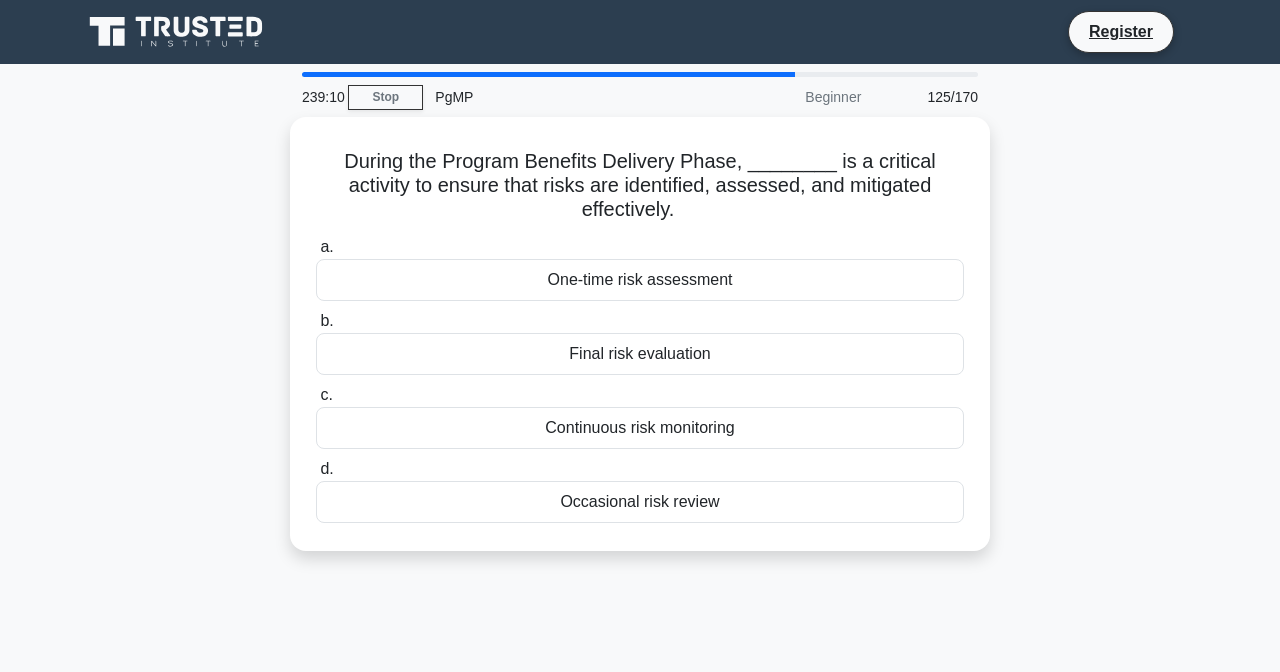 click on "Occasional risk review" at bounding box center (640, 502) 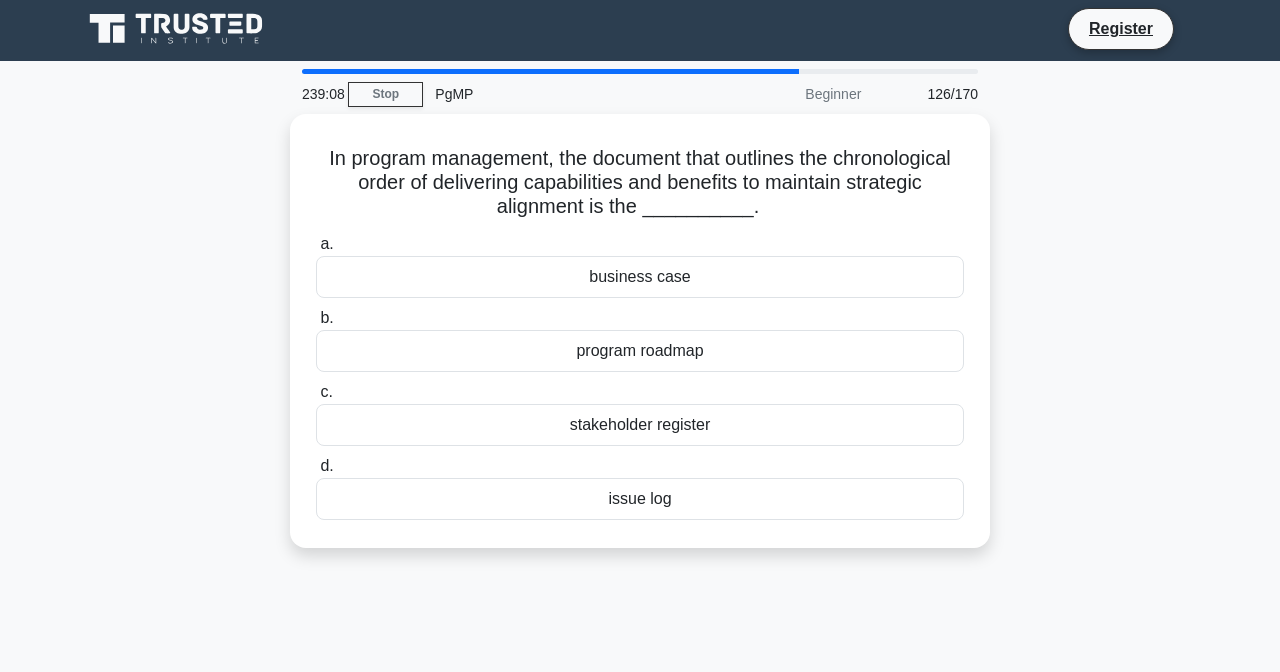 scroll, scrollTop: 1, scrollLeft: 0, axis: vertical 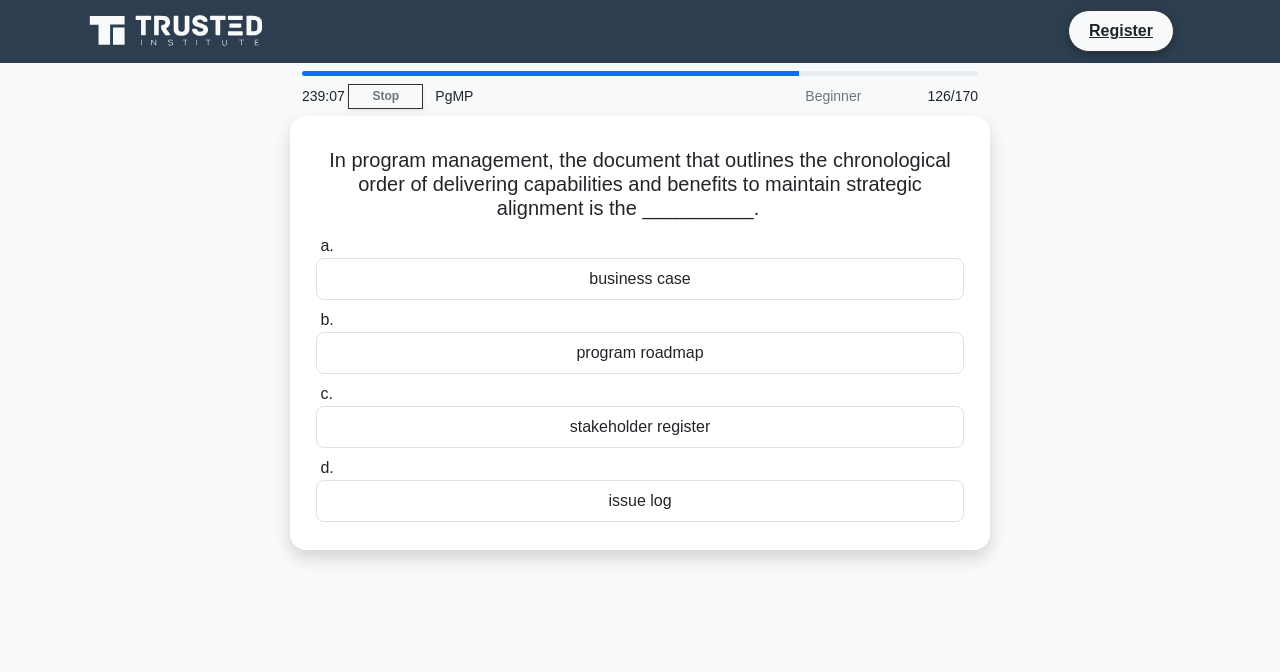 click on "business case" at bounding box center [640, 279] 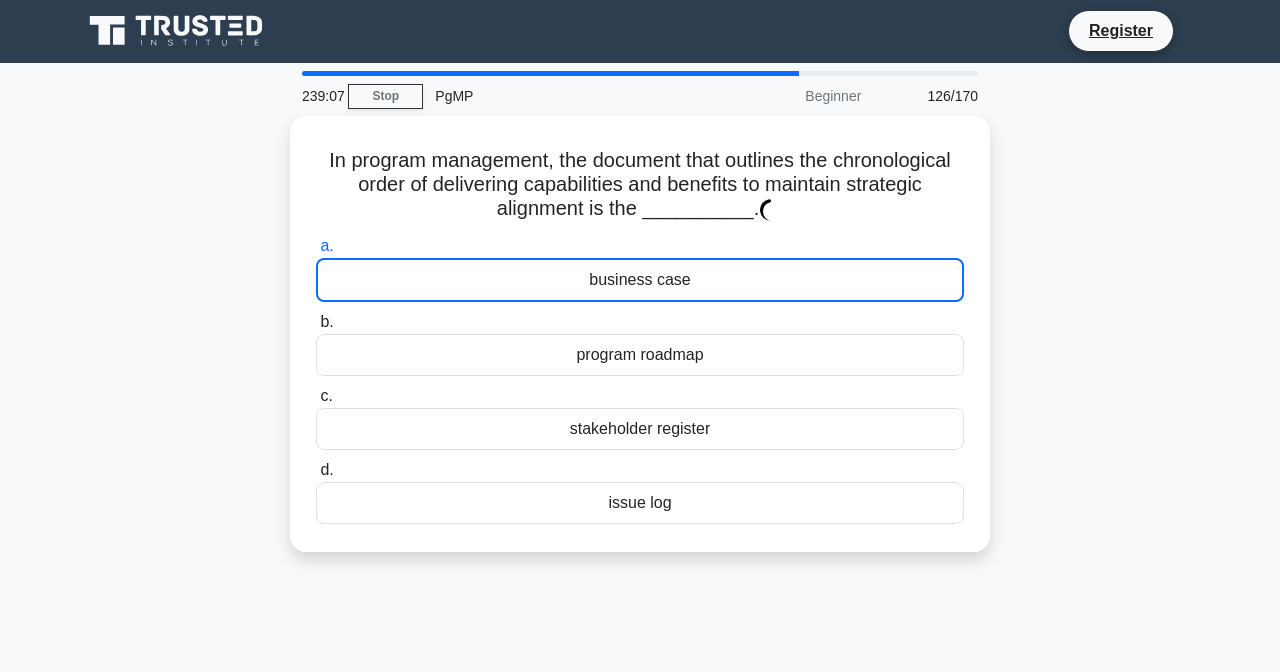 scroll, scrollTop: 0, scrollLeft: 0, axis: both 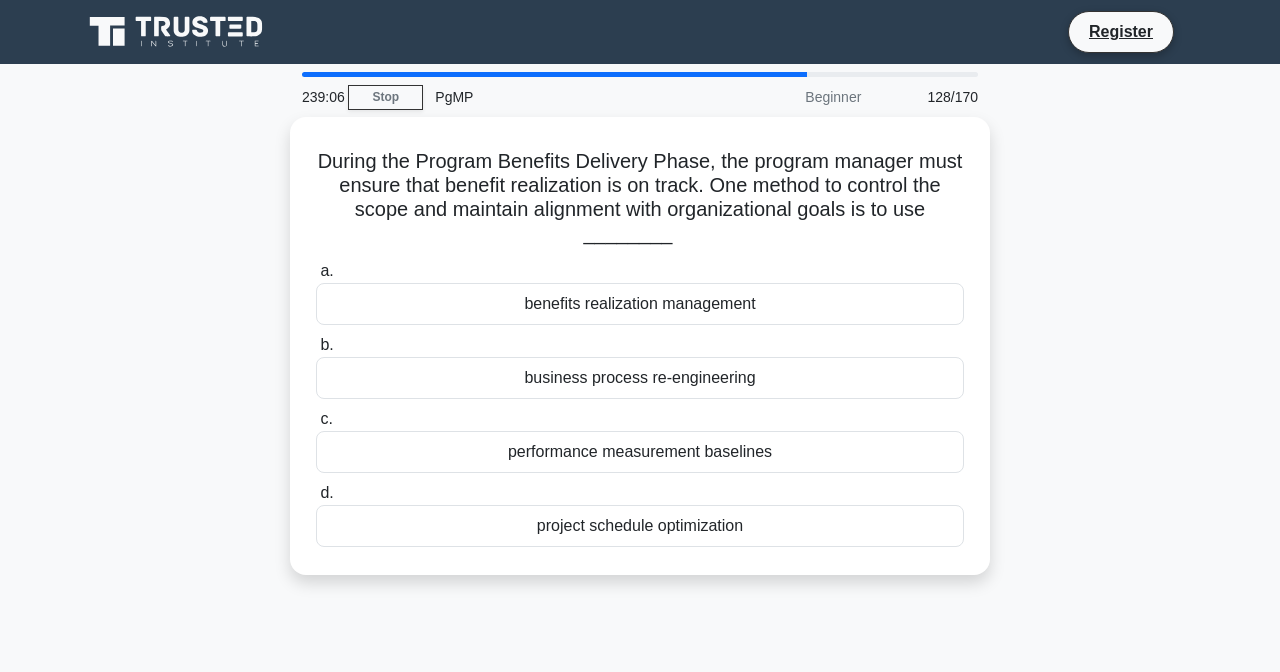 click on "business process re-engineering" at bounding box center (640, 378) 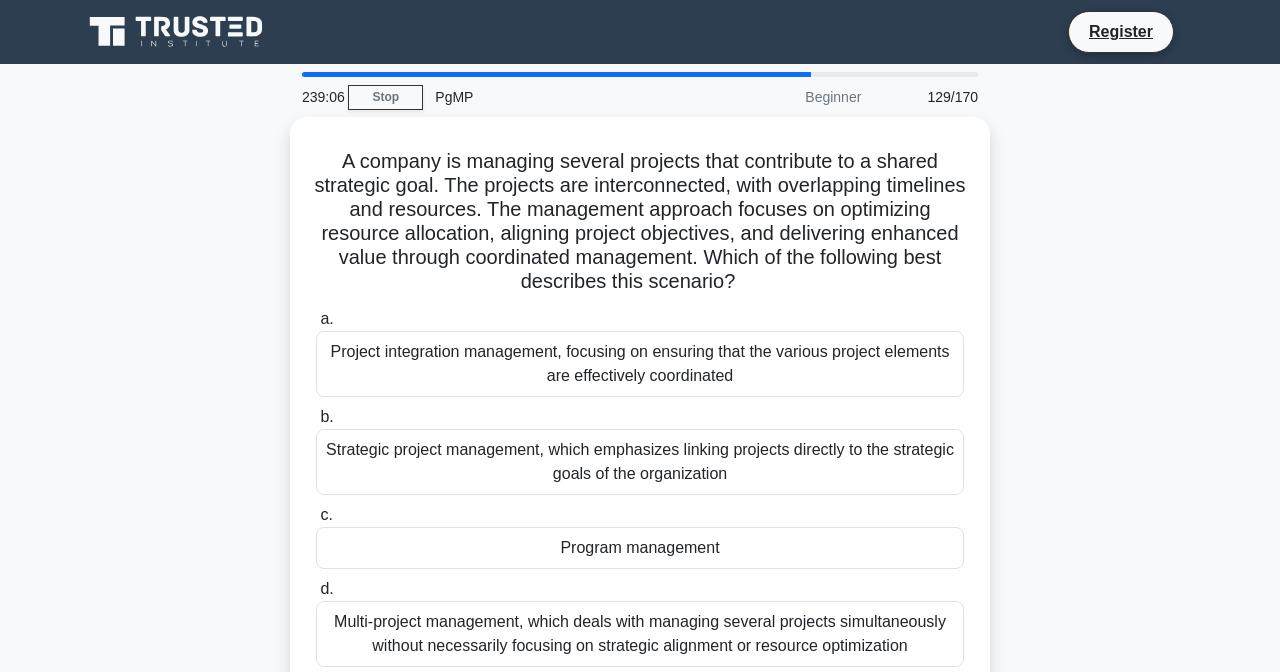 click on "Strategic project management, which emphasizes linking projects directly to the strategic goals of the organization" at bounding box center [640, 462] 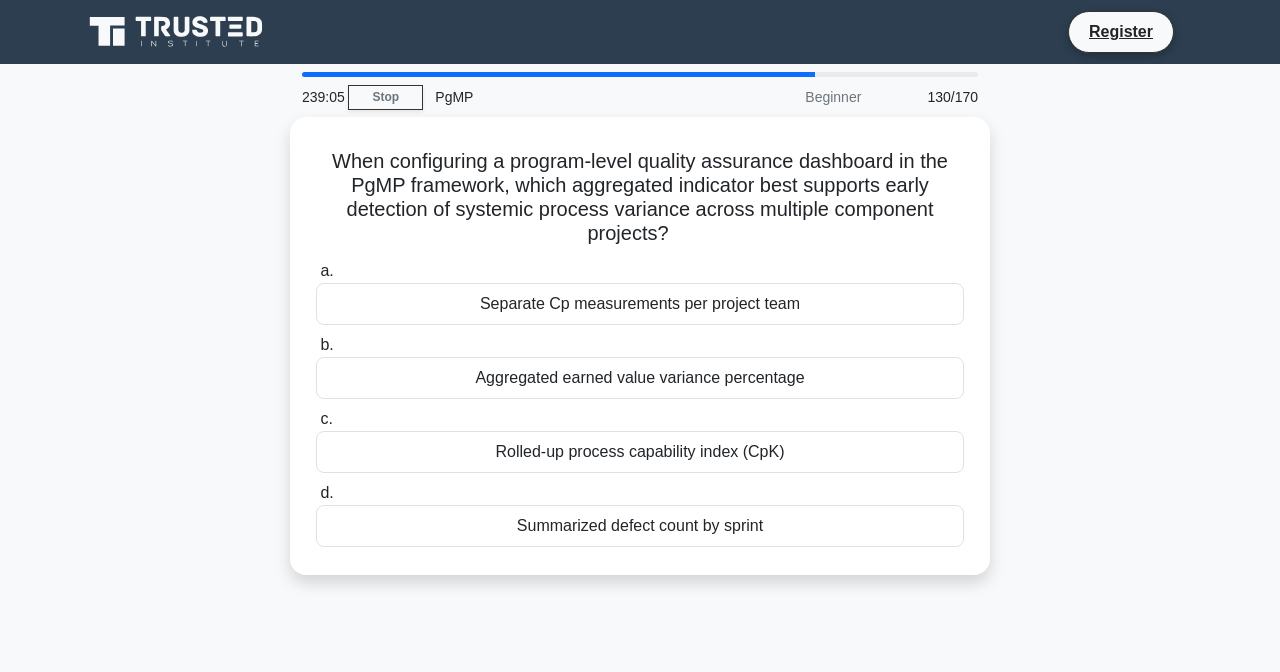 click on "Rolled-up process capability index (CpK)" at bounding box center (640, 452) 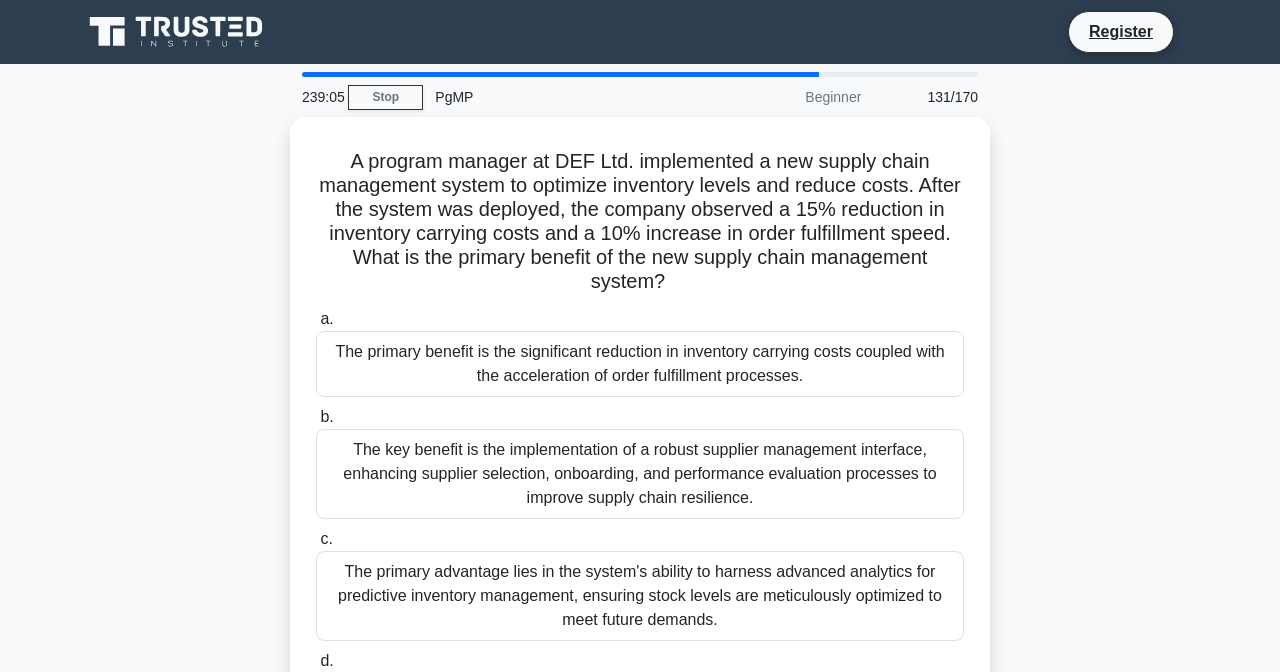 click on "The primary benefit is the significant reduction in inventory carrying costs coupled with the acceleration of order fulfillment processes." at bounding box center [640, 364] 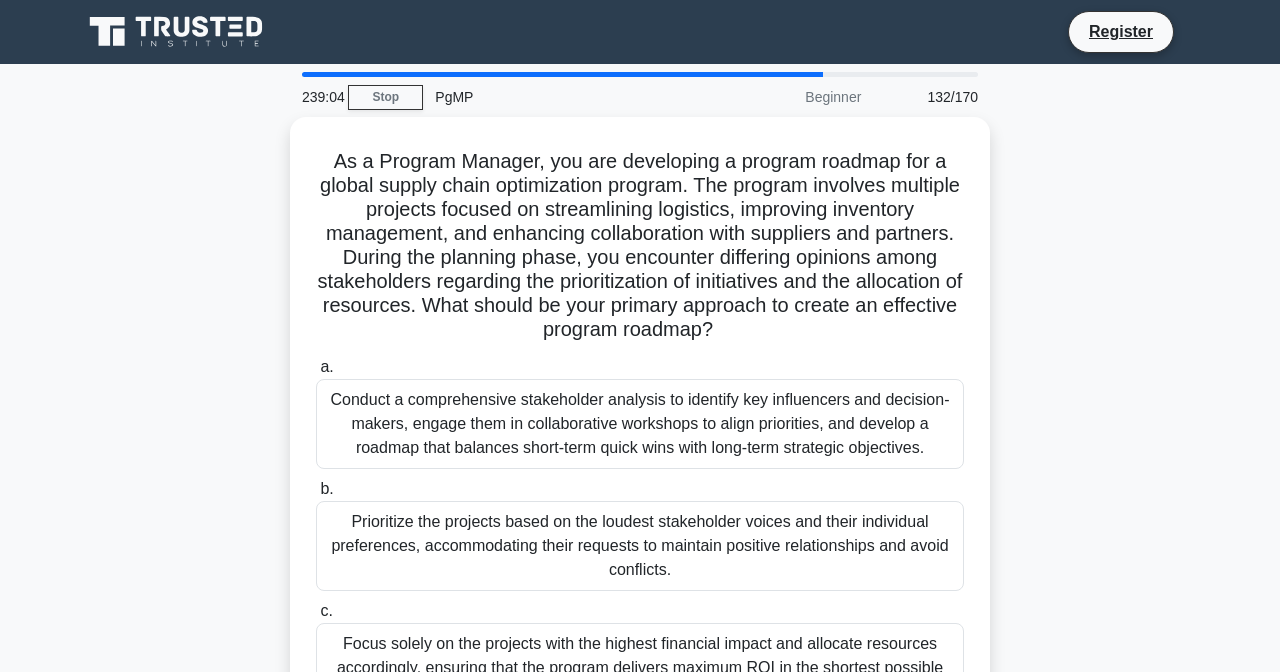 click on "Conduct a comprehensive stakeholder analysis to identify key influencers and decision-makers, engage them in collaborative workshops to align priorities, and develop a roadmap that balances short-term quick wins with long-term strategic objectives." at bounding box center [640, 424] 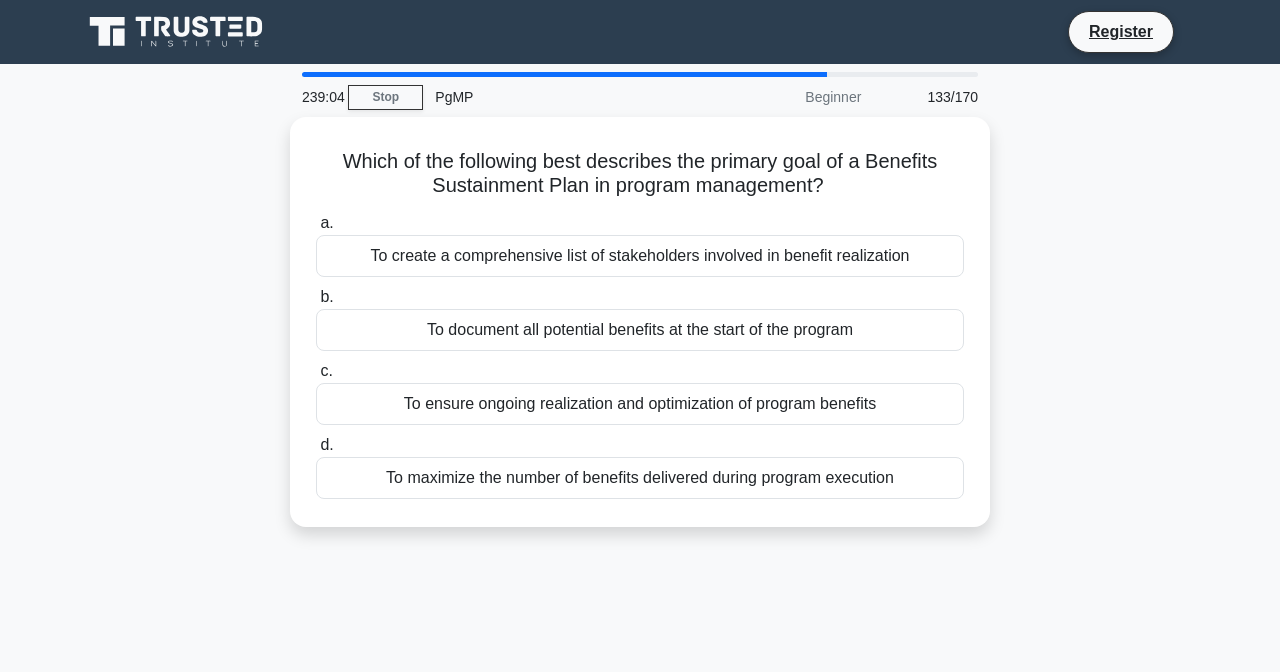 click on "To maximize the number of benefits delivered during program execution" at bounding box center (640, 478) 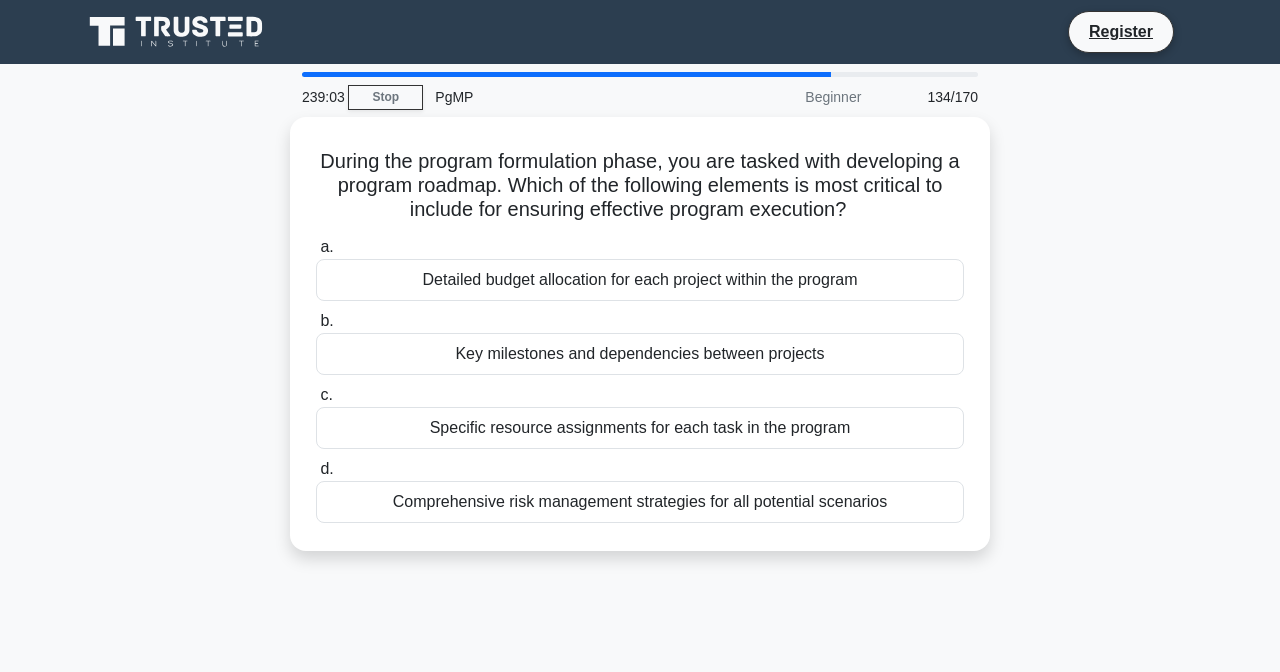 click on "Key milestones and dependencies between projects" at bounding box center (640, 354) 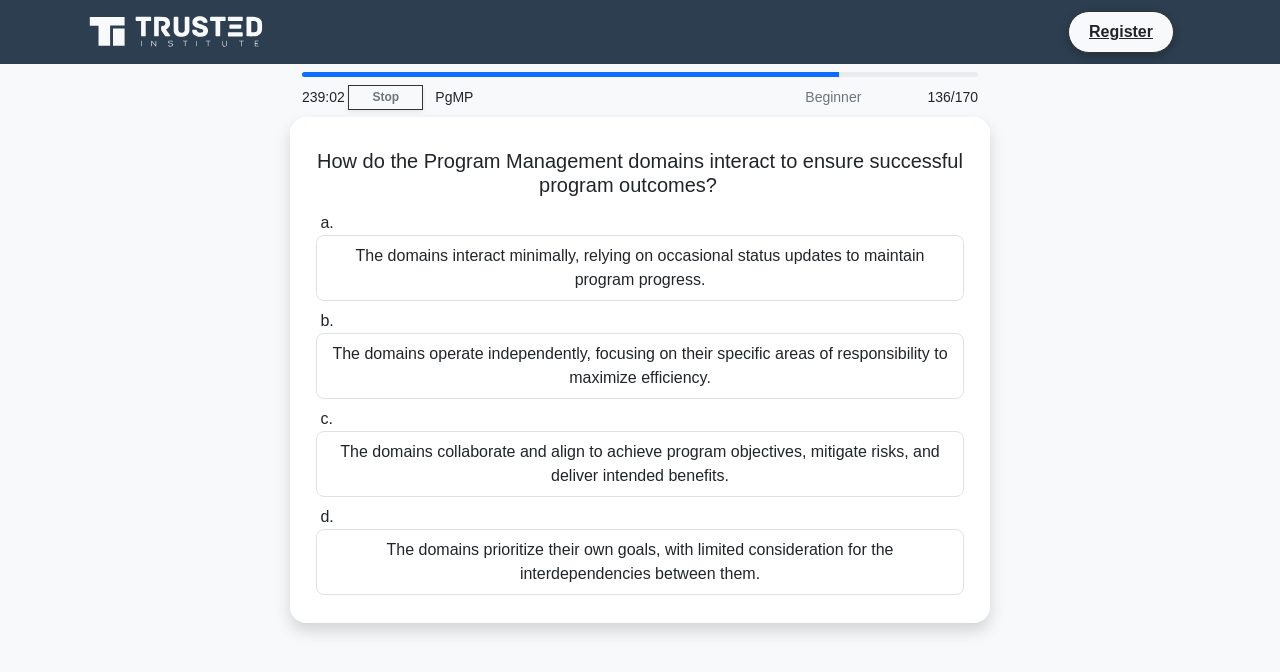 click on "The domains prioritize their own goals, with limited consideration for the interdependencies between them." at bounding box center [640, 562] 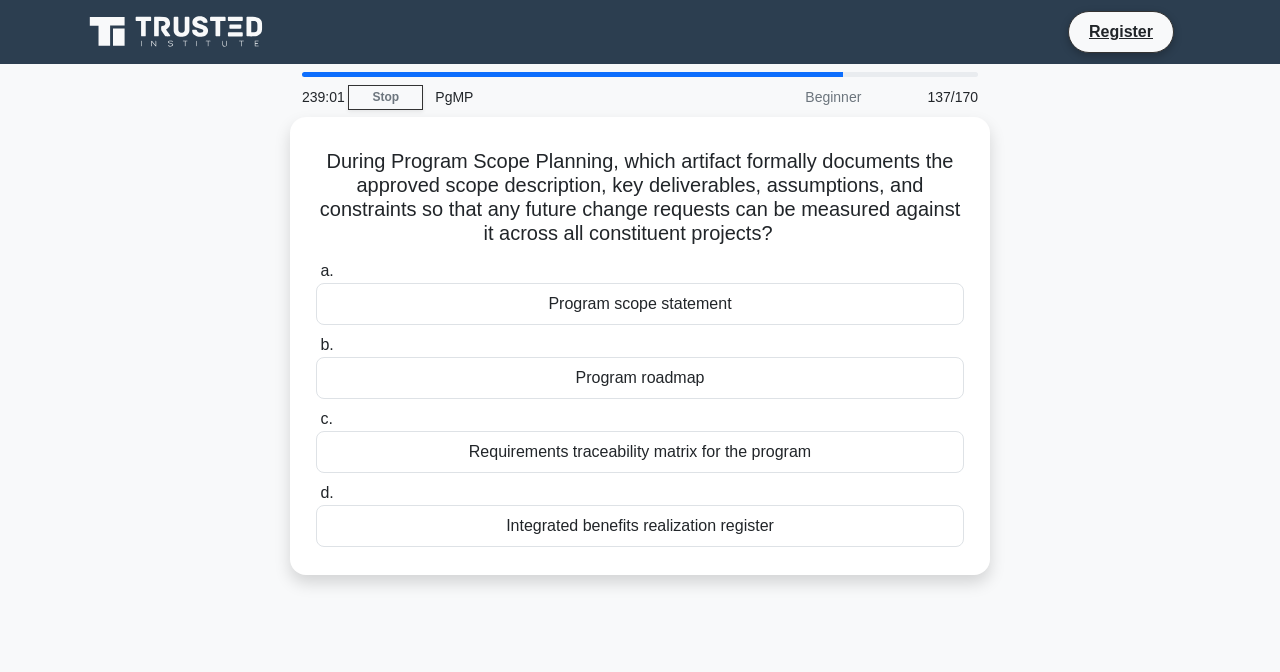click on "c.
Requirements traceability matrix for the program" at bounding box center (640, 440) 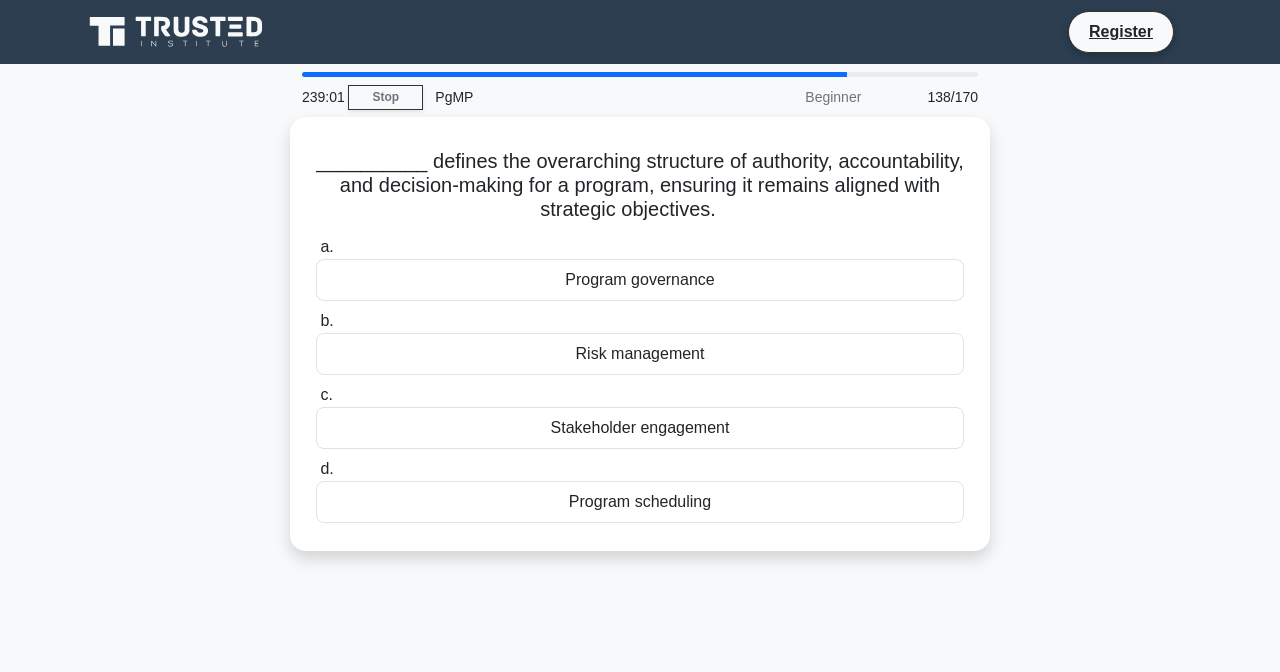 click on "Stakeholder engagement" at bounding box center [640, 428] 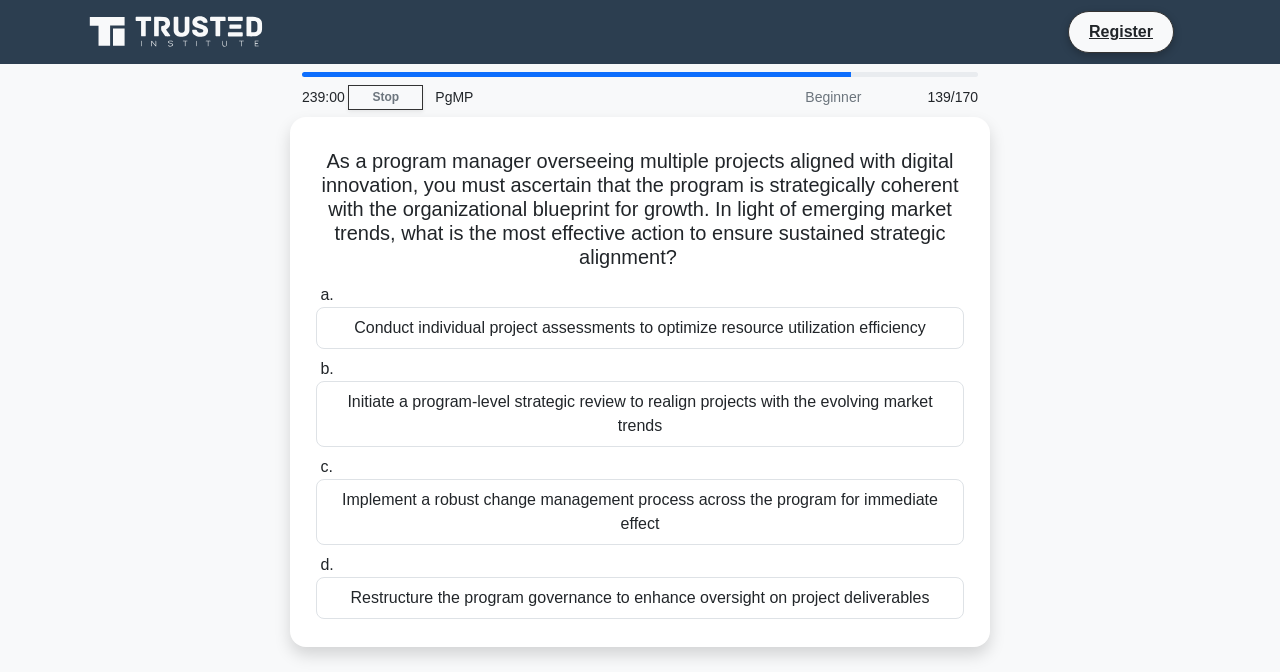click on "Conduct individual project assessments to optimize resource utilization efficiency" at bounding box center [640, 328] 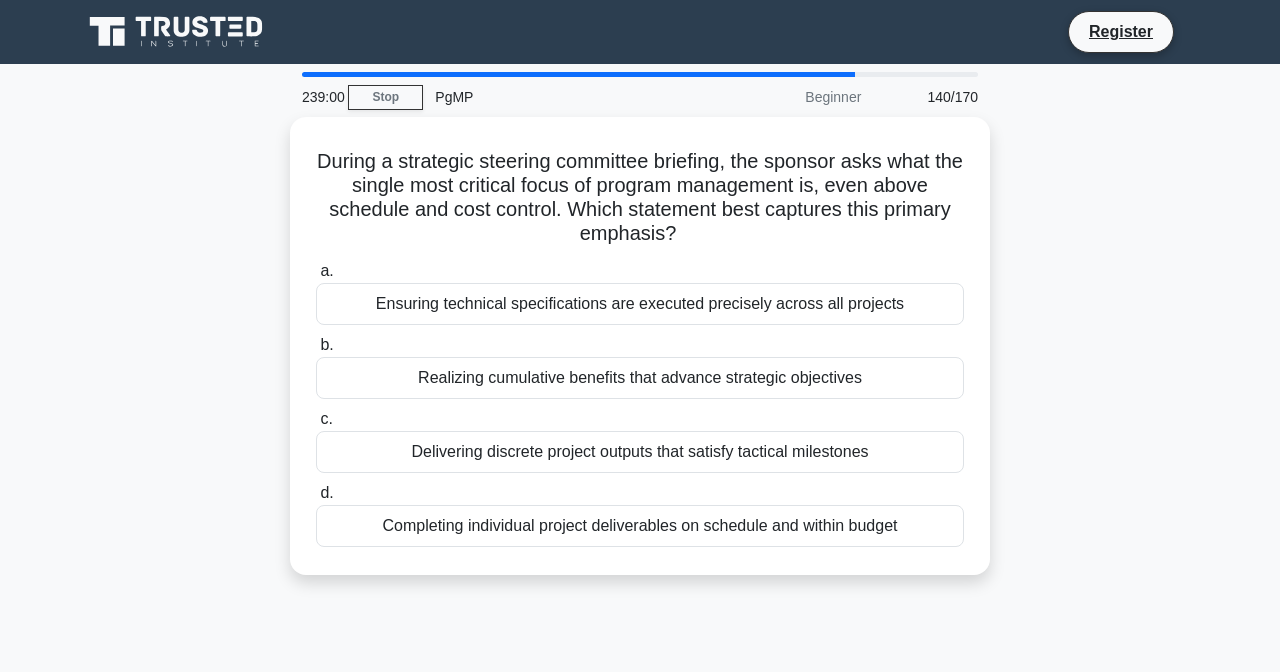 click on "c.
Delivering discrete project outputs that satisfy tactical milestones" at bounding box center [640, 440] 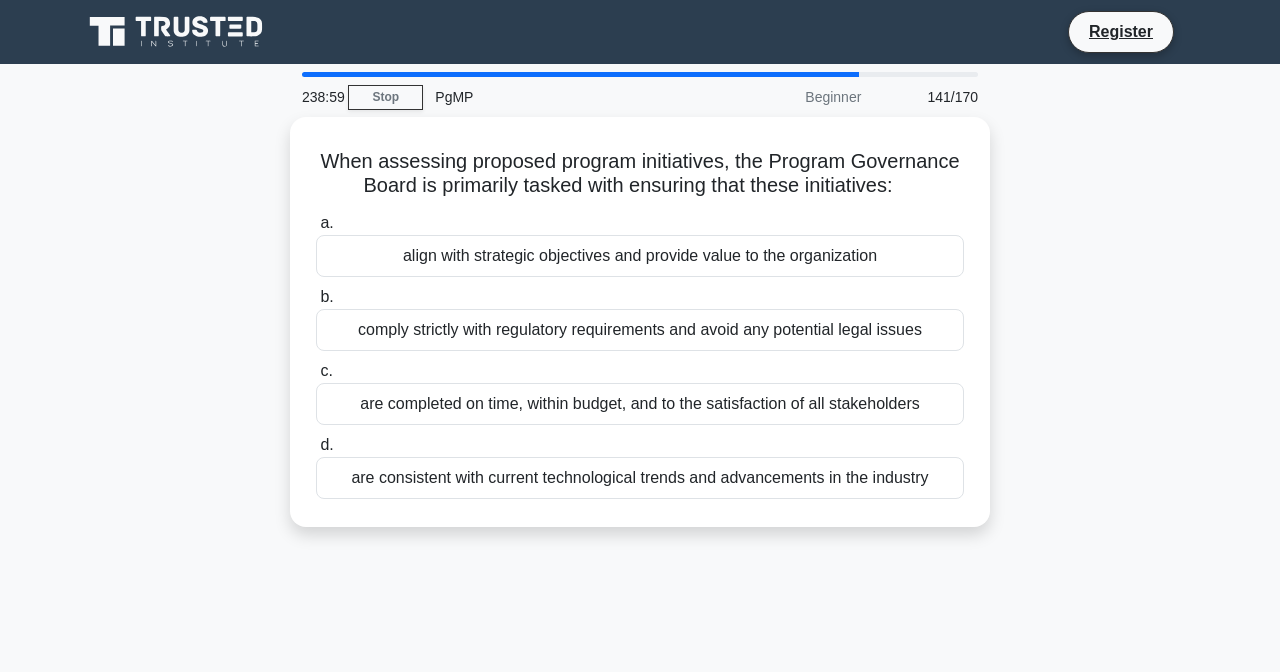 click on "comply strictly with regulatory requirements and avoid any potential legal issues" at bounding box center (640, 330) 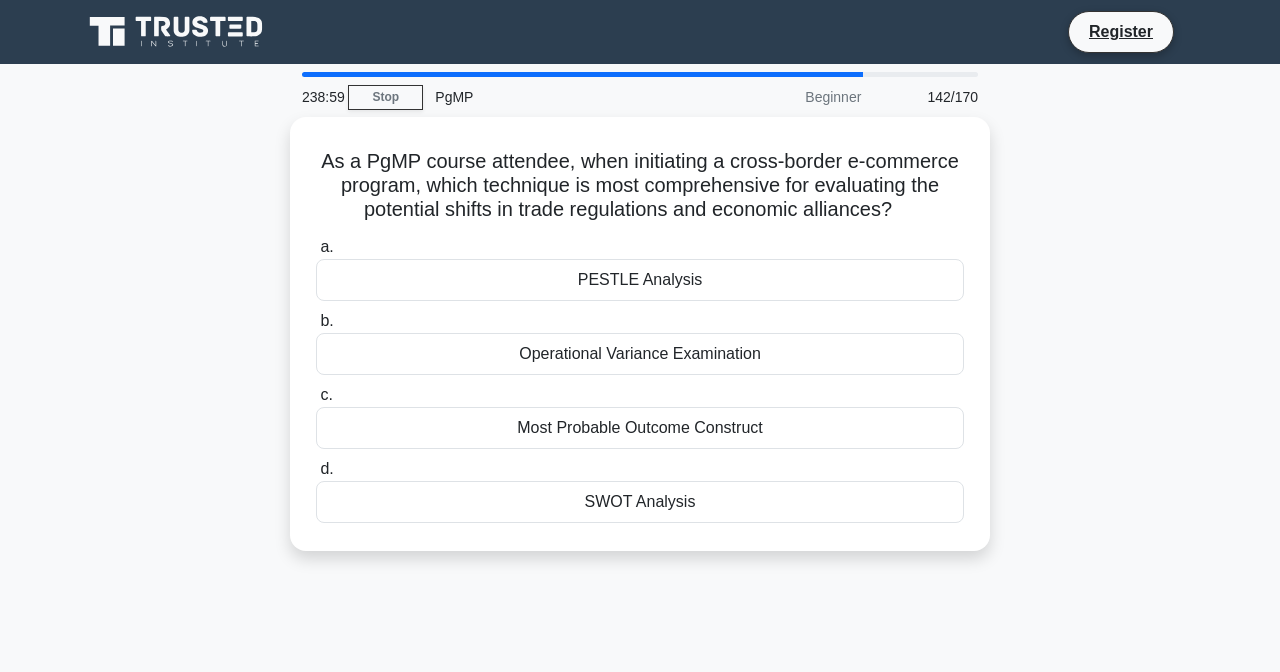 click on "Operational Variance Examination" at bounding box center [640, 354] 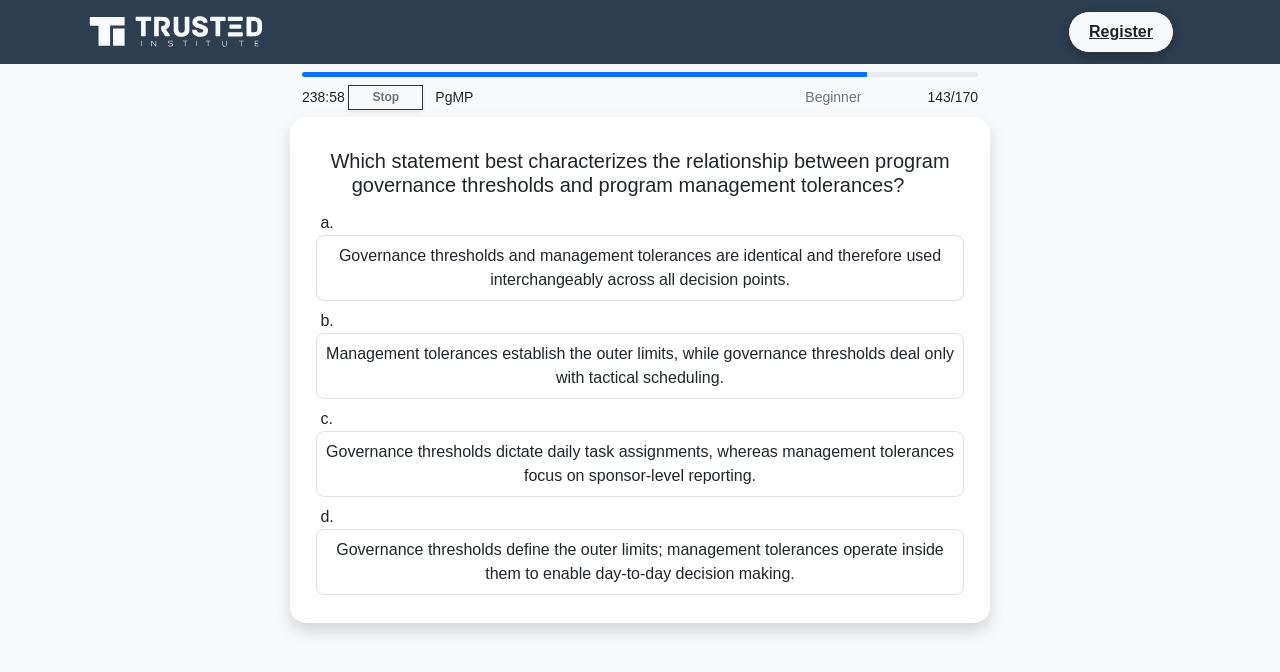 click on "Management tolerances establish the outer limits, while governance thresholds deal only with tactical scheduling." at bounding box center [640, 366] 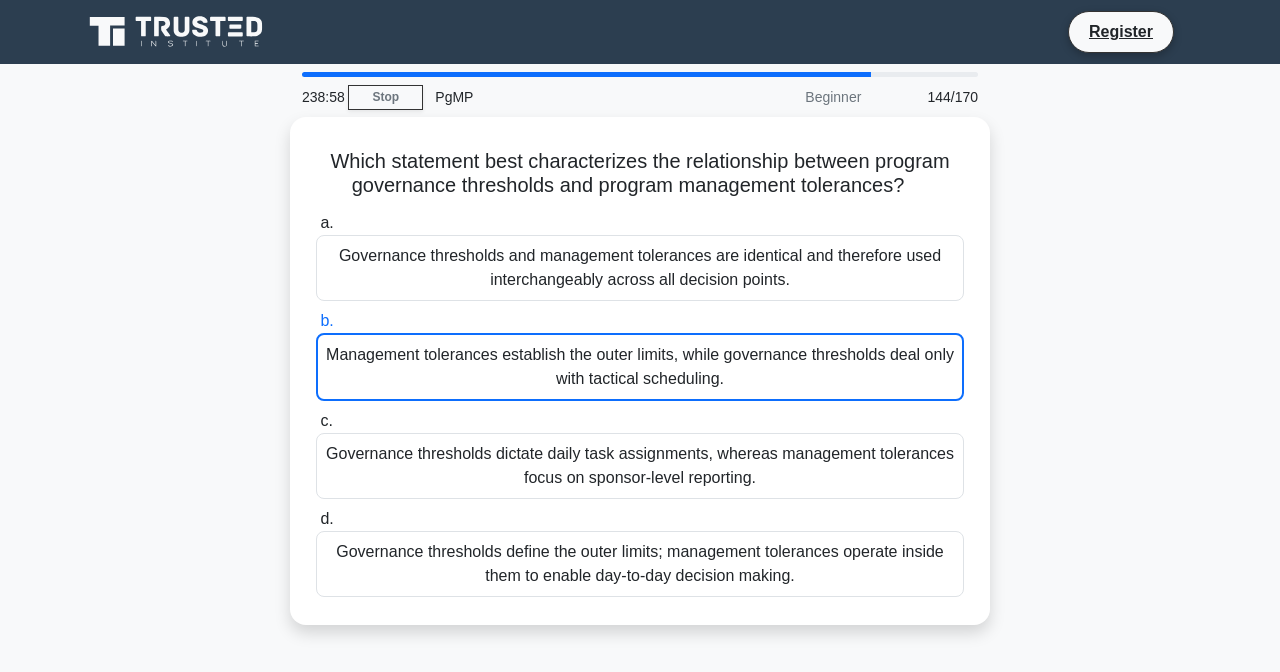 click on "d.
Governance thresholds define the outer limits; management tolerances operate inside them to enable day-to-day decision making." at bounding box center (640, 552) 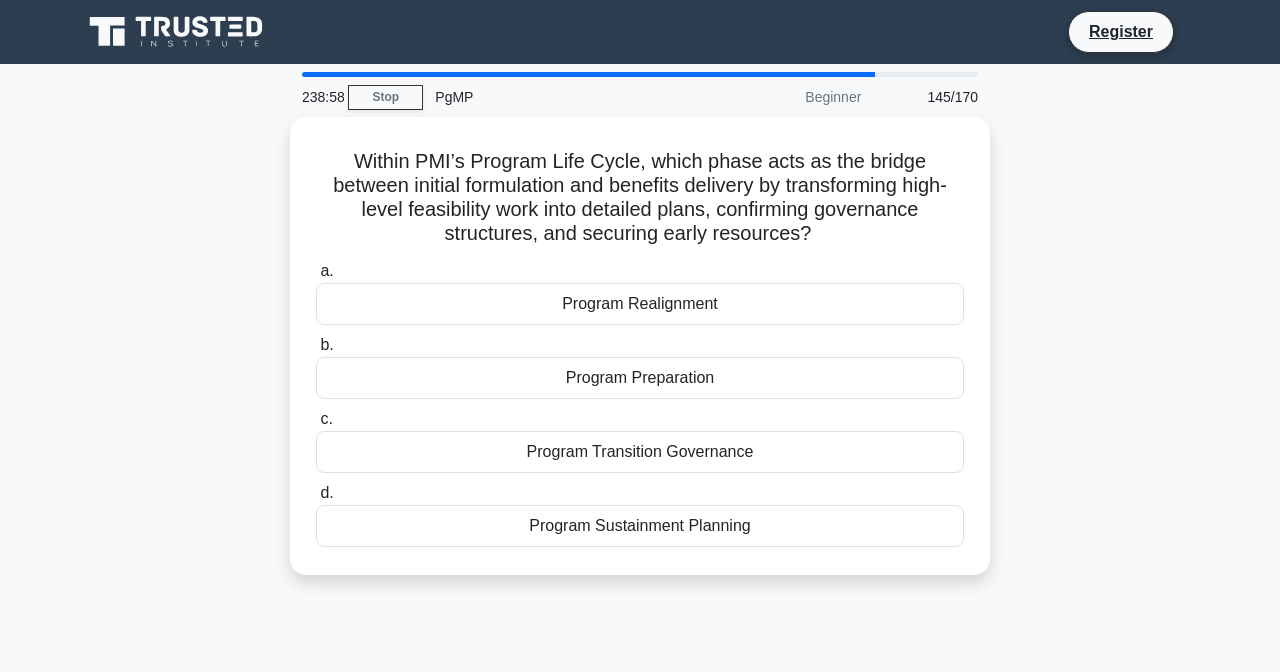 click on "Program Preparation" at bounding box center (640, 378) 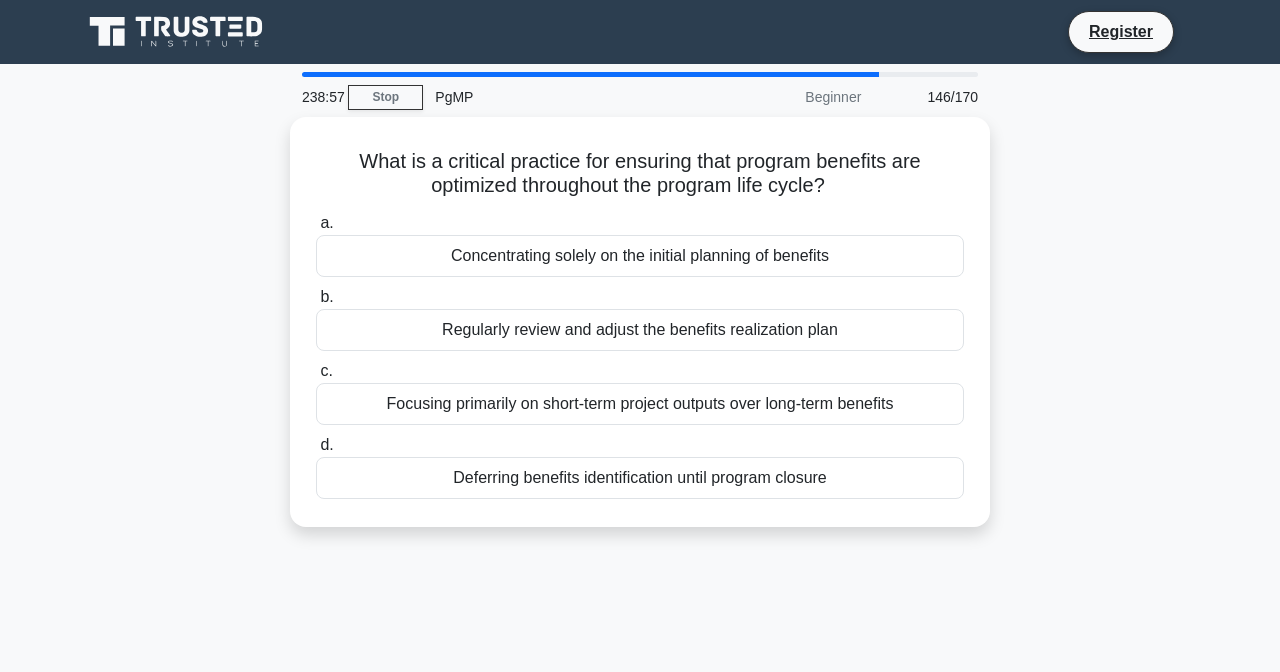 click on "Deferring benefits identification until program closure" at bounding box center (640, 478) 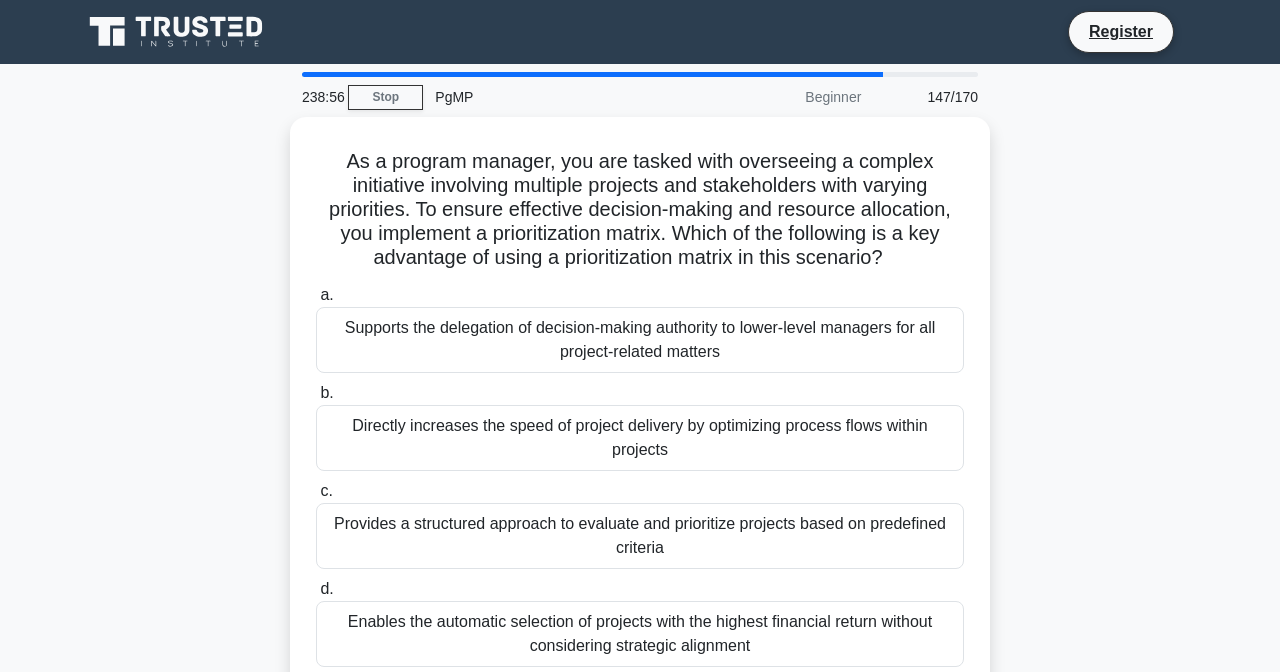 click on "Provides a structured approach to evaluate and prioritize projects based on predefined criteria" at bounding box center (640, 536) 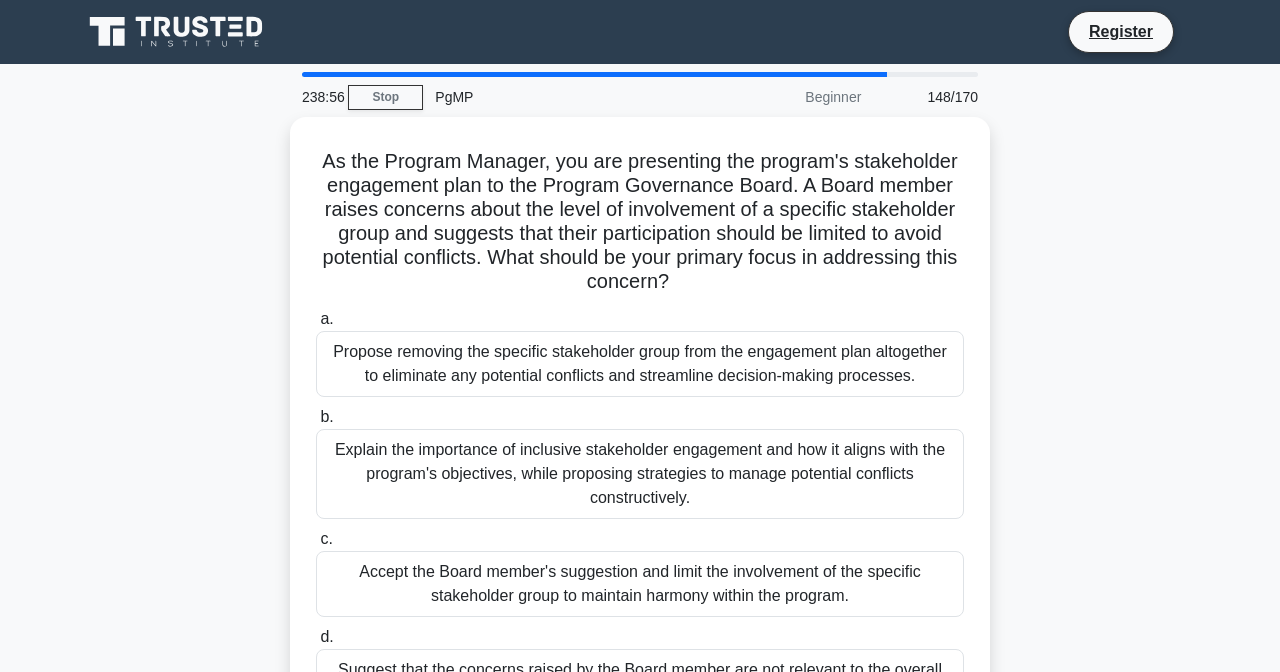 click on "c.
Accept the Board member's suggestion and limit the involvement of the specific stakeholder group to maintain harmony within the program." at bounding box center [640, 572] 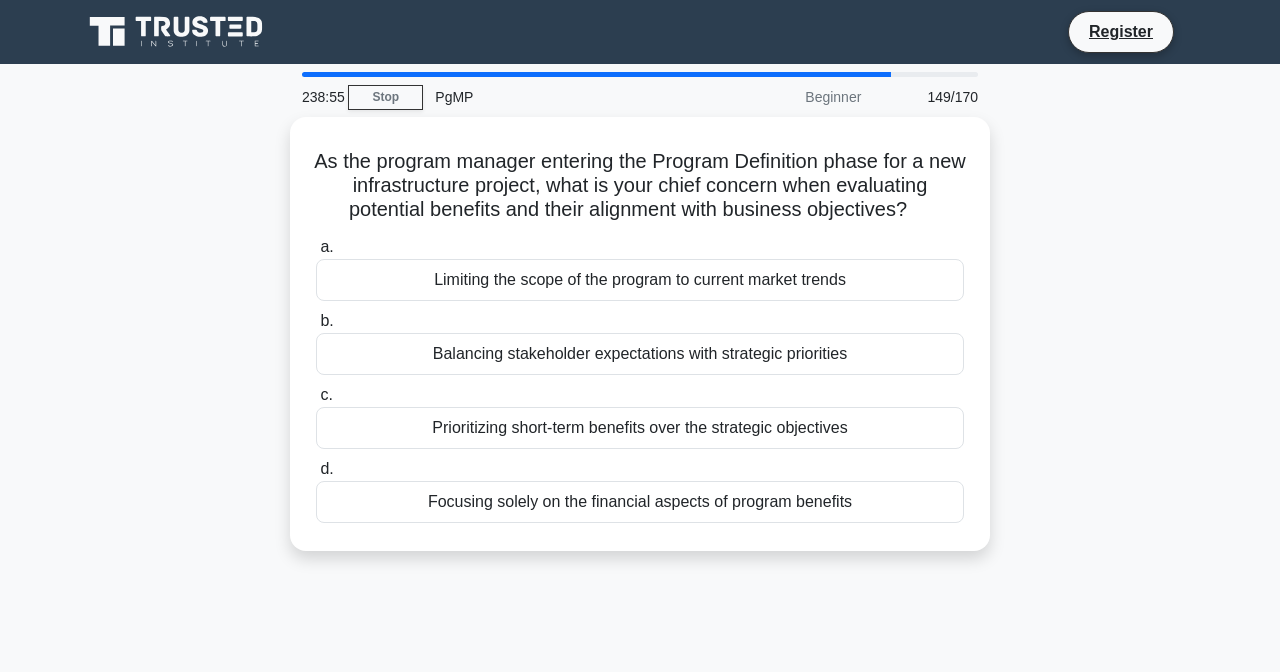 click on "Prioritizing short-term benefits over the strategic objectives" at bounding box center [640, 428] 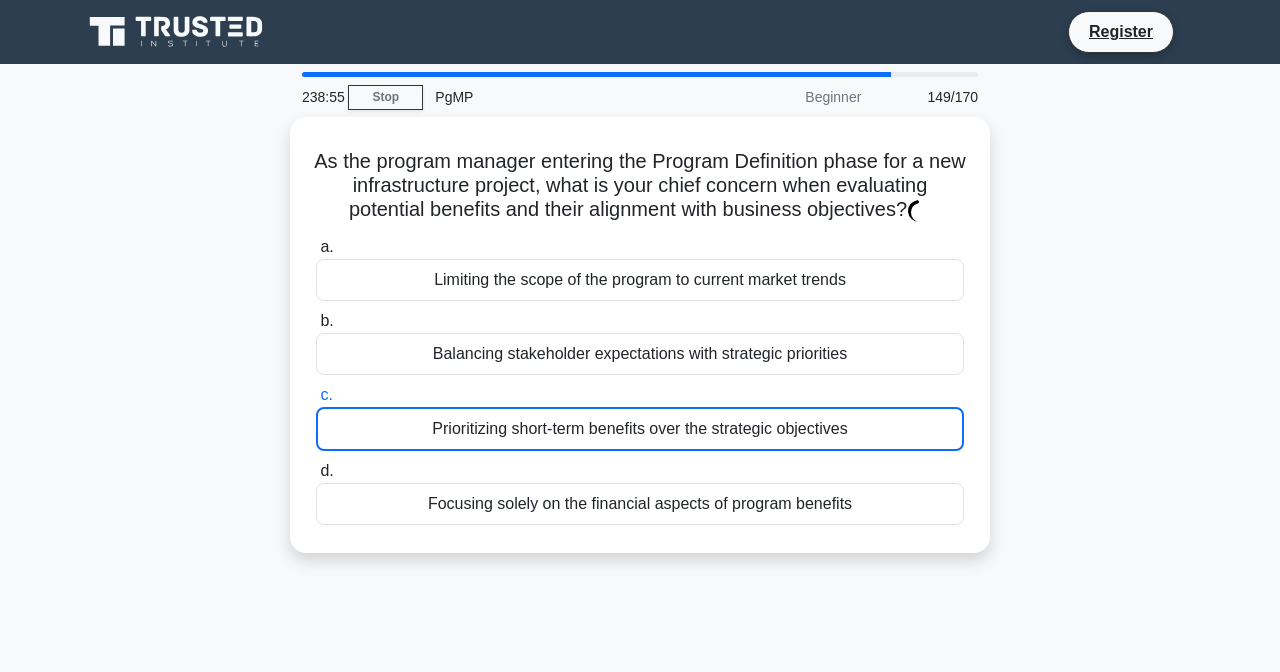 click on "d.
Focusing solely on the financial aspects of program benefits" at bounding box center [640, 492] 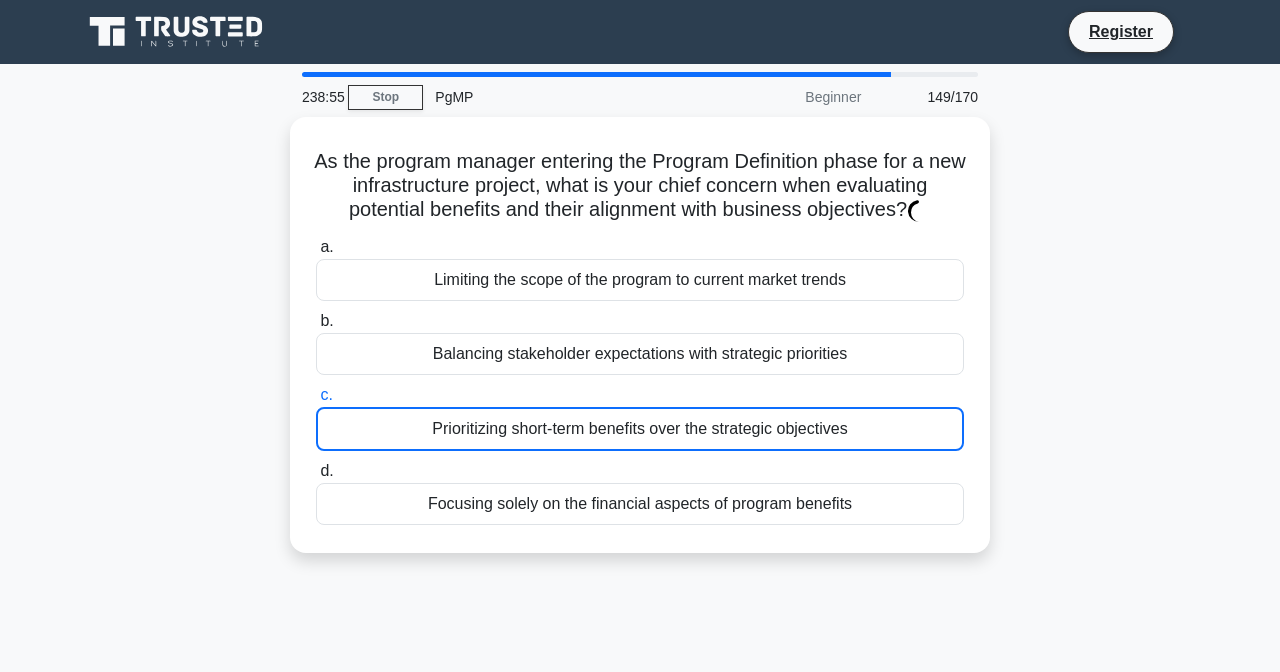 click on "d.
Focusing solely on the financial aspects of program benefits" at bounding box center (316, 471) 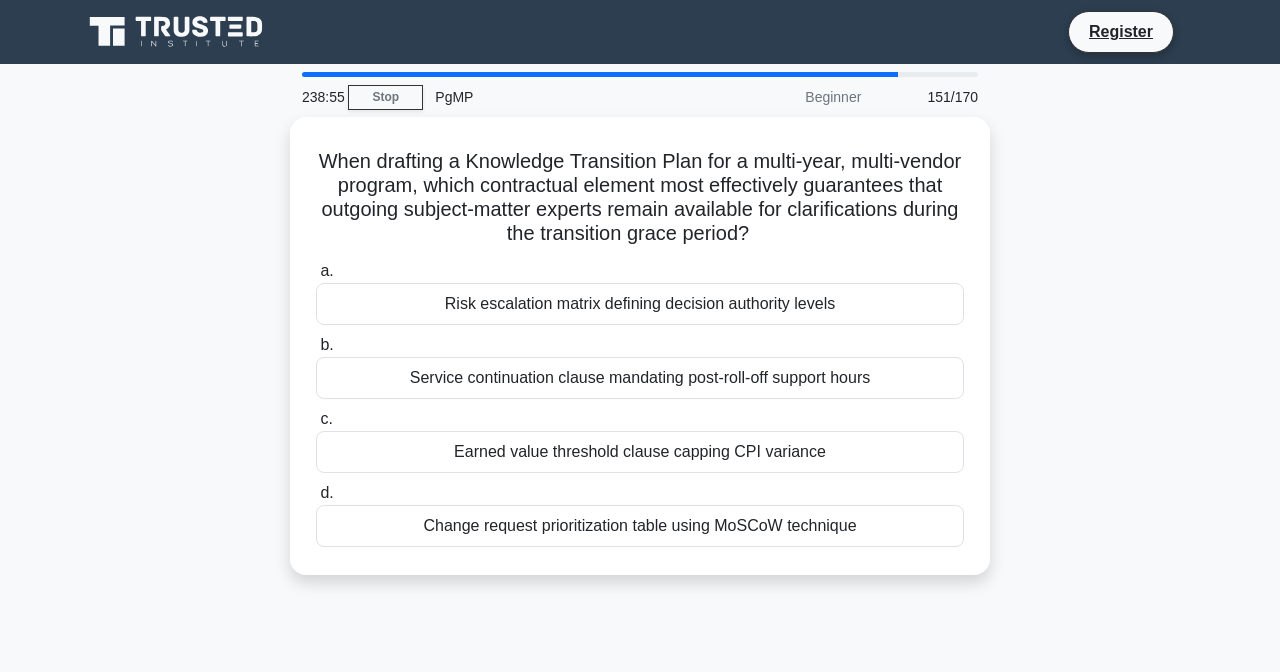 click on "Change request prioritization table using MoSCoW technique" at bounding box center [640, 526] 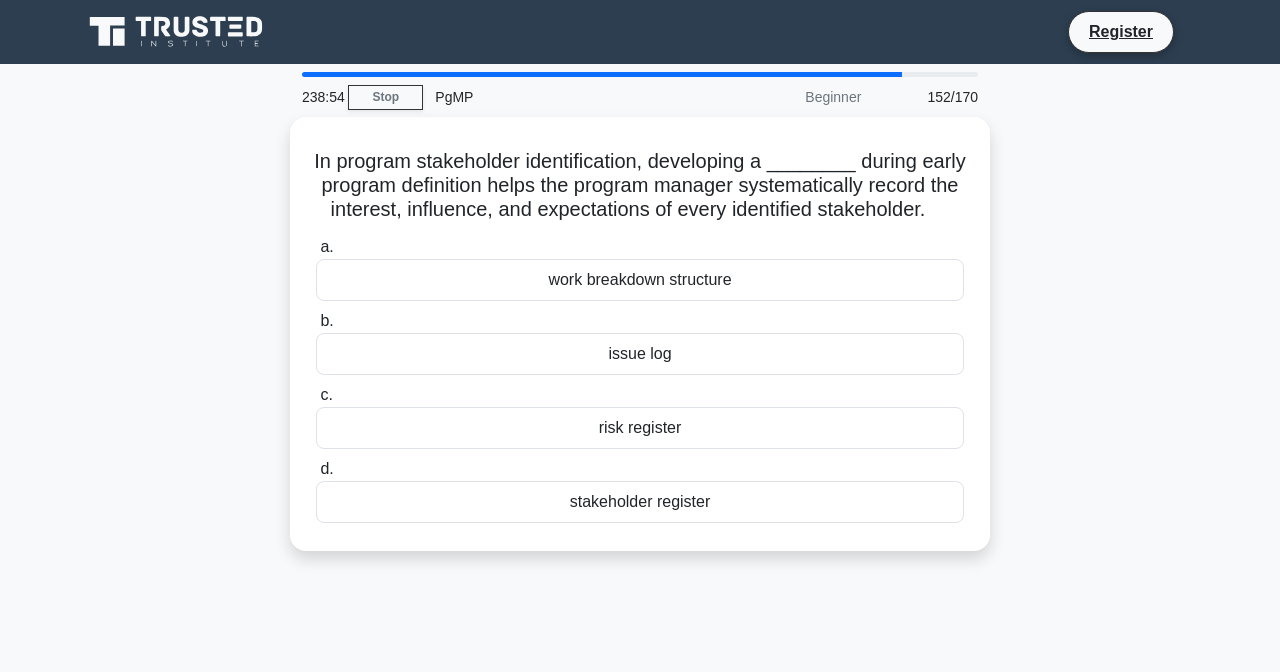 click on "b.
issue log" at bounding box center [640, 342] 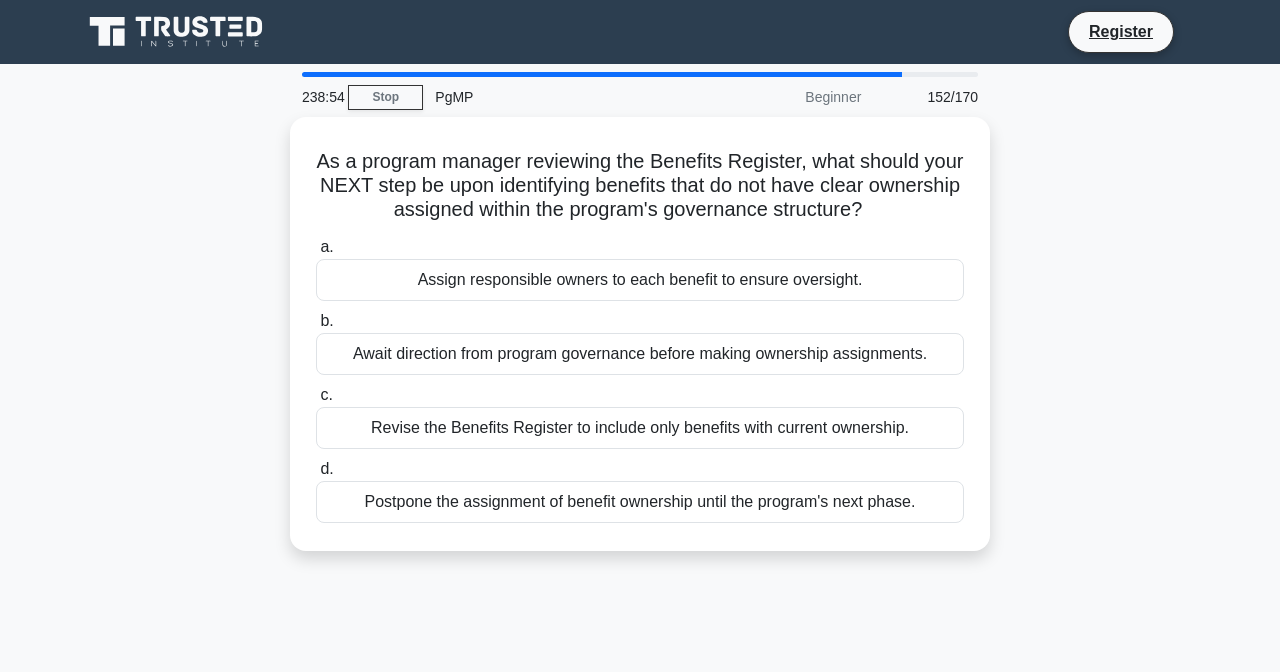click on "Await direction from program governance before making ownership assignments." at bounding box center [640, 354] 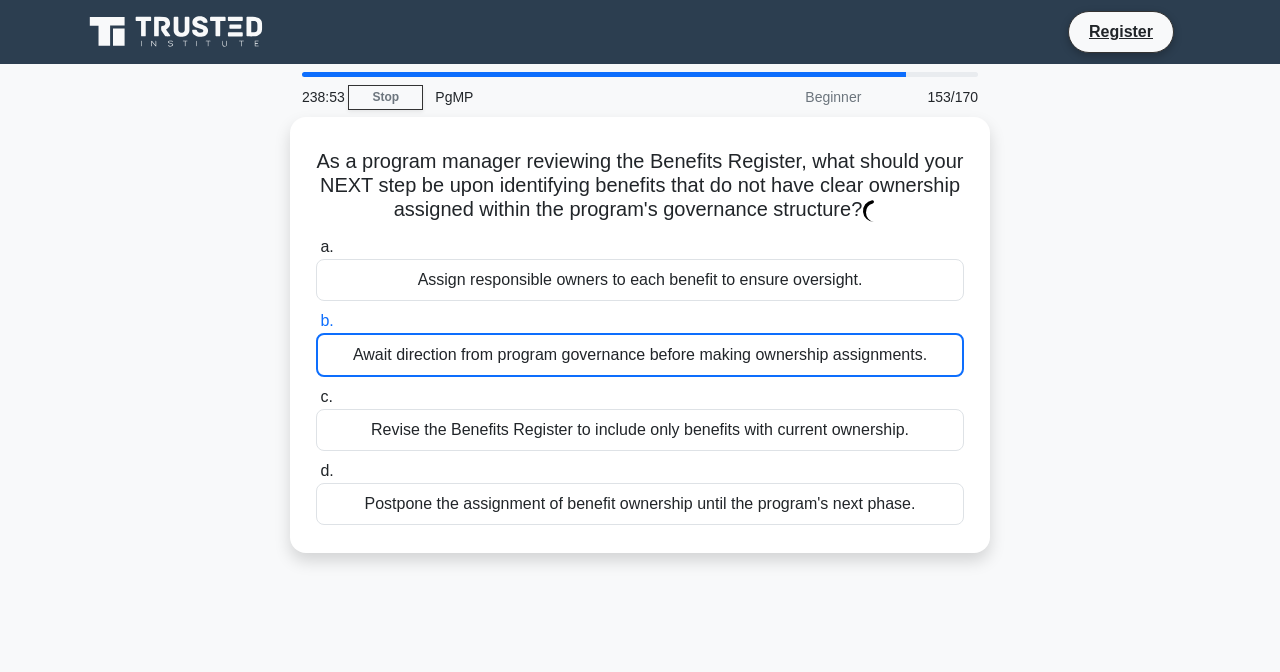 click on "Assign responsible owners to each benefit to ensure oversight." at bounding box center [640, 280] 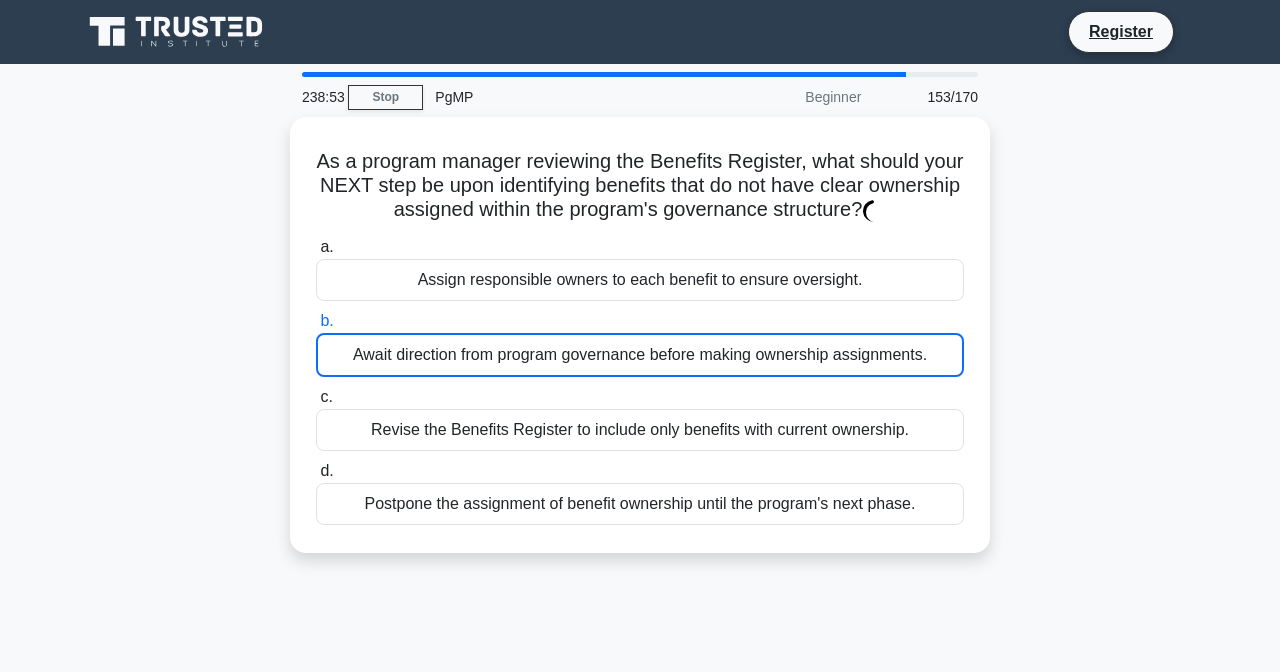 click on "a.
Assign responsible owners to each benefit to ensure oversight." at bounding box center [316, 247] 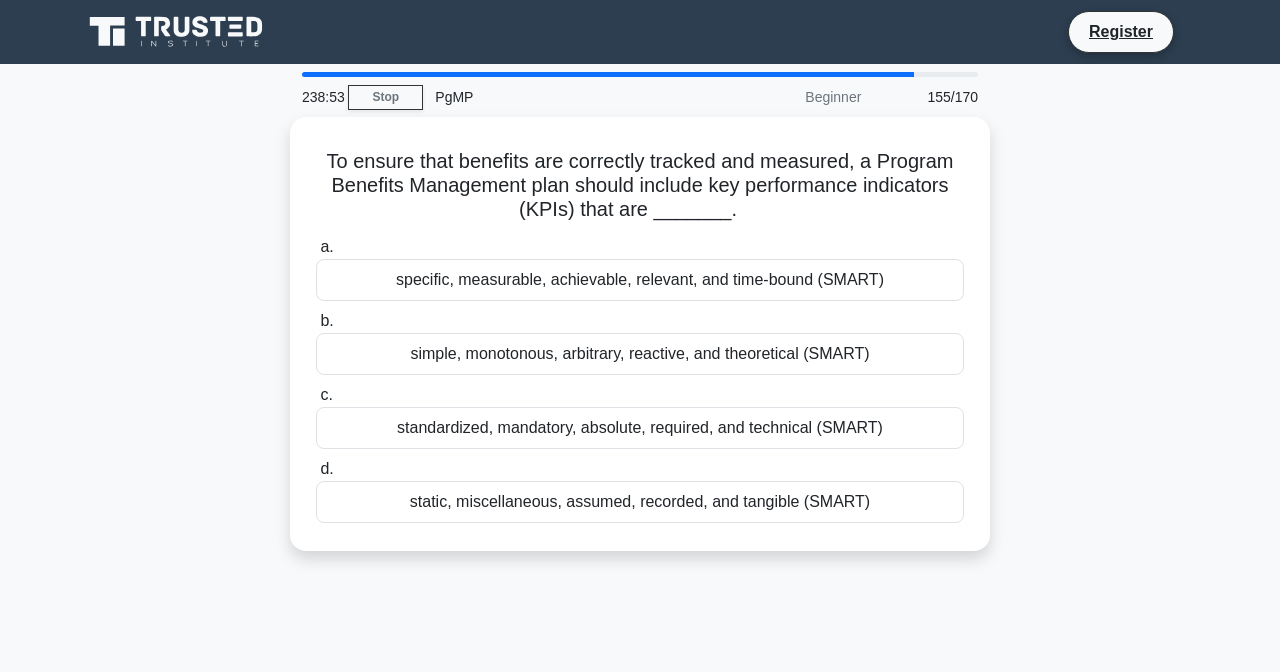 click on "specific, measurable, achievable, relevant, and time-bound (SMART)" at bounding box center (640, 280) 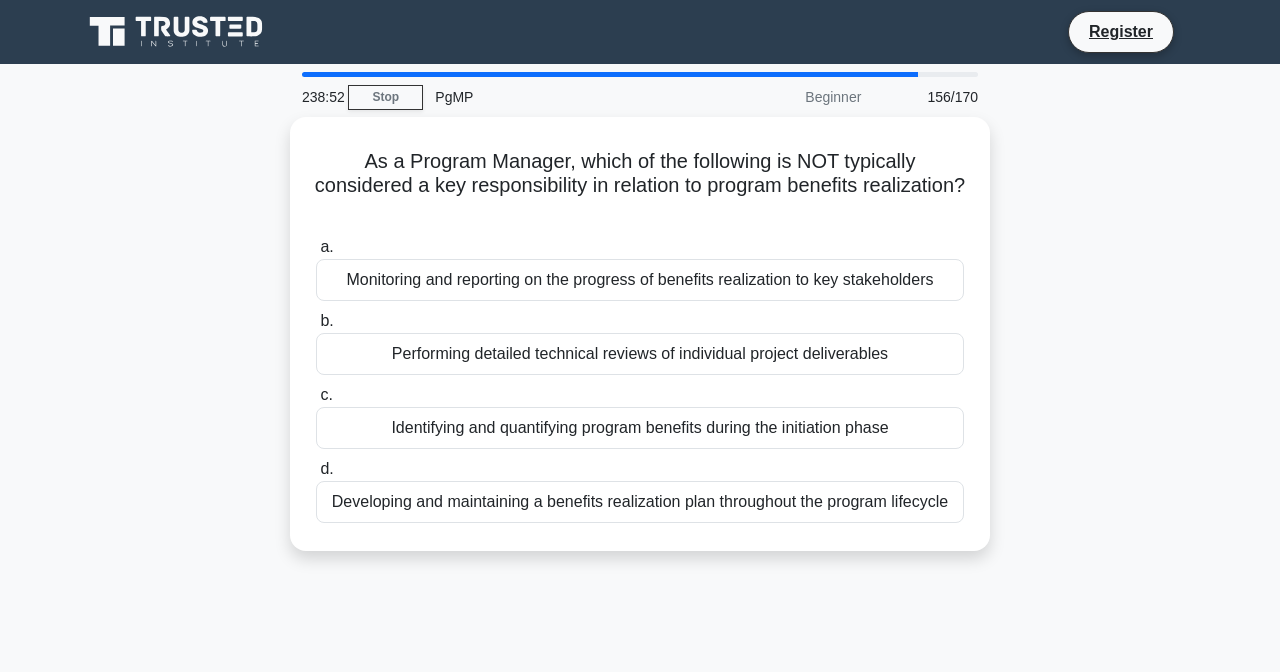 click on "Monitoring and reporting on the progress of benefits realization to key stakeholders" at bounding box center [640, 280] 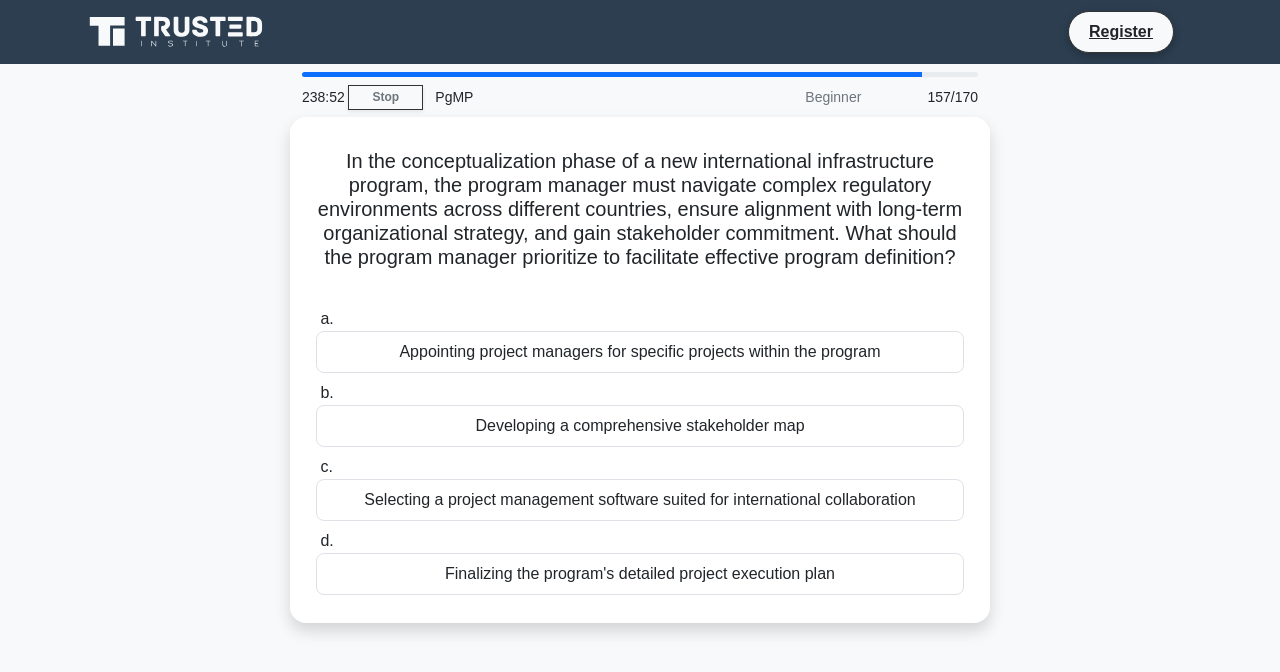 click on "Appointing project managers for specific projects within the program" at bounding box center [640, 352] 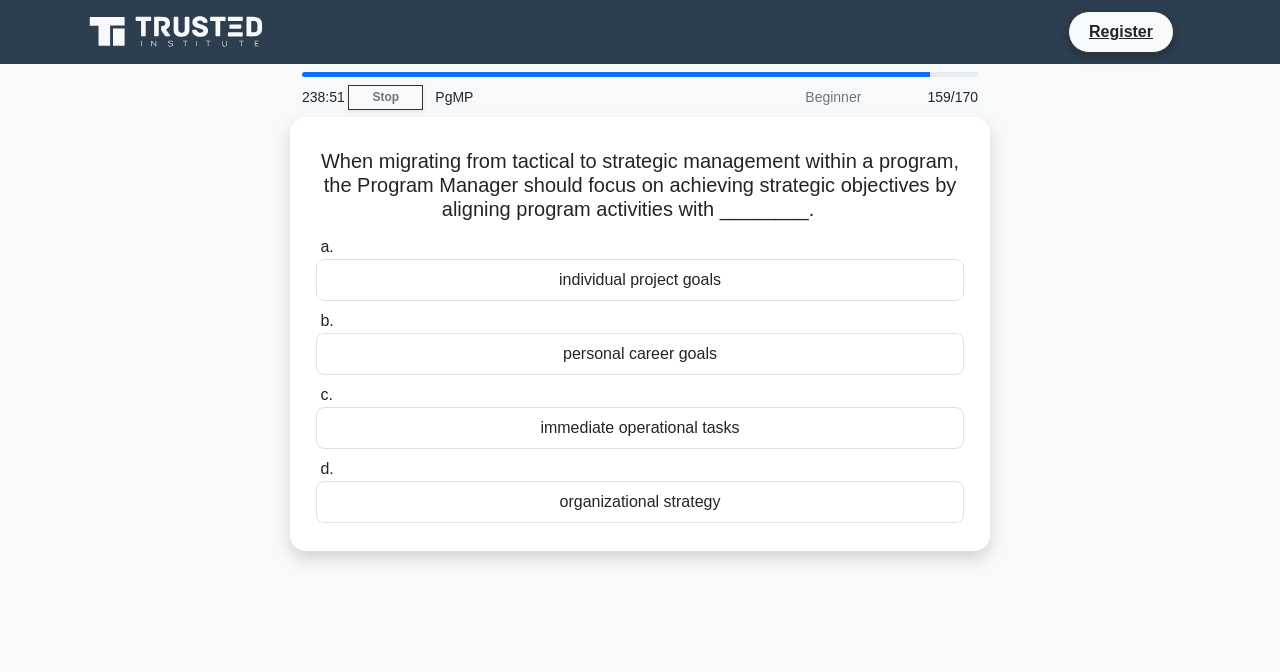 click on "immediate operational tasks" at bounding box center (640, 428) 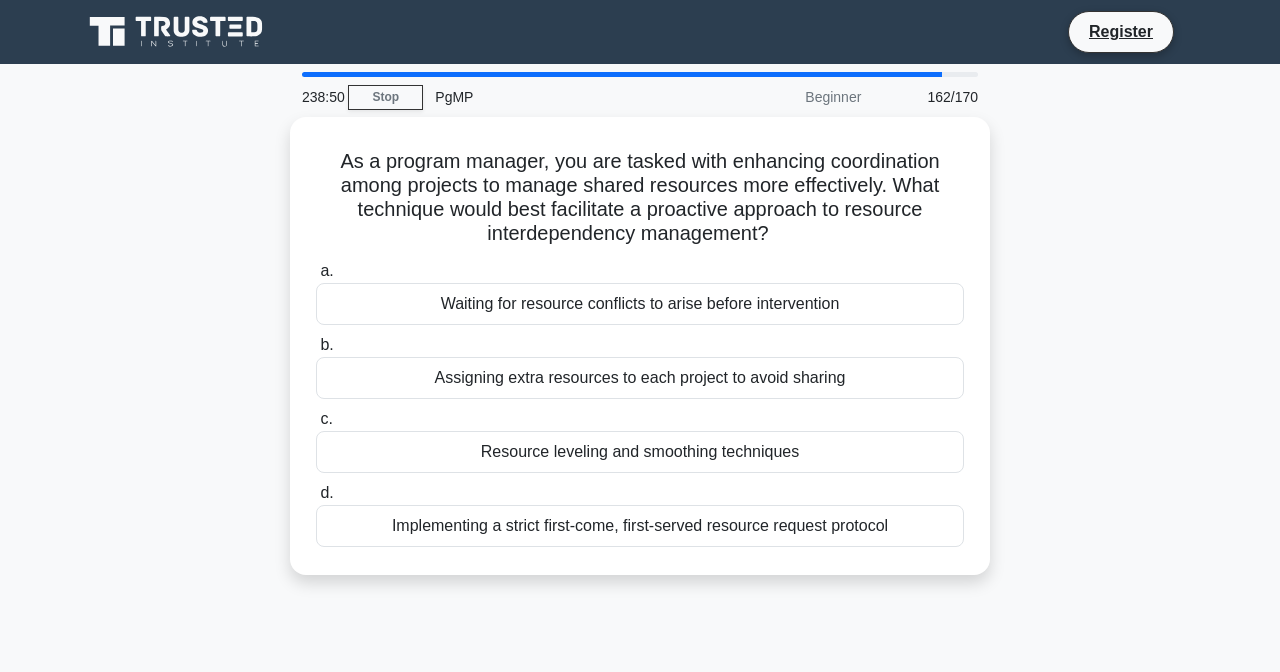 click on "d.
Implementing a strict first-come, first-served resource request protocol" at bounding box center (640, 514) 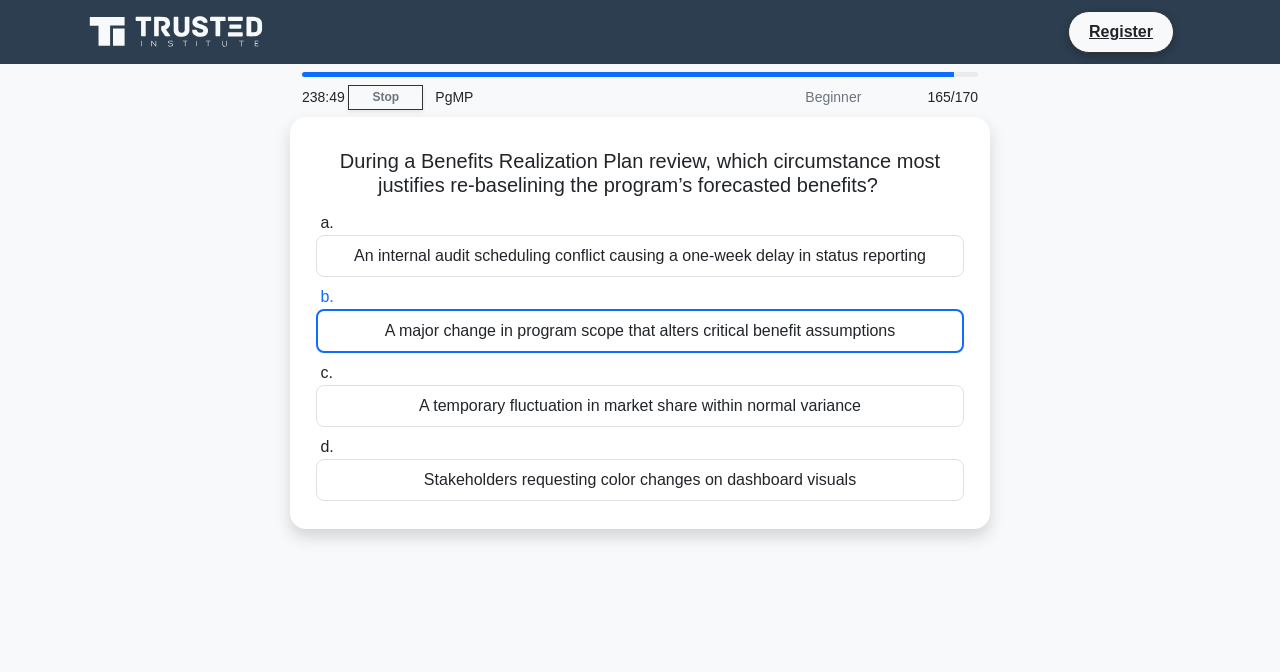 click on "c.
A temporary fluctuation in market share within normal variance" at bounding box center (640, 394) 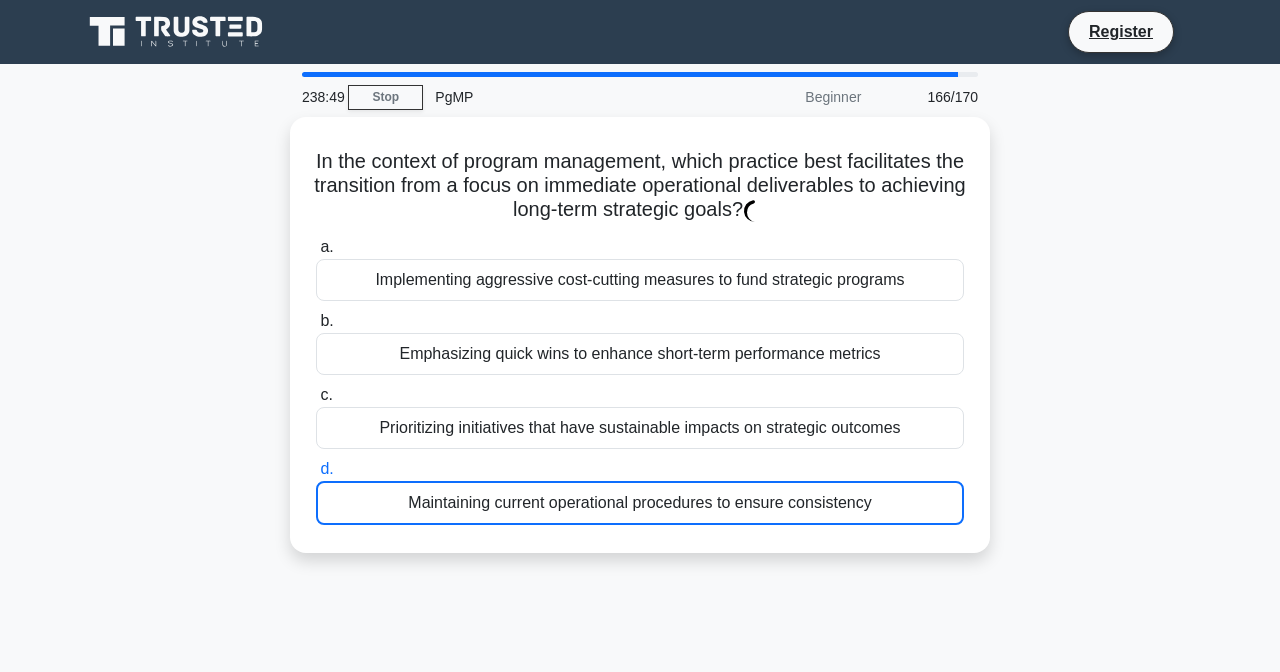 click on "Emphasizing quick wins to enhance short-term performance metrics" at bounding box center [640, 354] 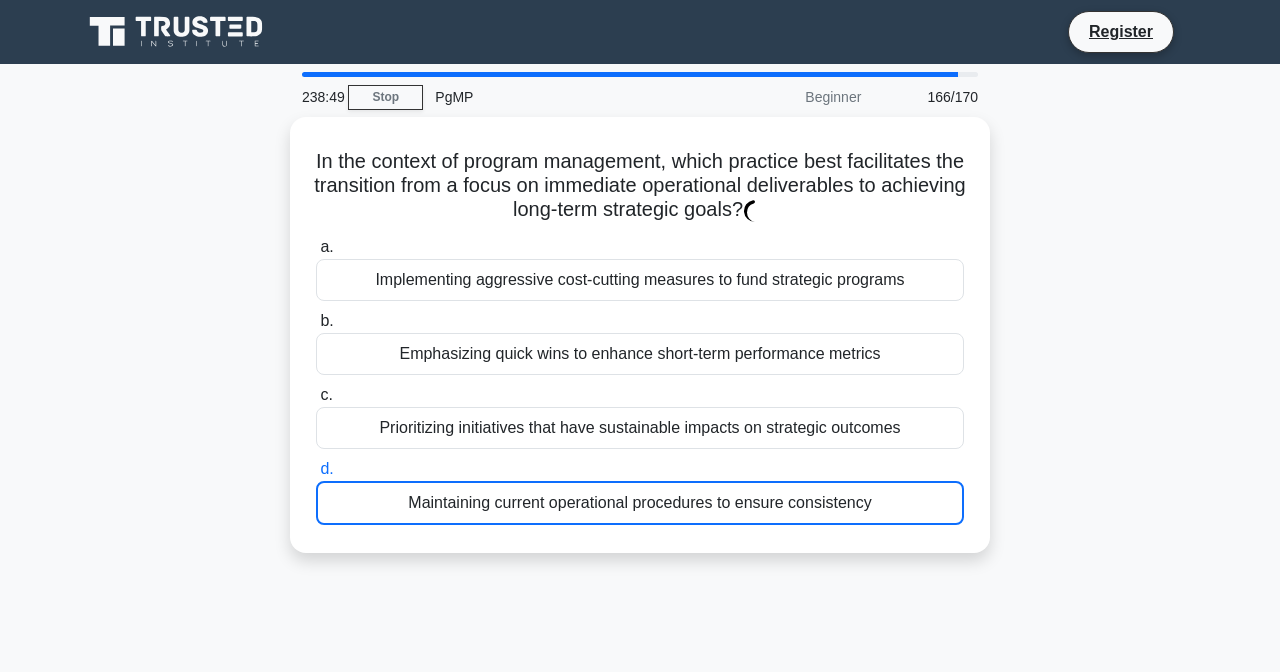 click on "b.
Emphasizing quick wins to enhance short-term performance metrics" at bounding box center [316, 321] 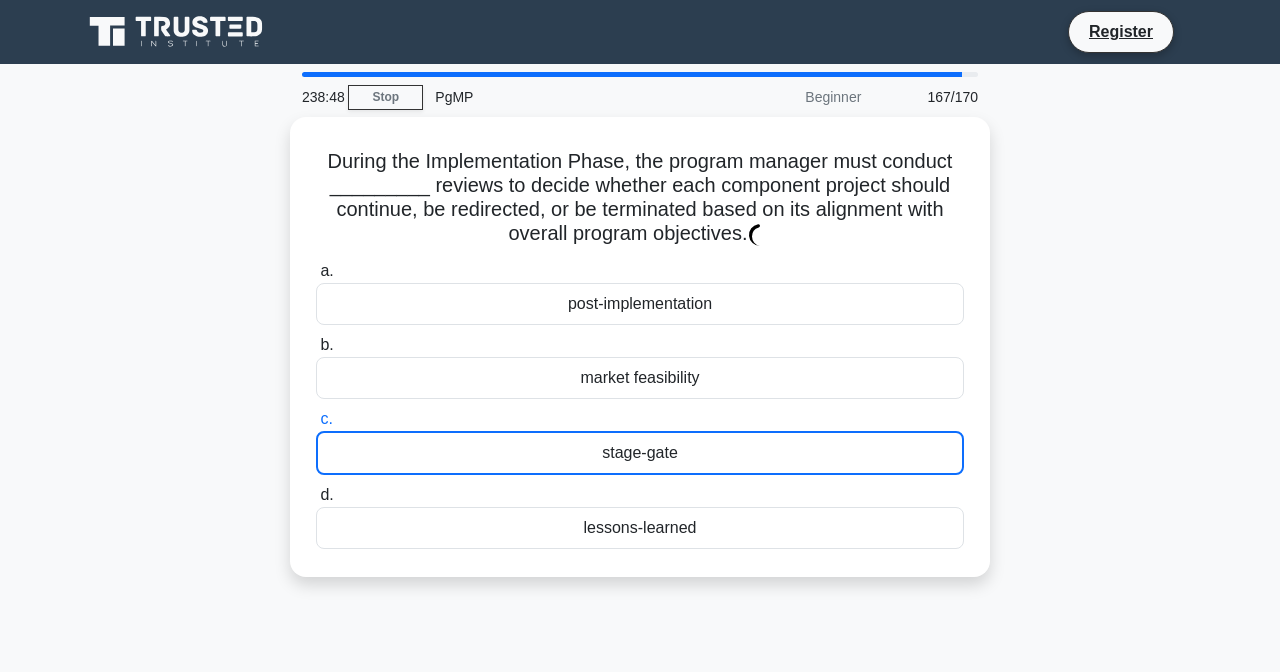 click on "a.
post-implementation
b.
market feasibility
c. d." at bounding box center (640, 404) 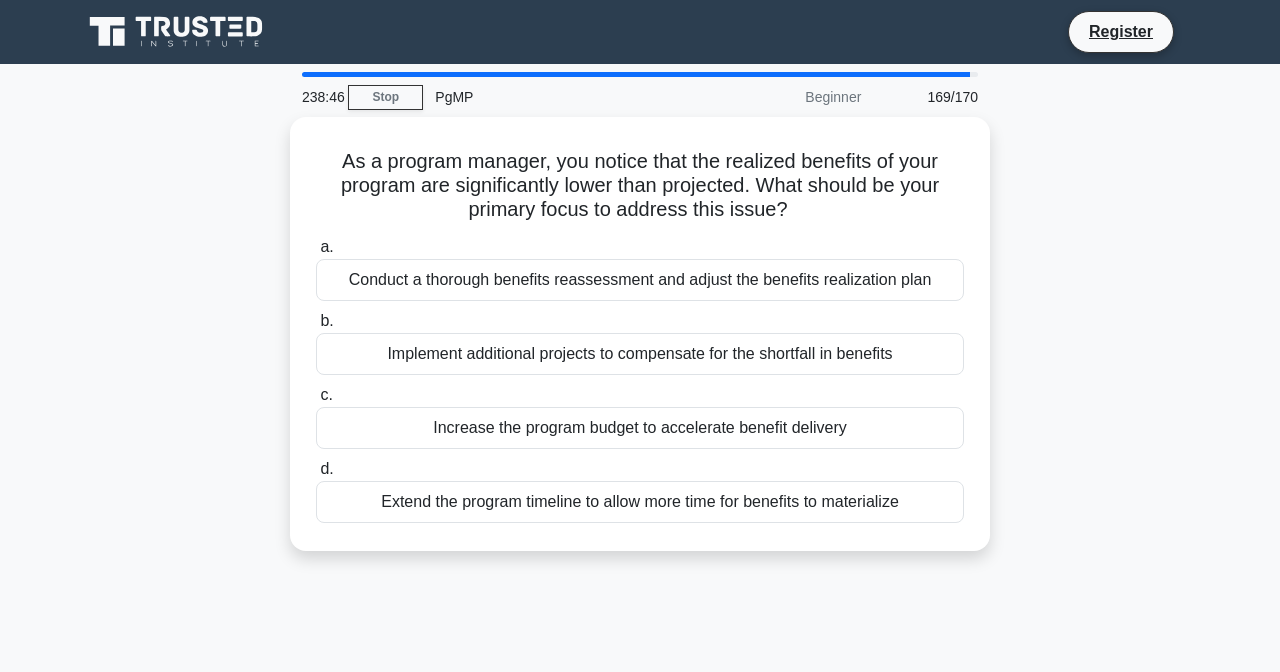 click on "Implement additional projects to compensate for the shortfall in benefits" at bounding box center (640, 354) 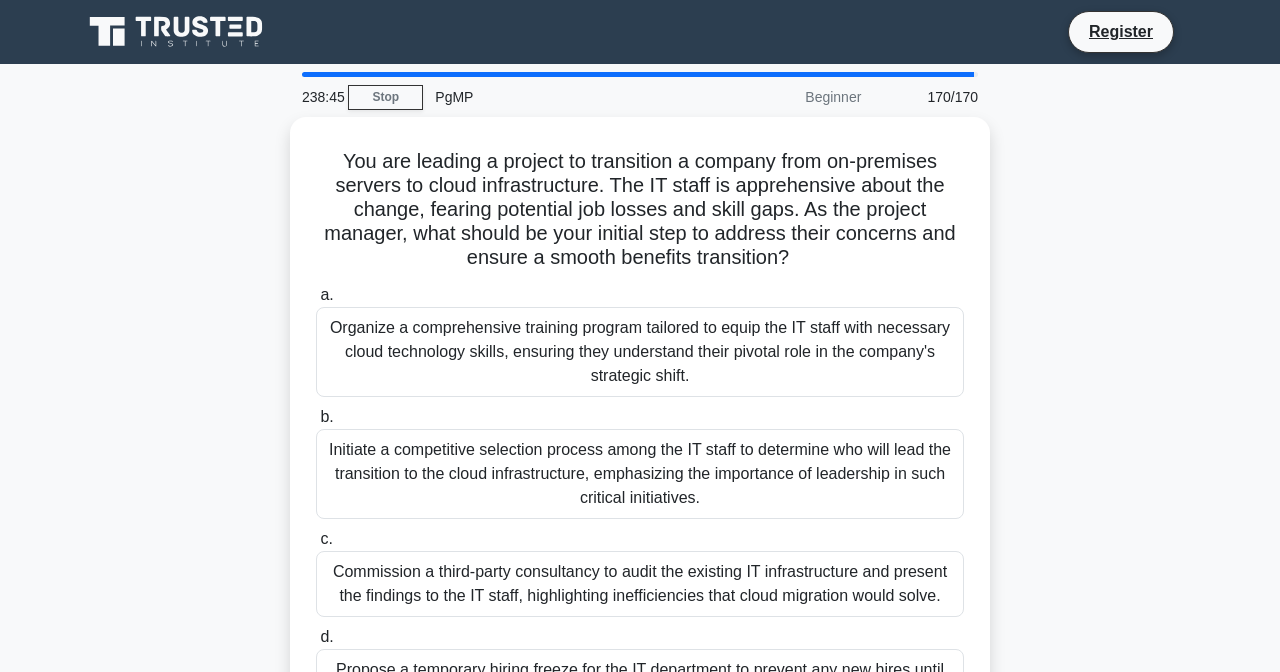 click on "Organize a comprehensive training program tailored to equip the IT staff with necessary cloud technology skills, ensuring they understand their pivotal role in the company's strategic shift." at bounding box center (640, 352) 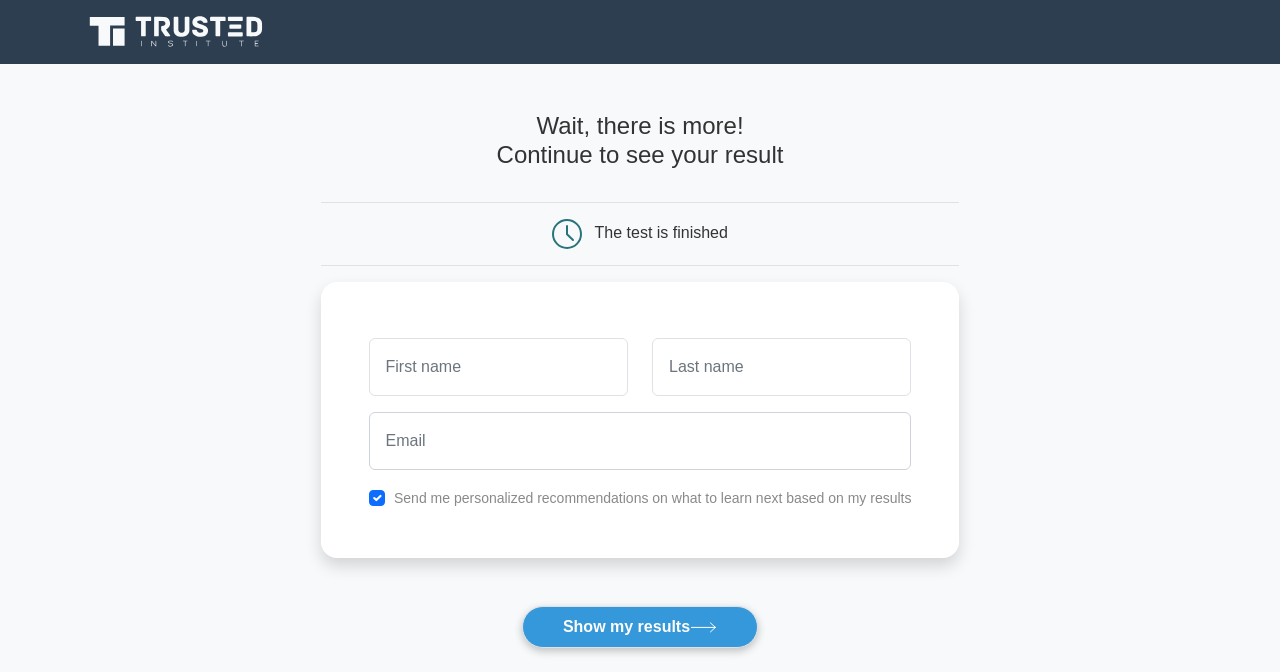 scroll, scrollTop: 0, scrollLeft: 0, axis: both 